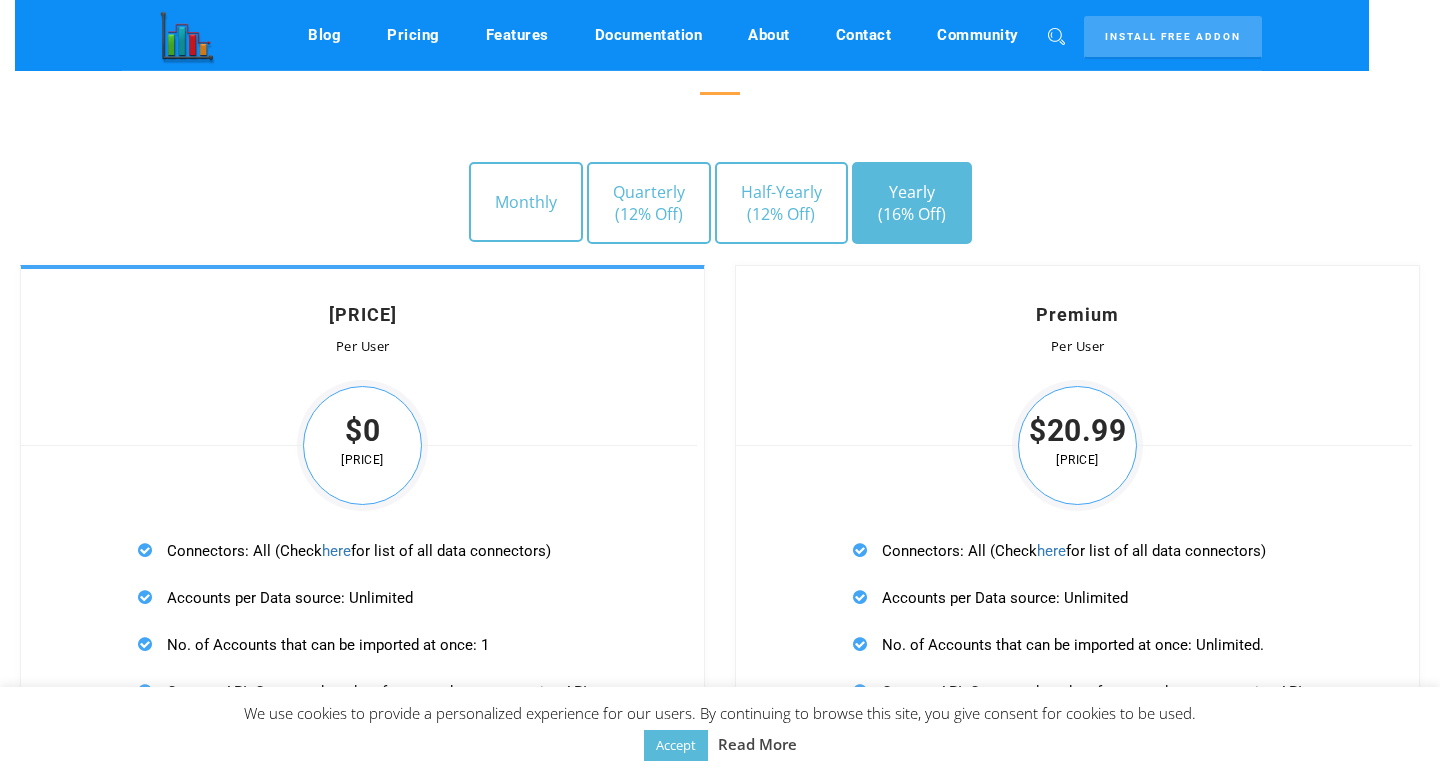 scroll, scrollTop: 5753, scrollLeft: 0, axis: vertical 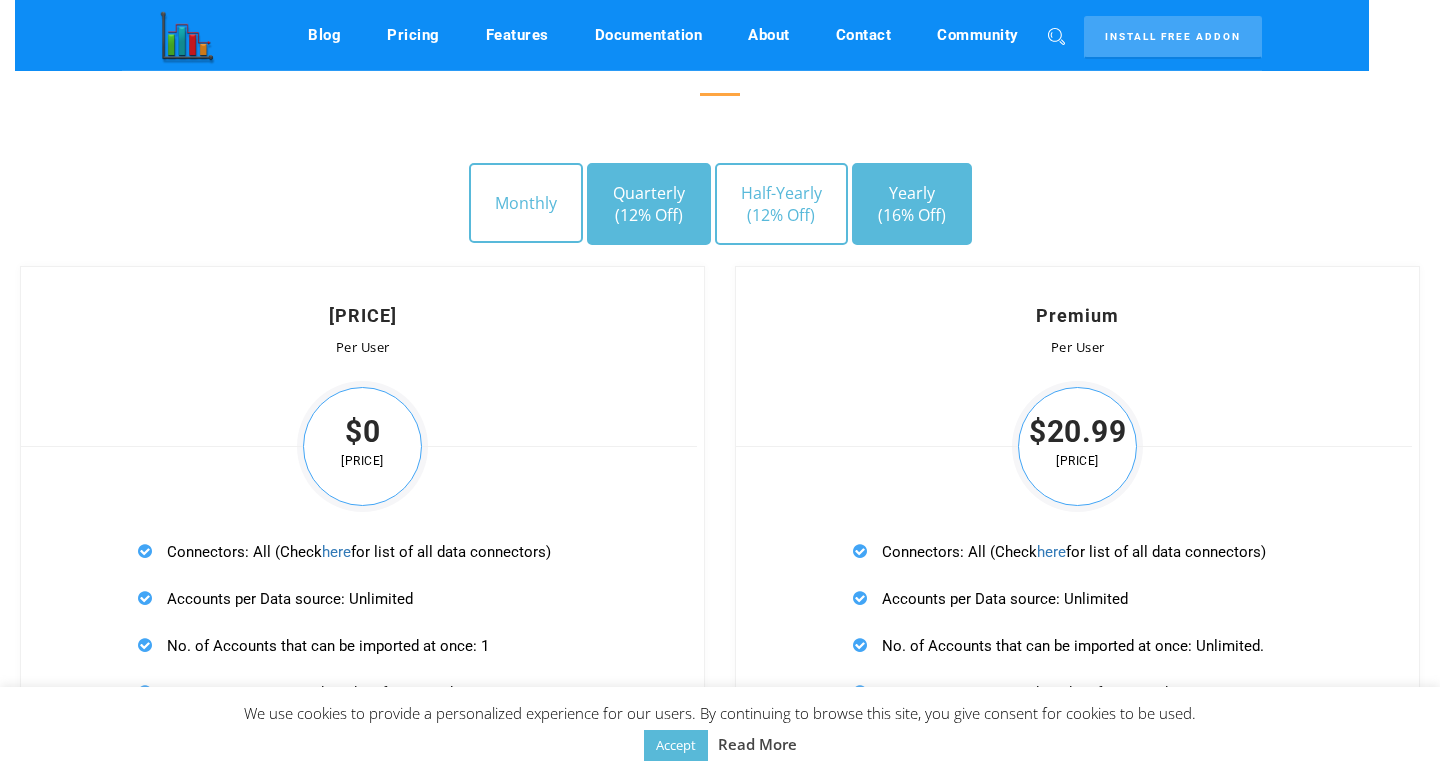 click on "Quarterly (12% Off)" at bounding box center [649, 204] 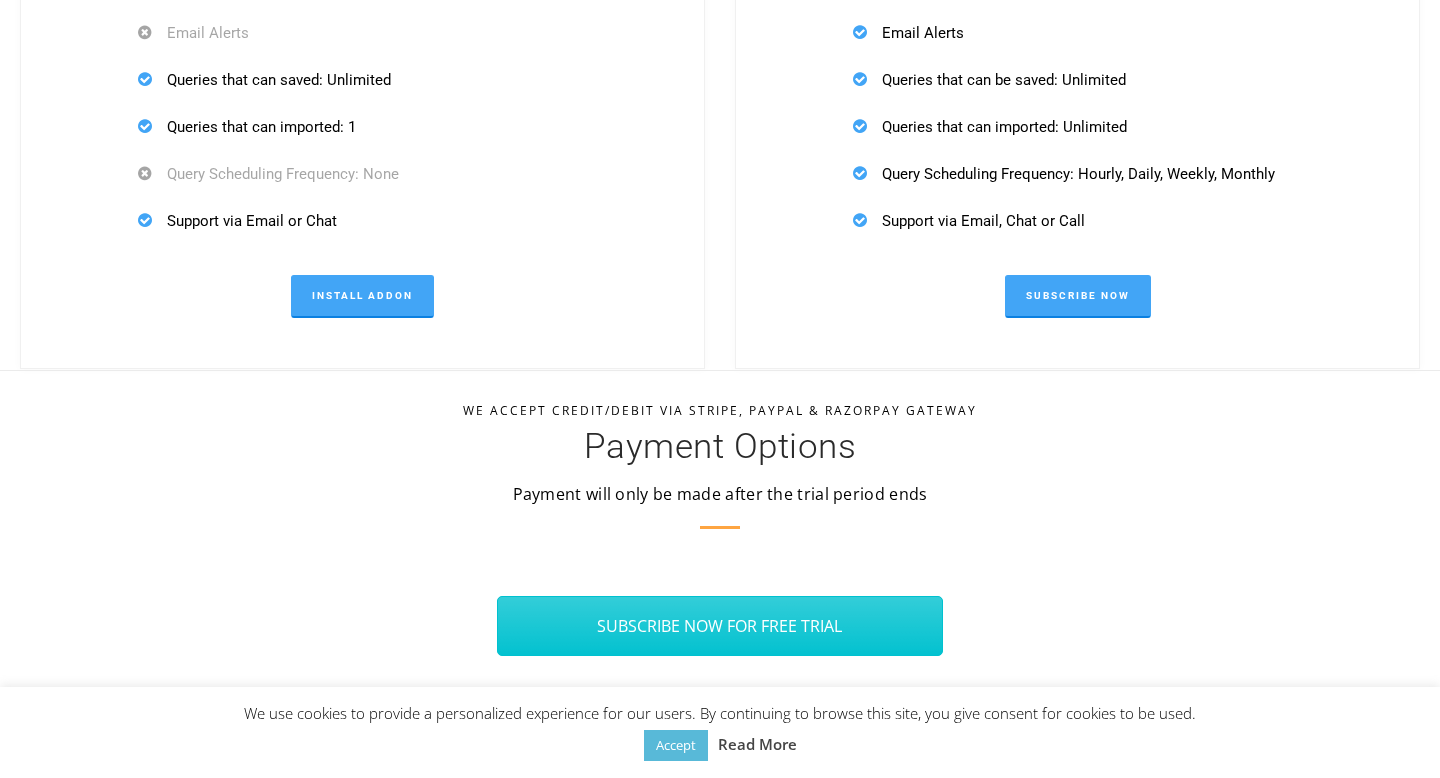 scroll, scrollTop: 6697, scrollLeft: 0, axis: vertical 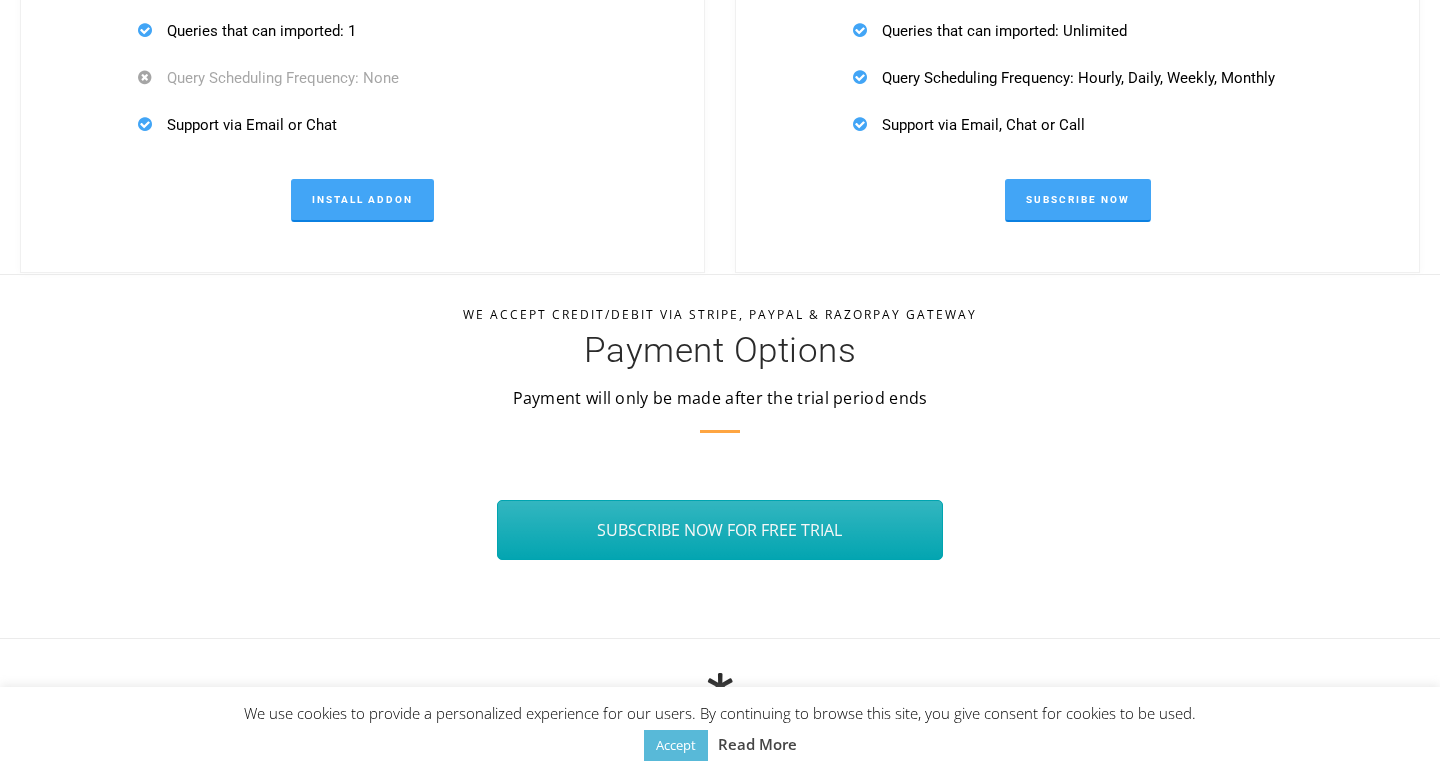 click on "SUBSCRIBE NOW FOR FREE TRIAL" at bounding box center (720, 530) 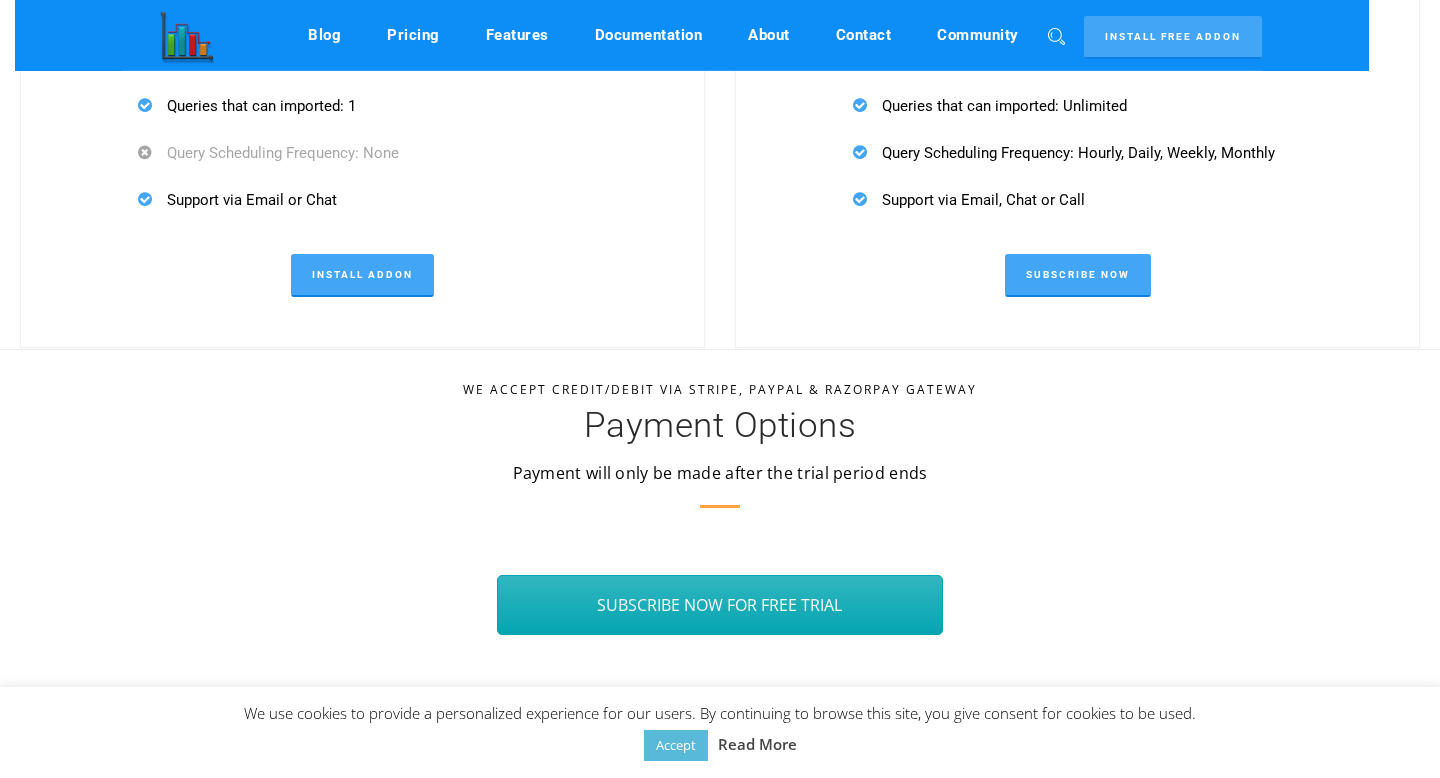 scroll, scrollTop: 6621, scrollLeft: 0, axis: vertical 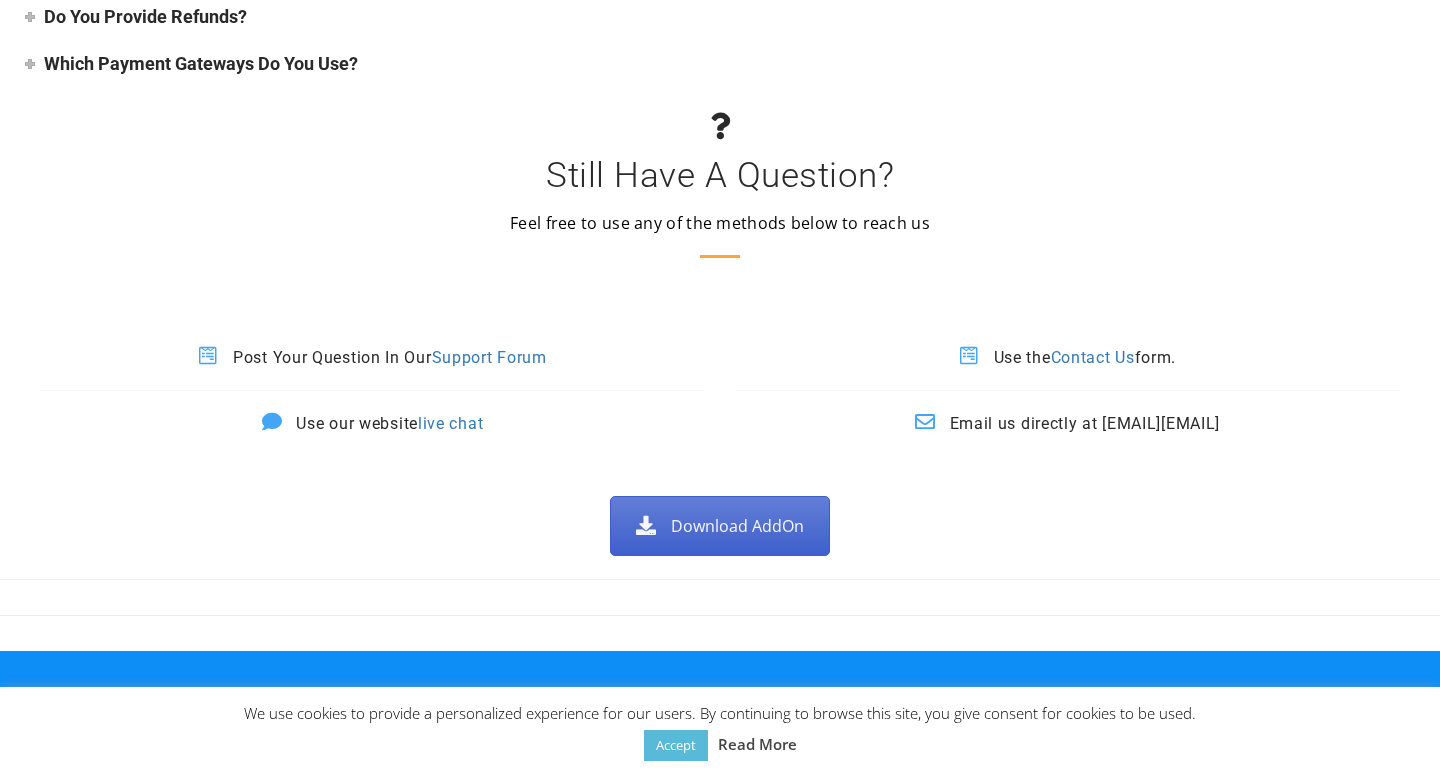 click on "Download AddOn" at bounding box center [720, 526] 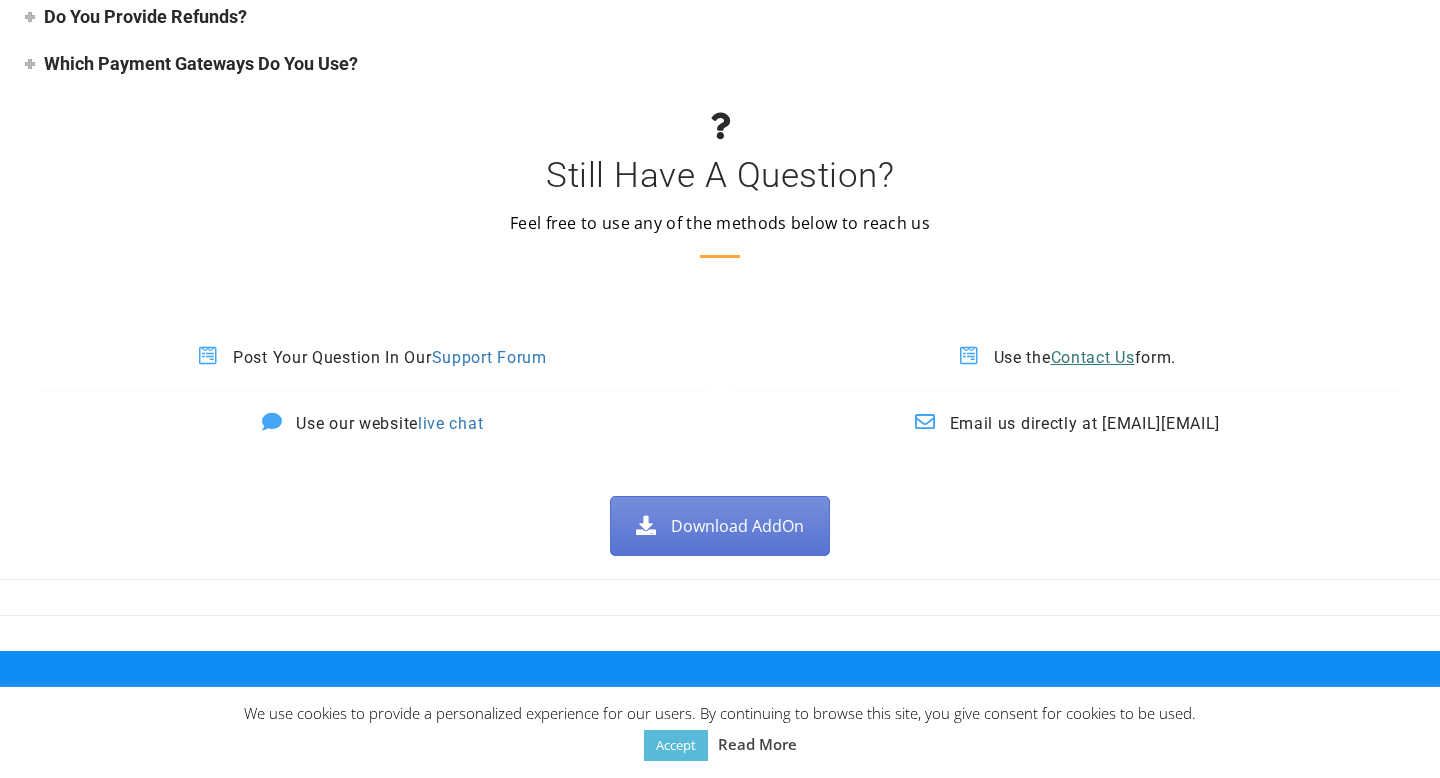 click on "Contact Us" at bounding box center [1093, 357] 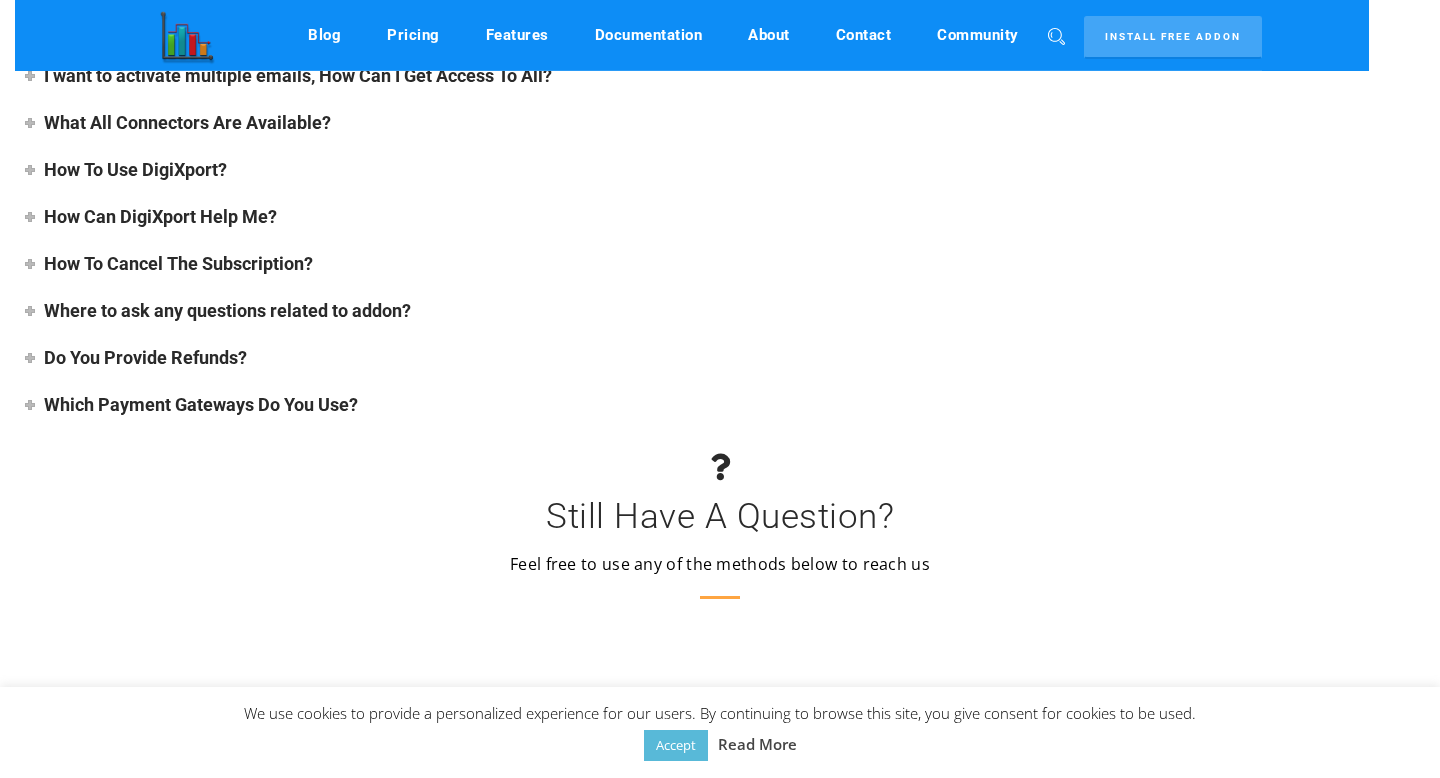 scroll, scrollTop: 7766, scrollLeft: 0, axis: vertical 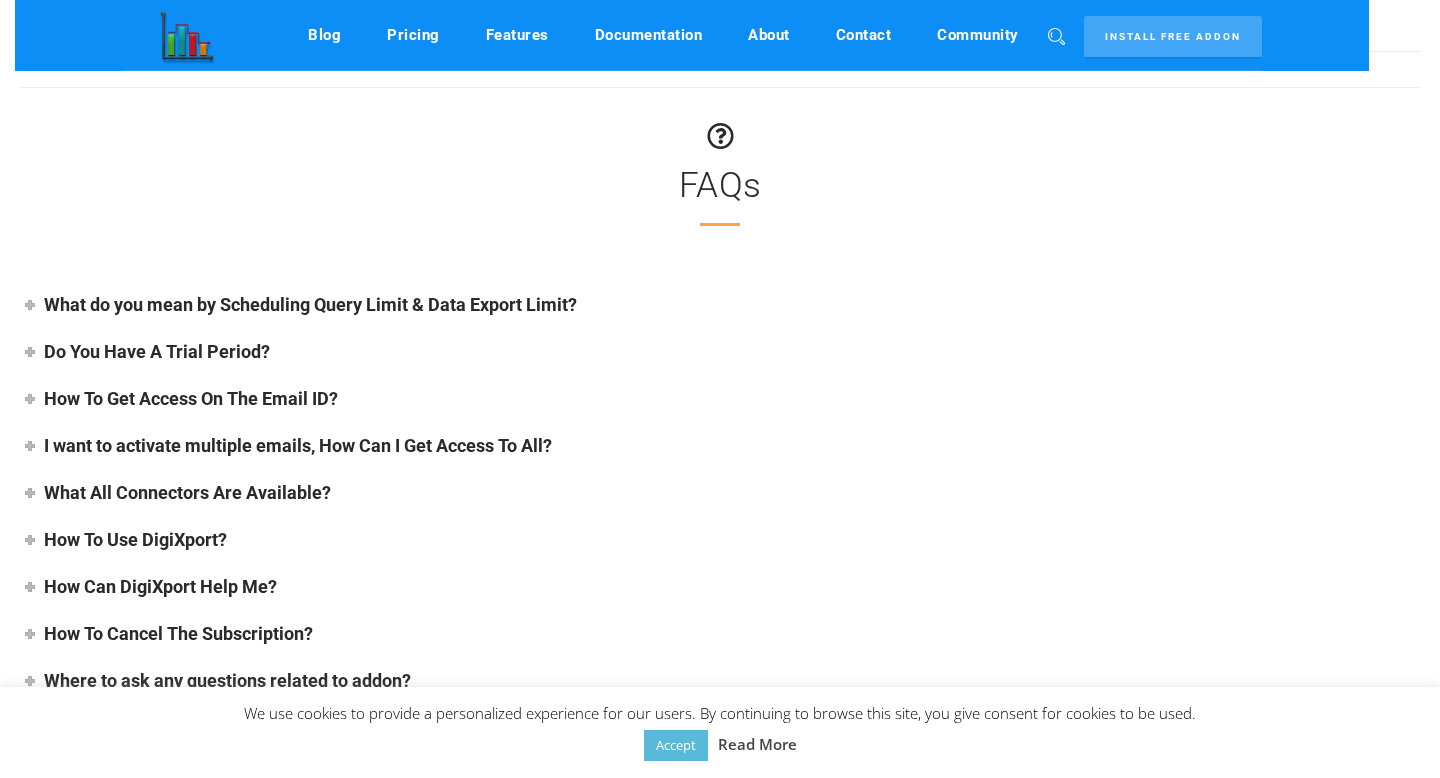 click on "Do You Have A Trial Period?" at bounding box center (157, 351) 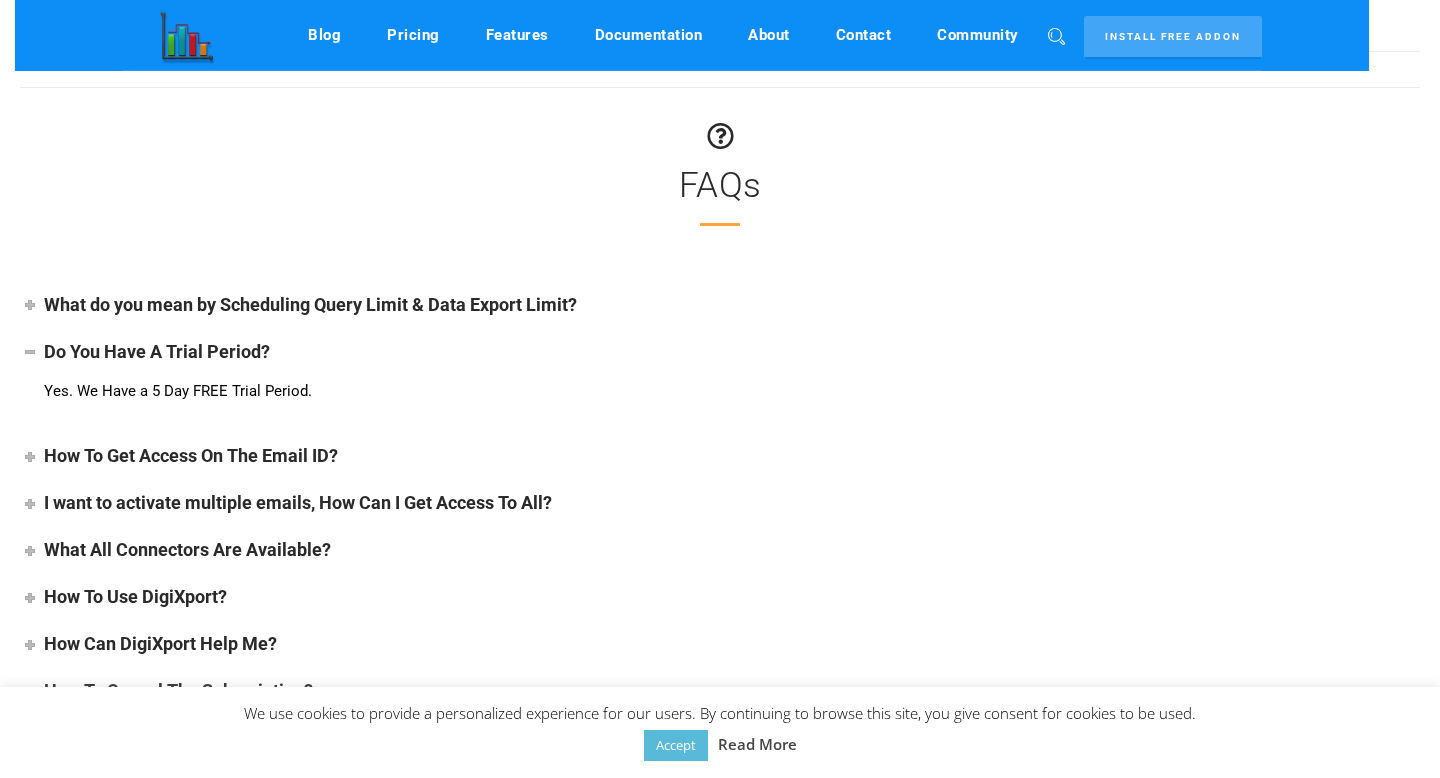 click on "Do You Have A Trial Period?" at bounding box center [157, 351] 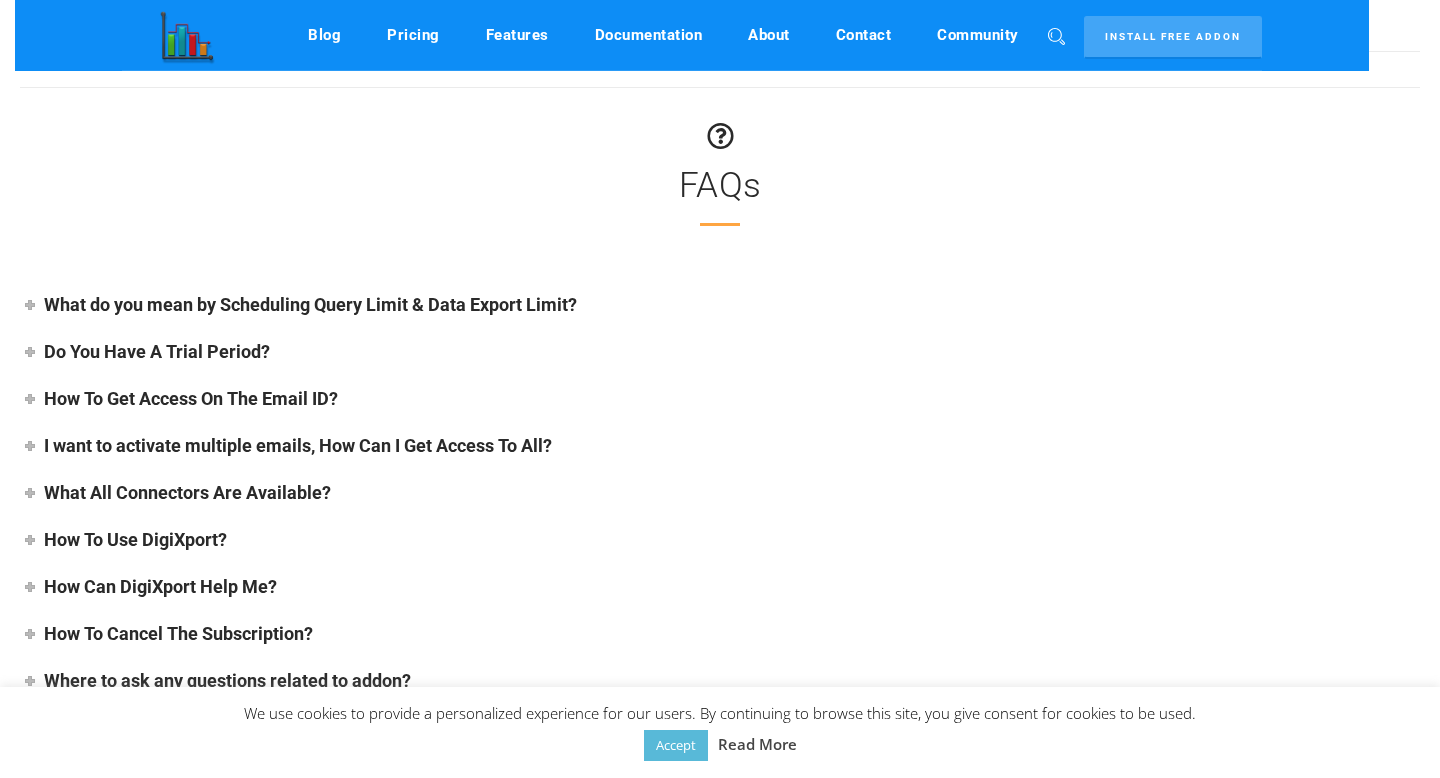 click on "Do You Have A Trial Period?" at bounding box center (157, 351) 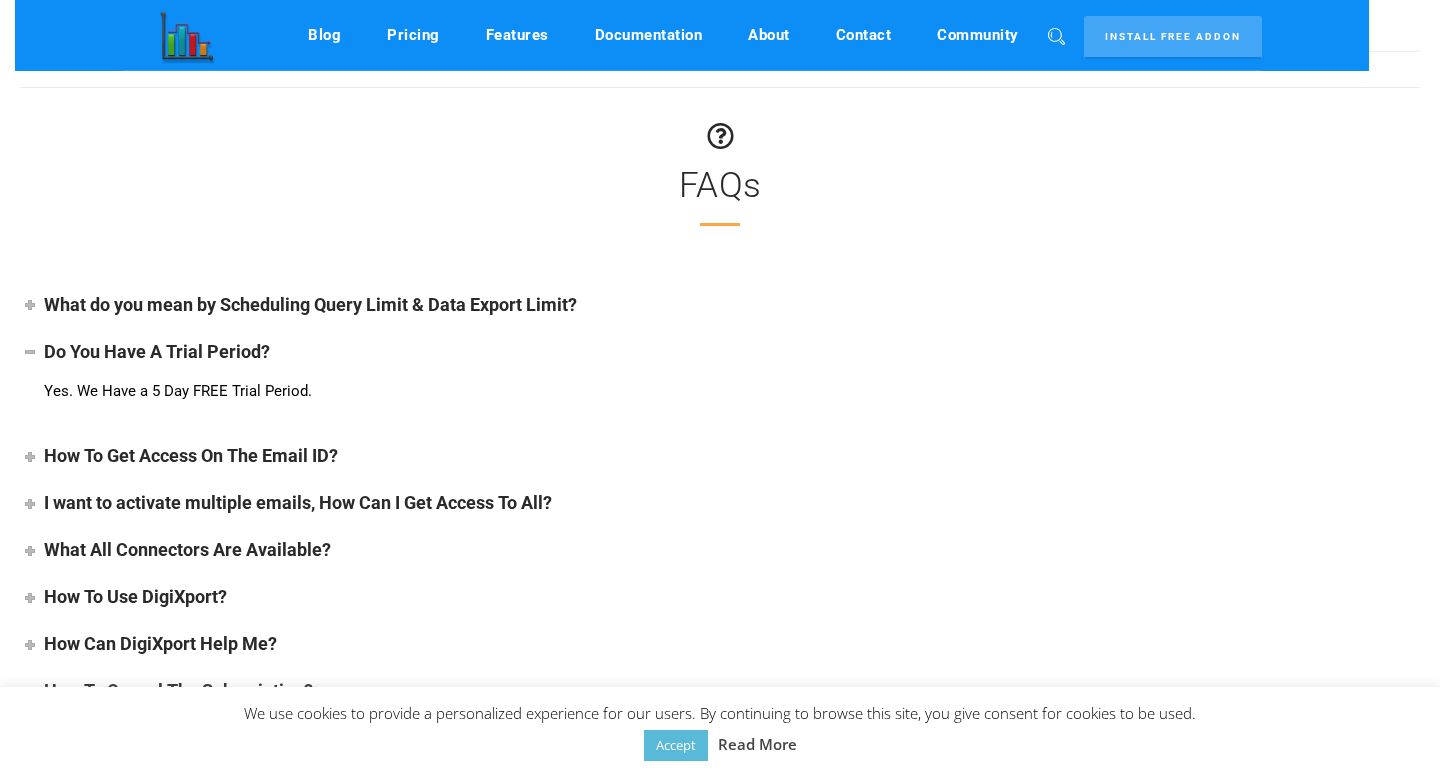 click on "Do You Have A Trial Period?" at bounding box center (157, 351) 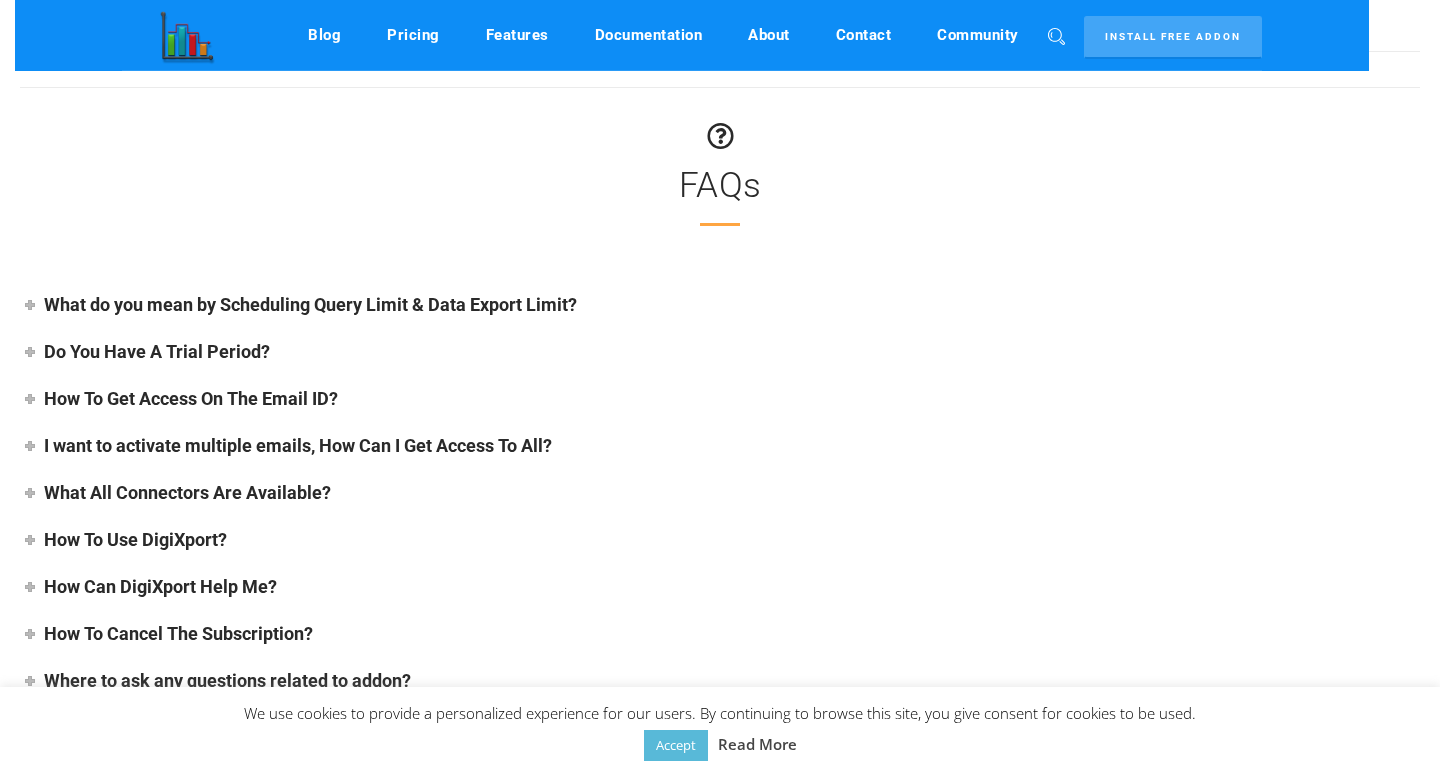 click on "How To Get Access On The Email ID?" at bounding box center [191, 398] 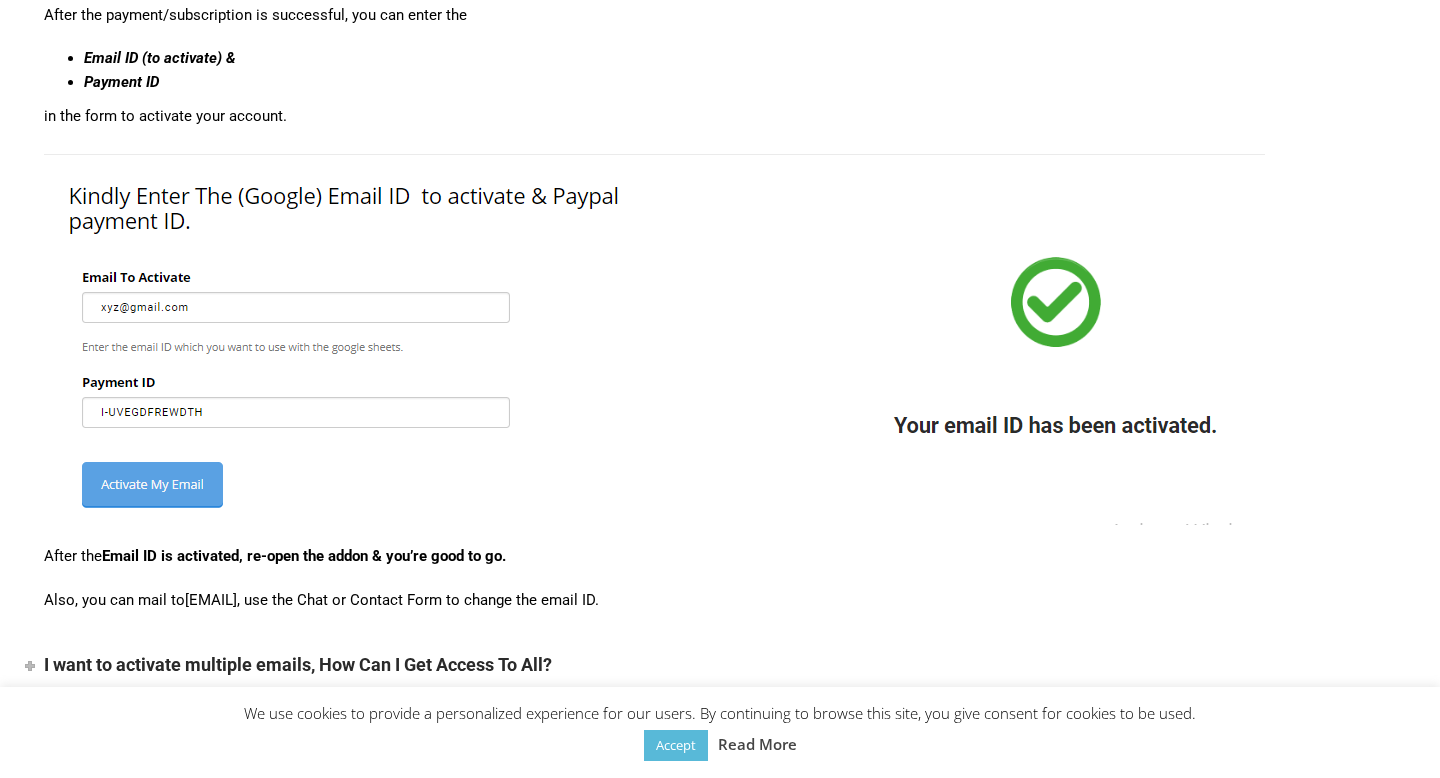 scroll, scrollTop: 8191, scrollLeft: 0, axis: vertical 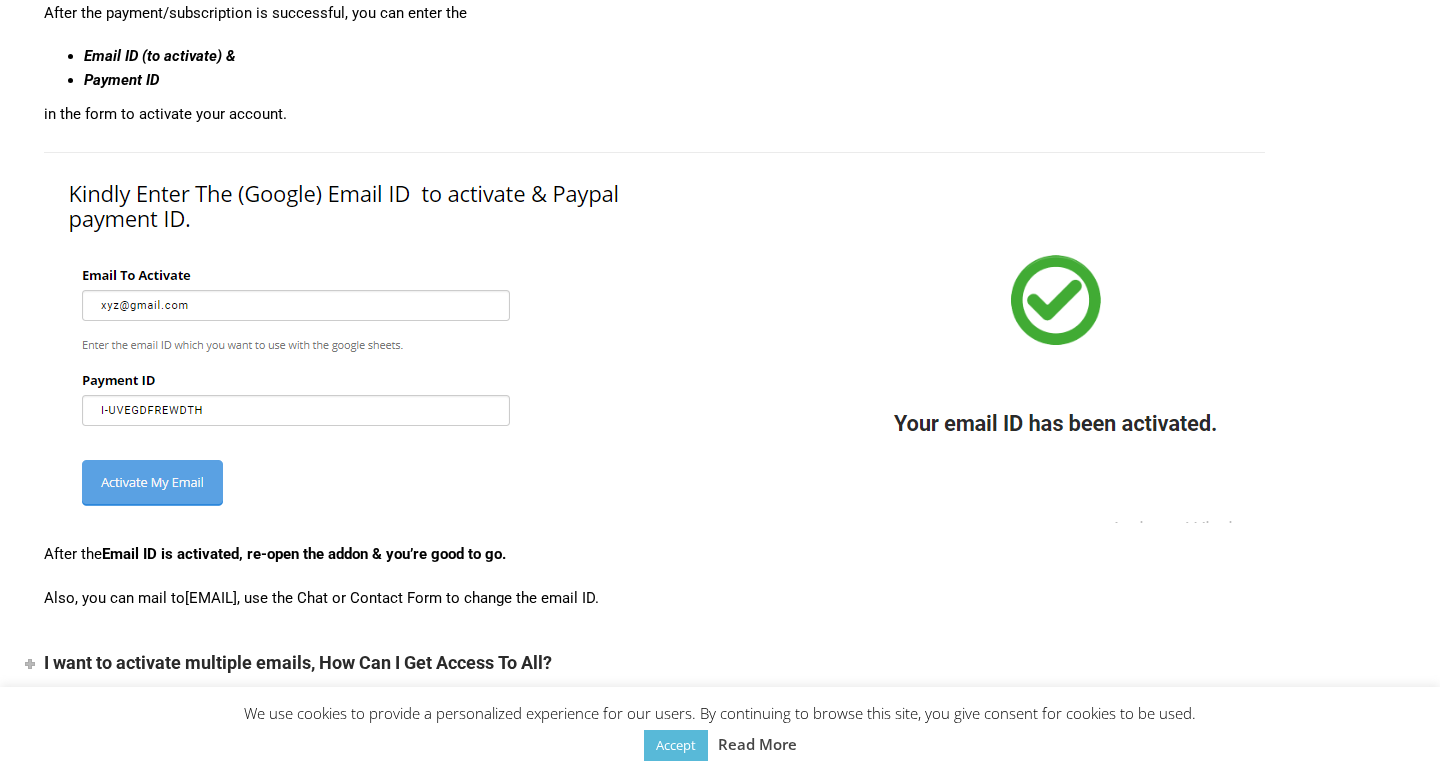 click at bounding box center (654, 334) 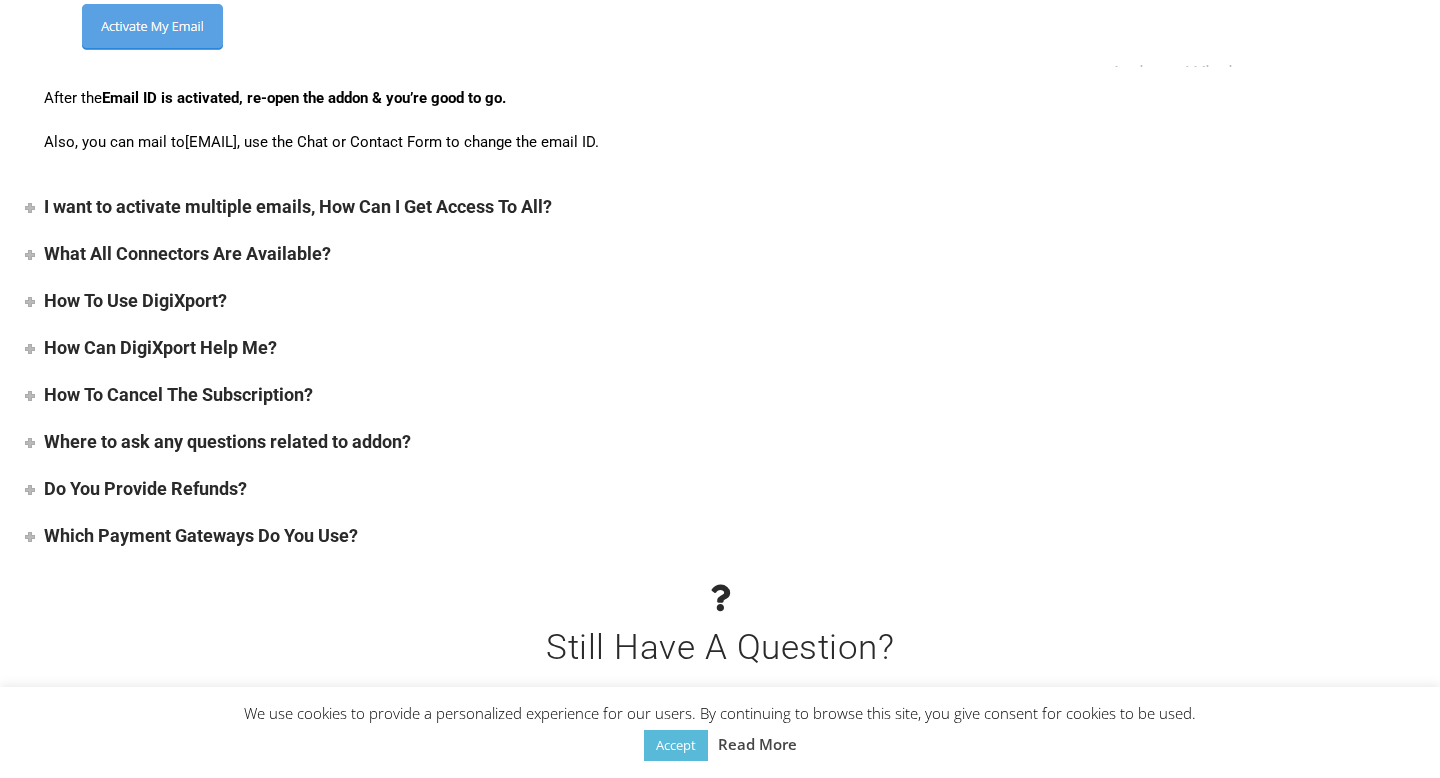 scroll, scrollTop: 8794, scrollLeft: 0, axis: vertical 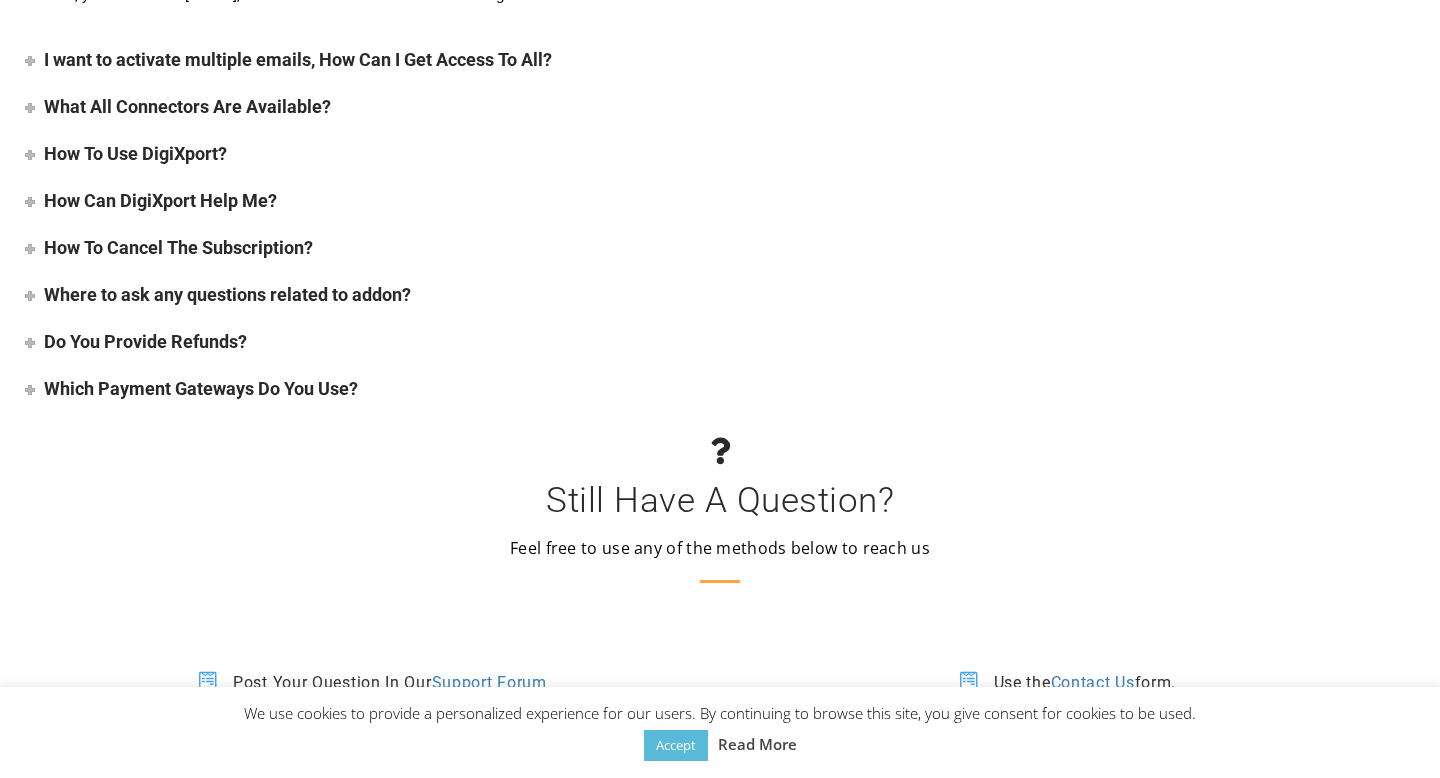 click on "Do You Provide Refunds?" at bounding box center (145, 341) 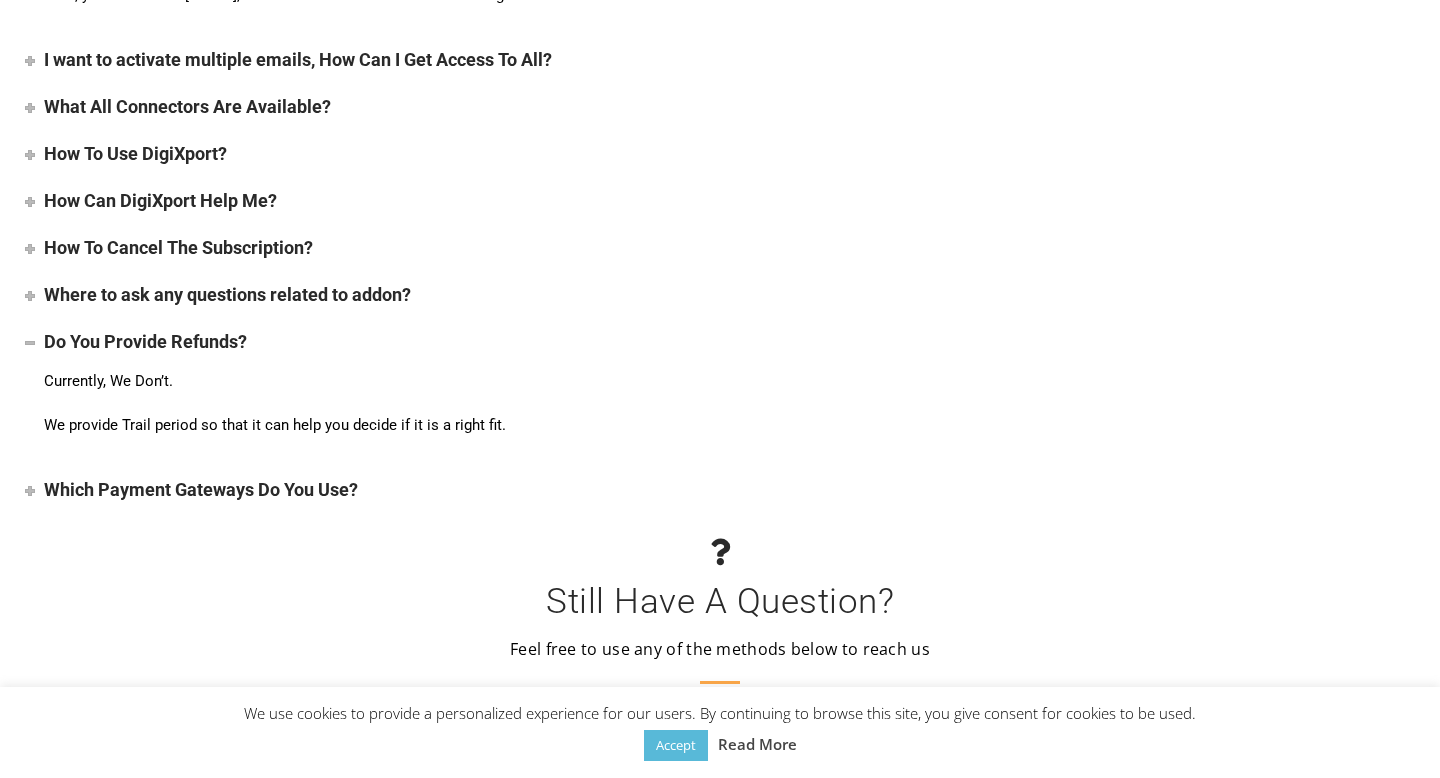 click on "Do You Provide Refunds?" at bounding box center (145, 341) 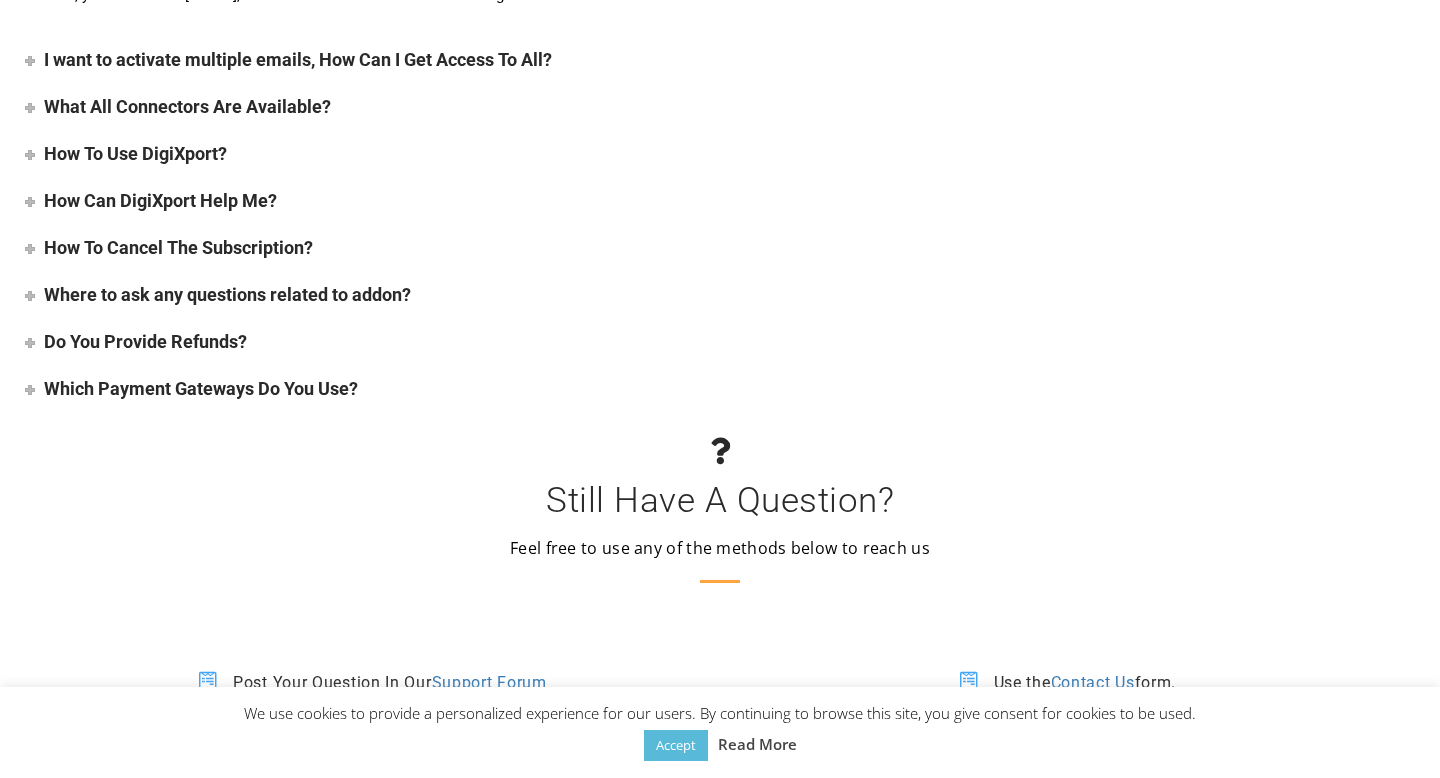 click on "Which Payment Gateways Do You Use?" at bounding box center (201, 388) 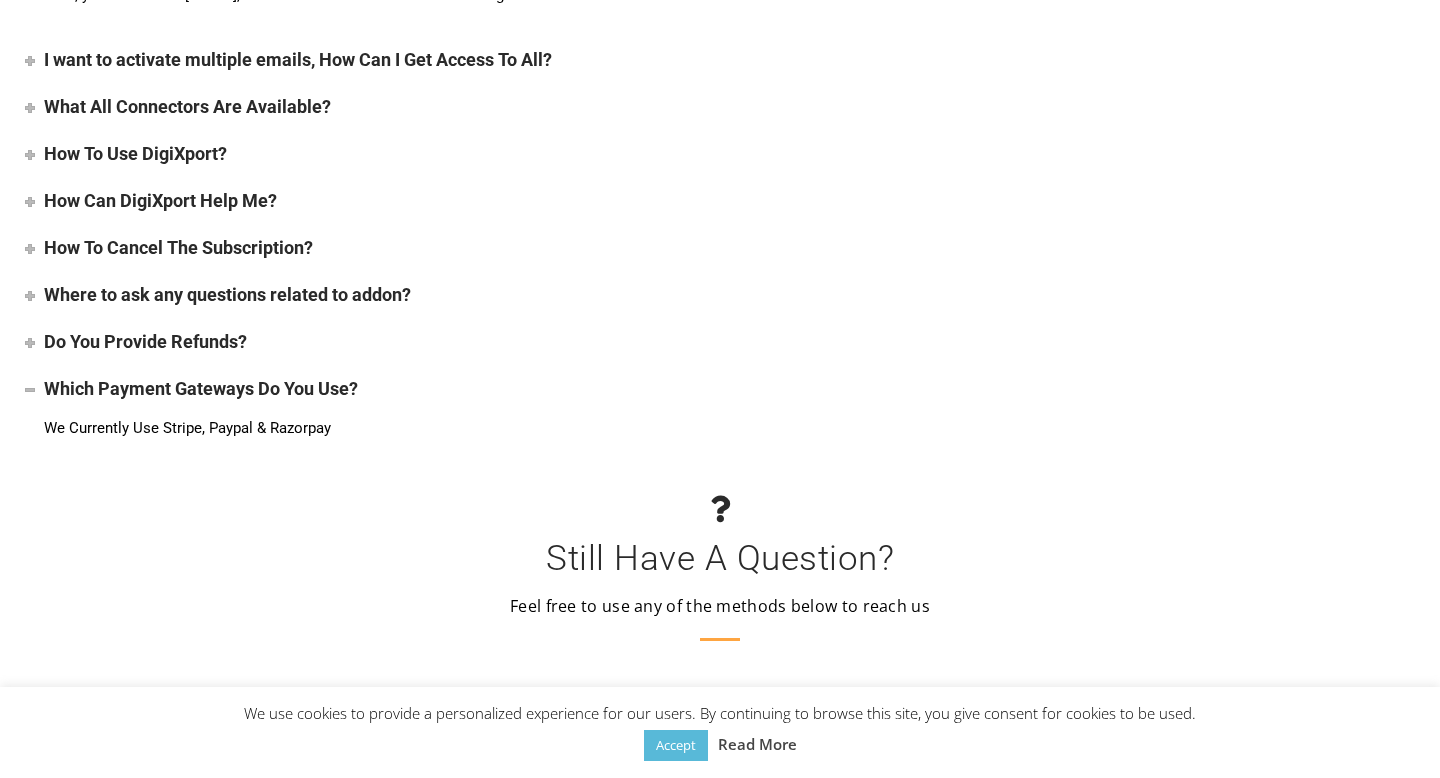 click on "Which Payment Gateways Do You Use?" at bounding box center (201, 388) 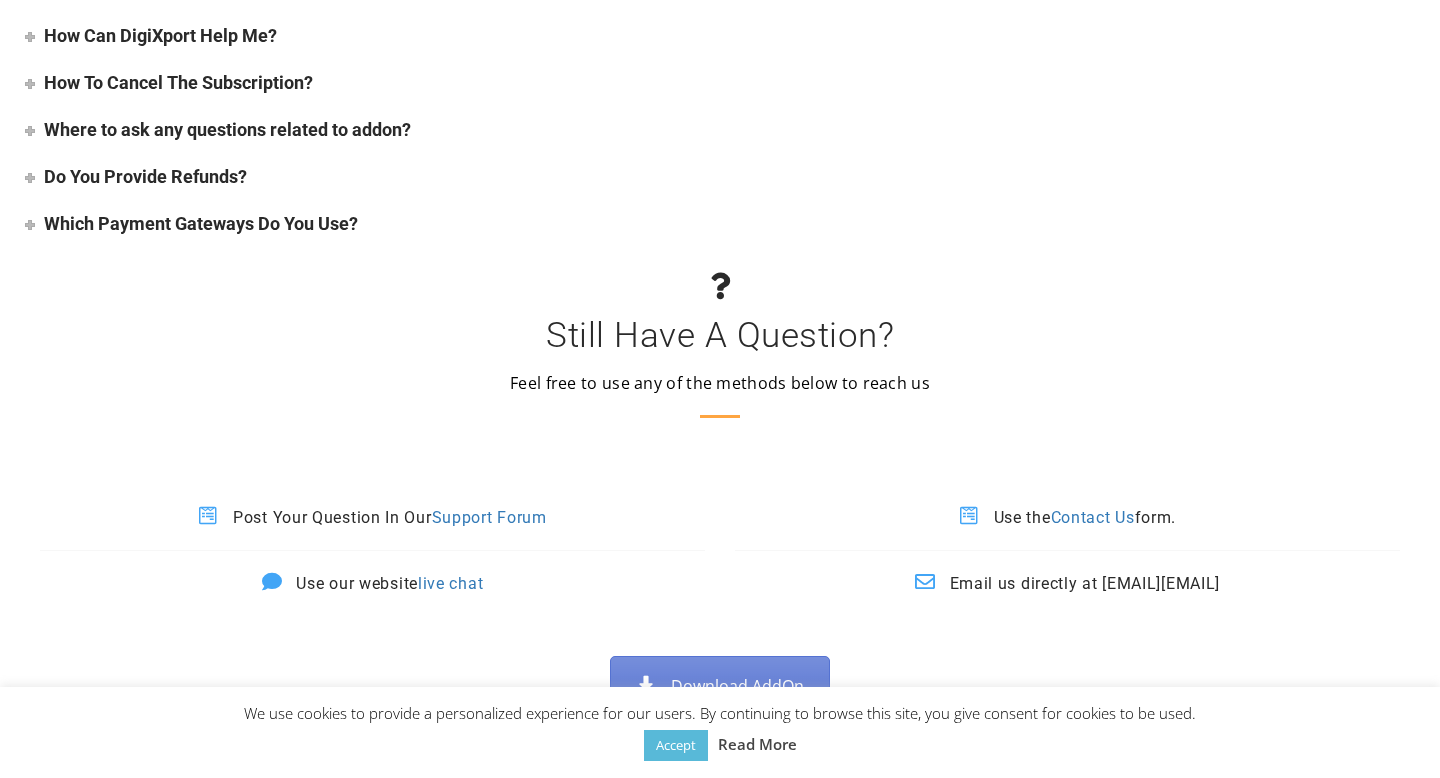 scroll, scrollTop: 9119, scrollLeft: 0, axis: vertical 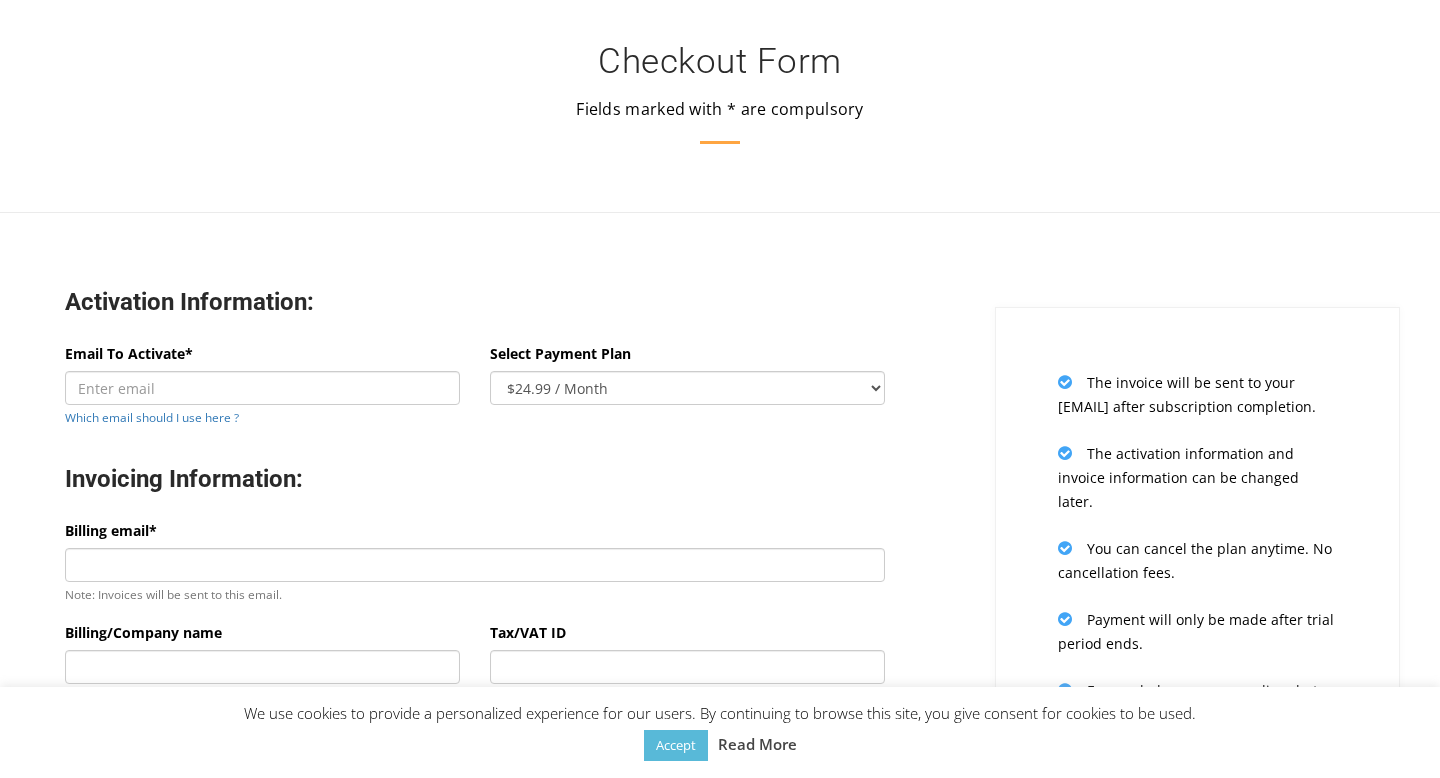 select on "threemonth" 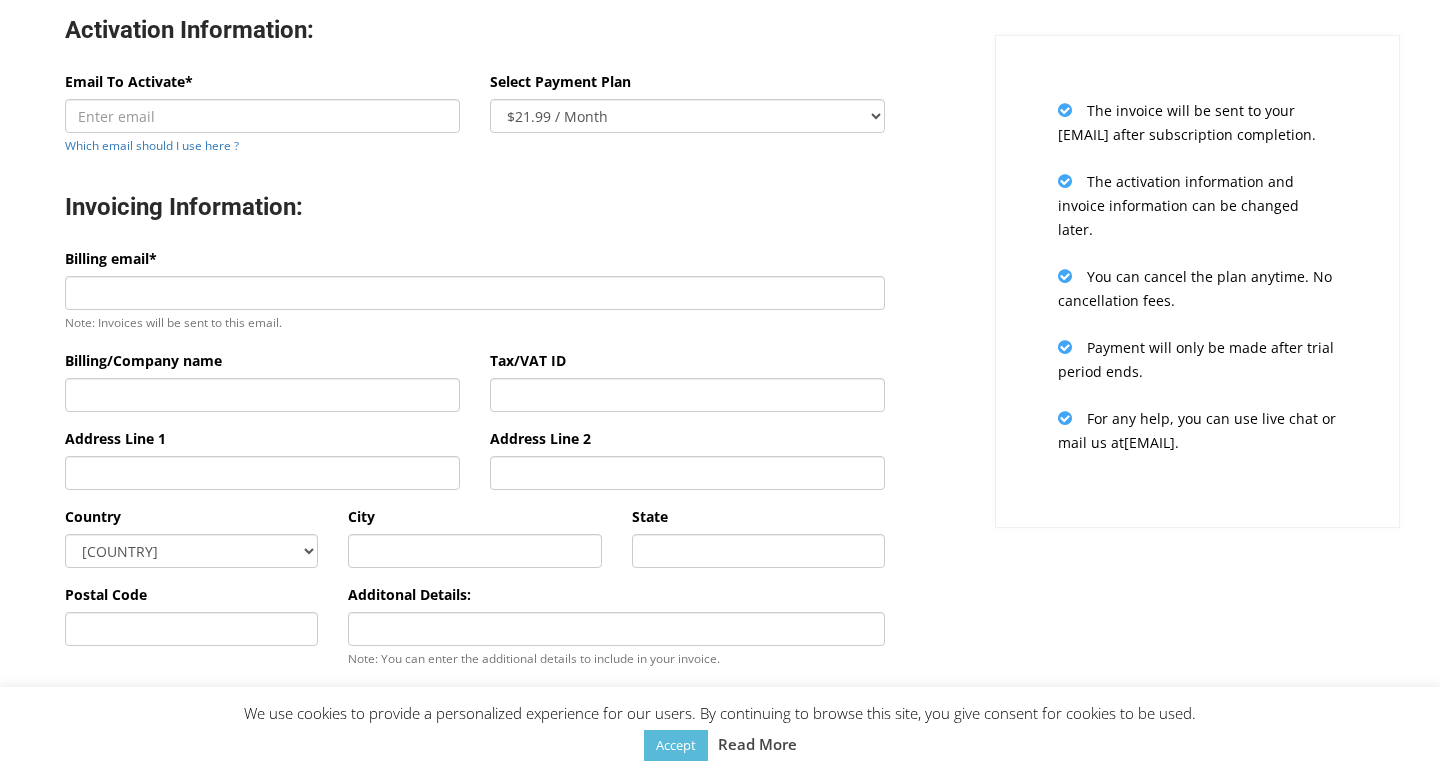 scroll, scrollTop: 521, scrollLeft: 0, axis: vertical 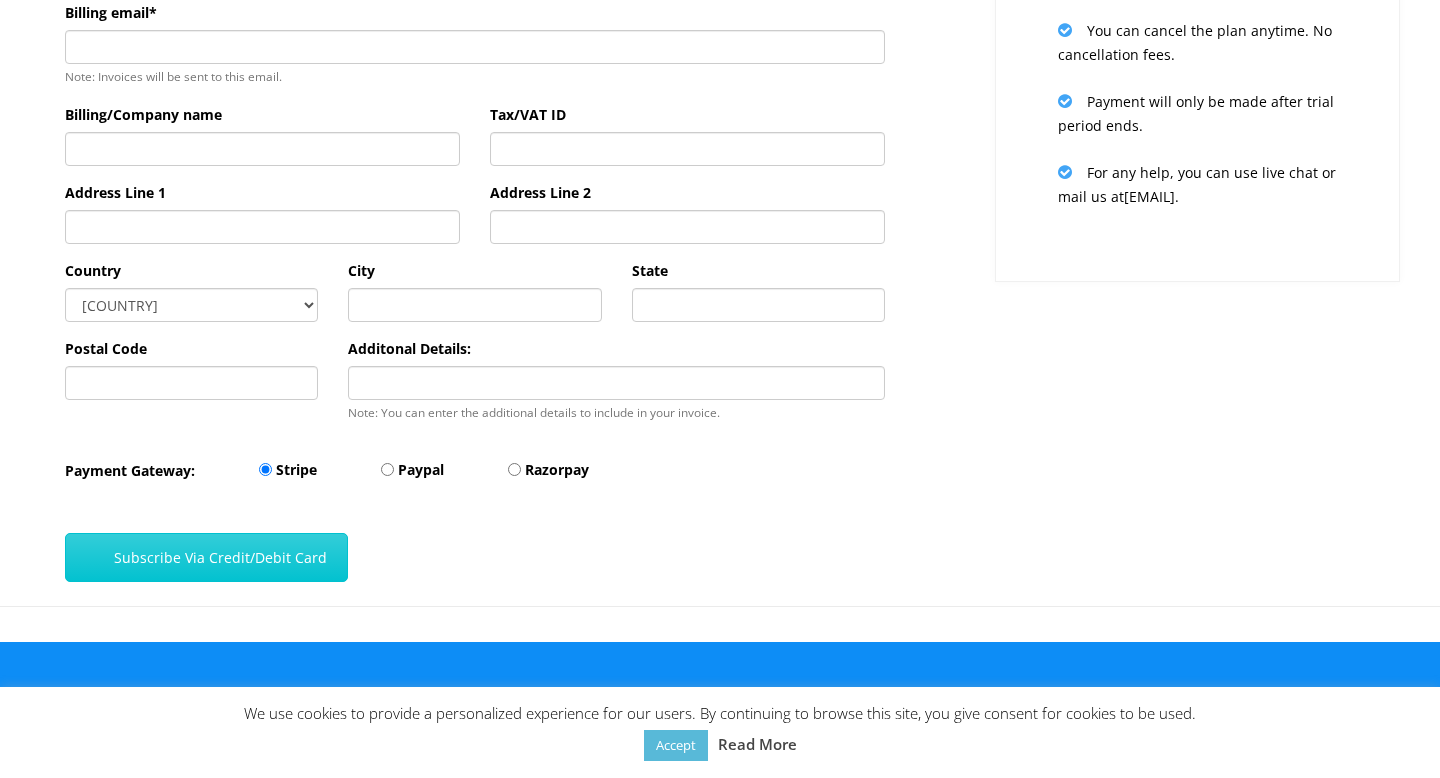 click on "Razorpay" at bounding box center [557, 470] 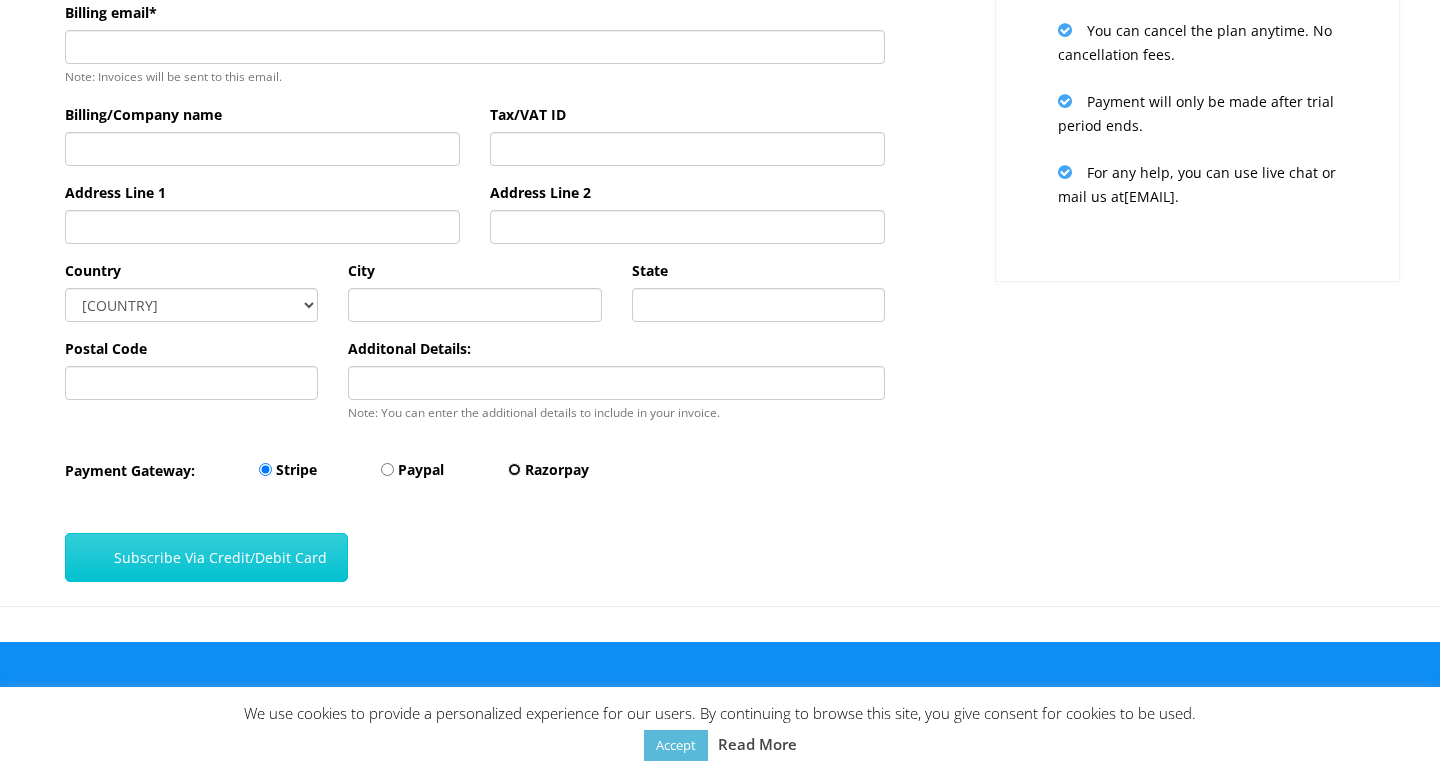 click on "Razorpay" at bounding box center (514, 469) 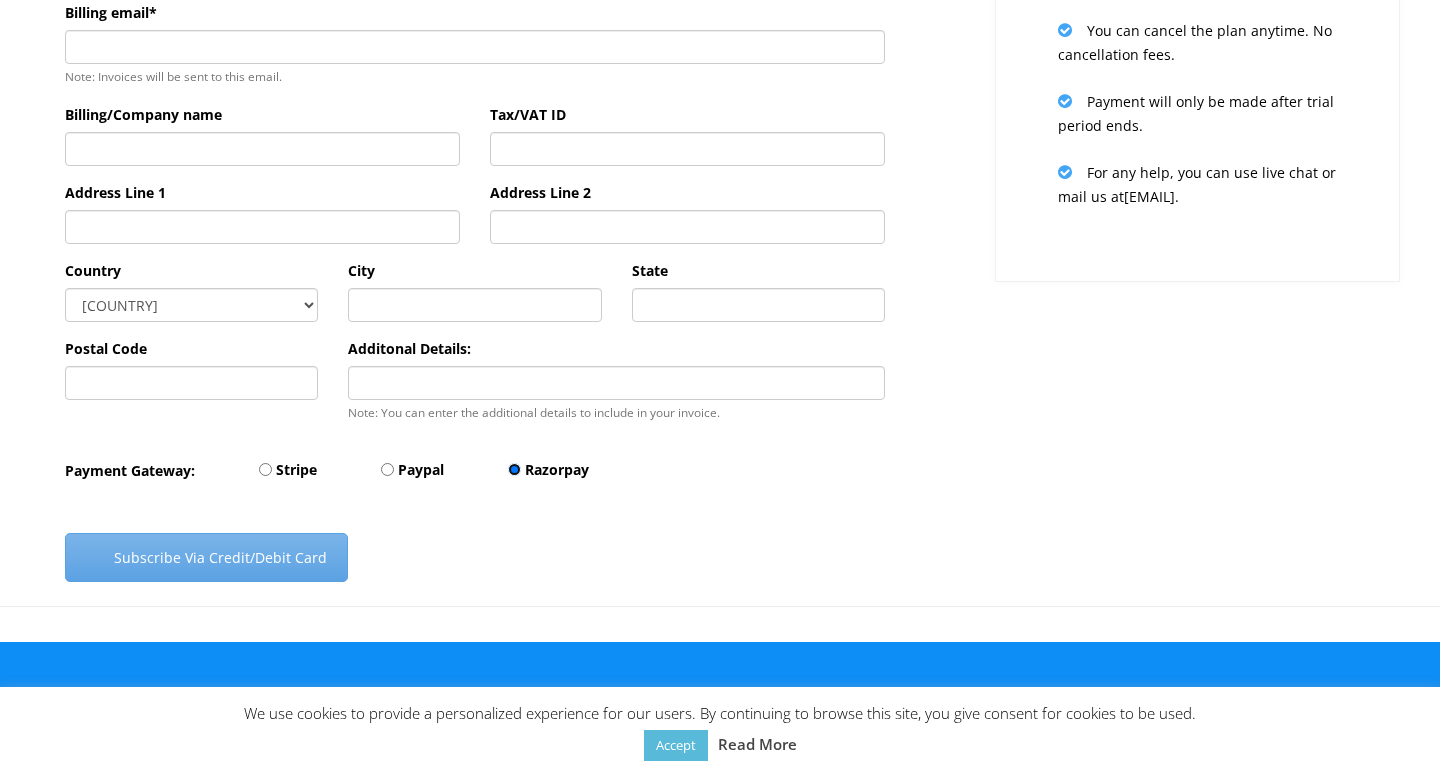 scroll, scrollTop: 0, scrollLeft: 0, axis: both 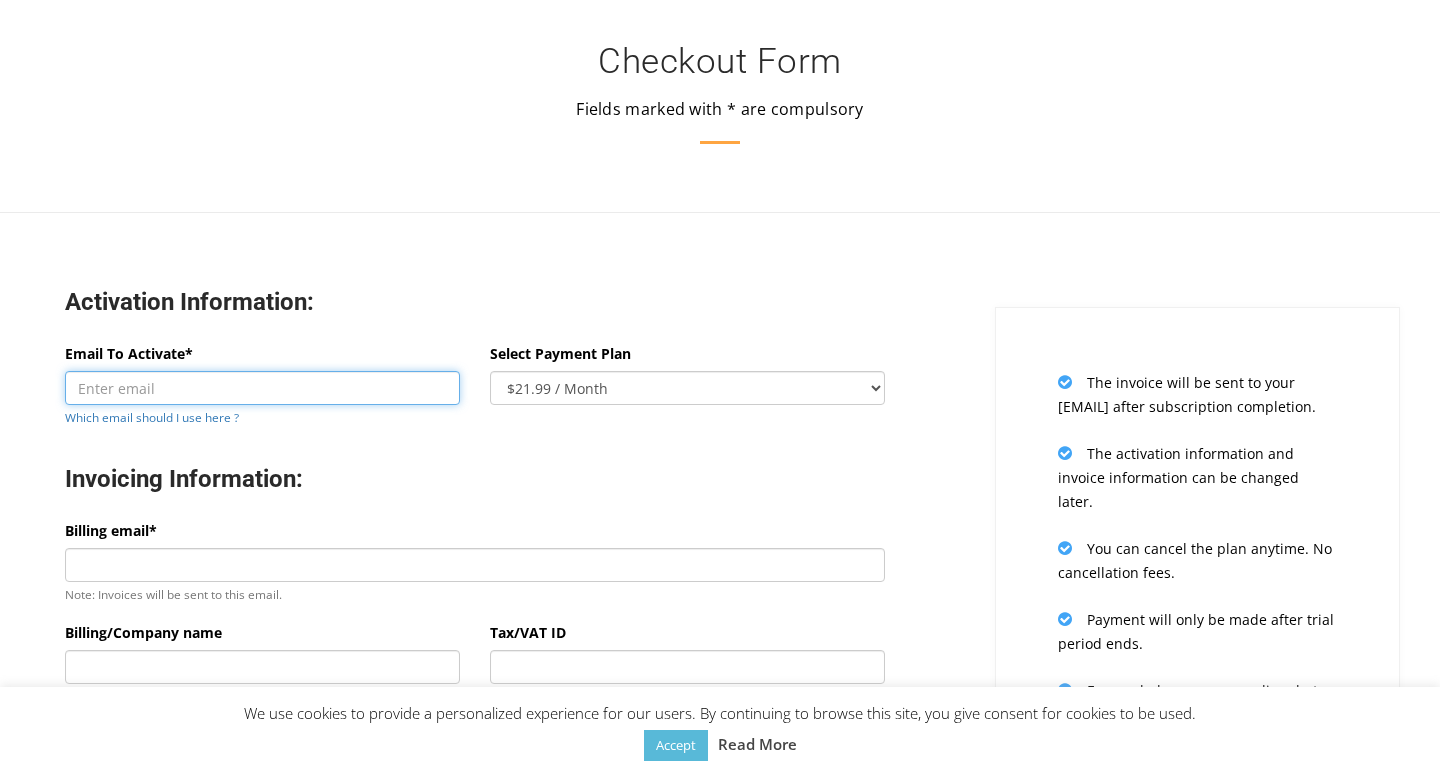 click on "Email To Activate*" at bounding box center (262, 388) 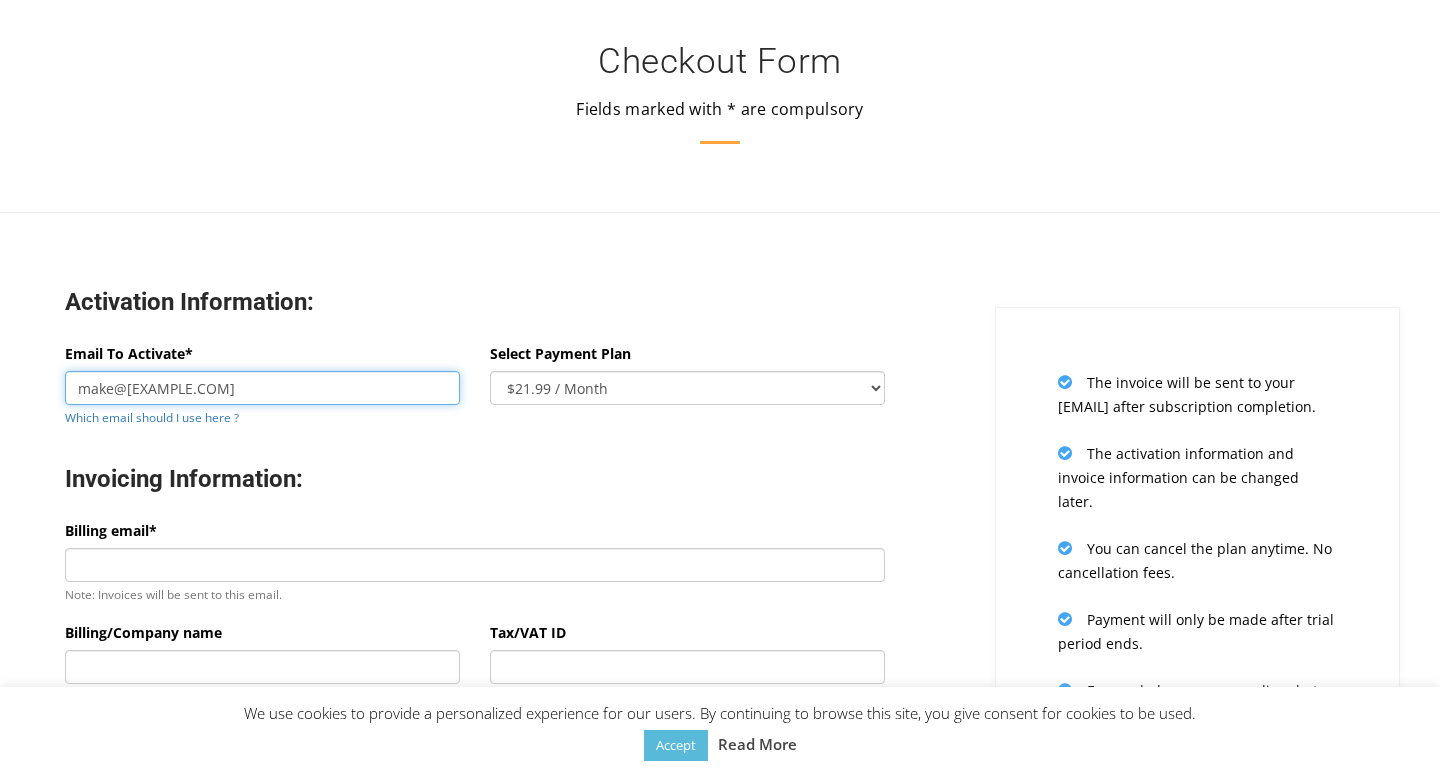 scroll, scrollTop: 73, scrollLeft: 0, axis: vertical 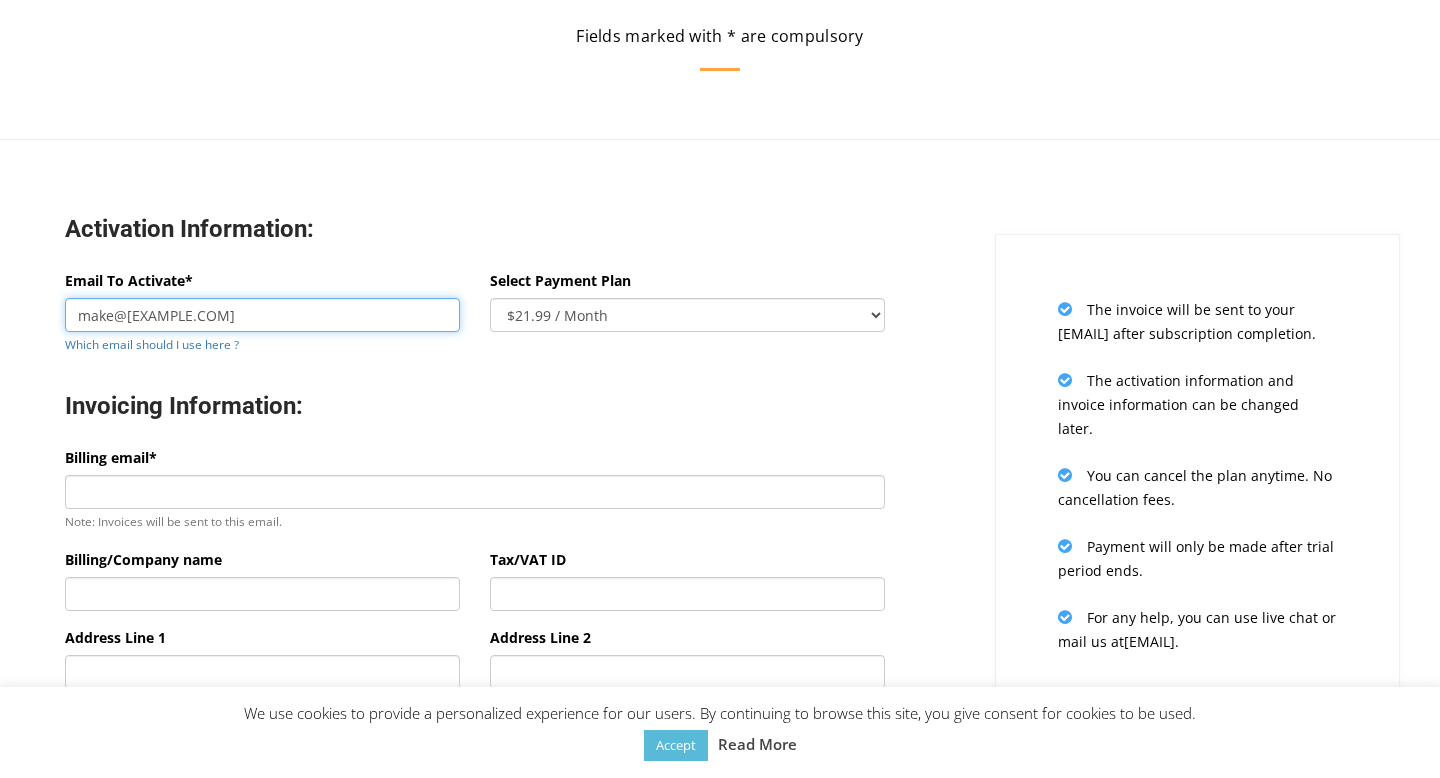type on "make@arisventures.co" 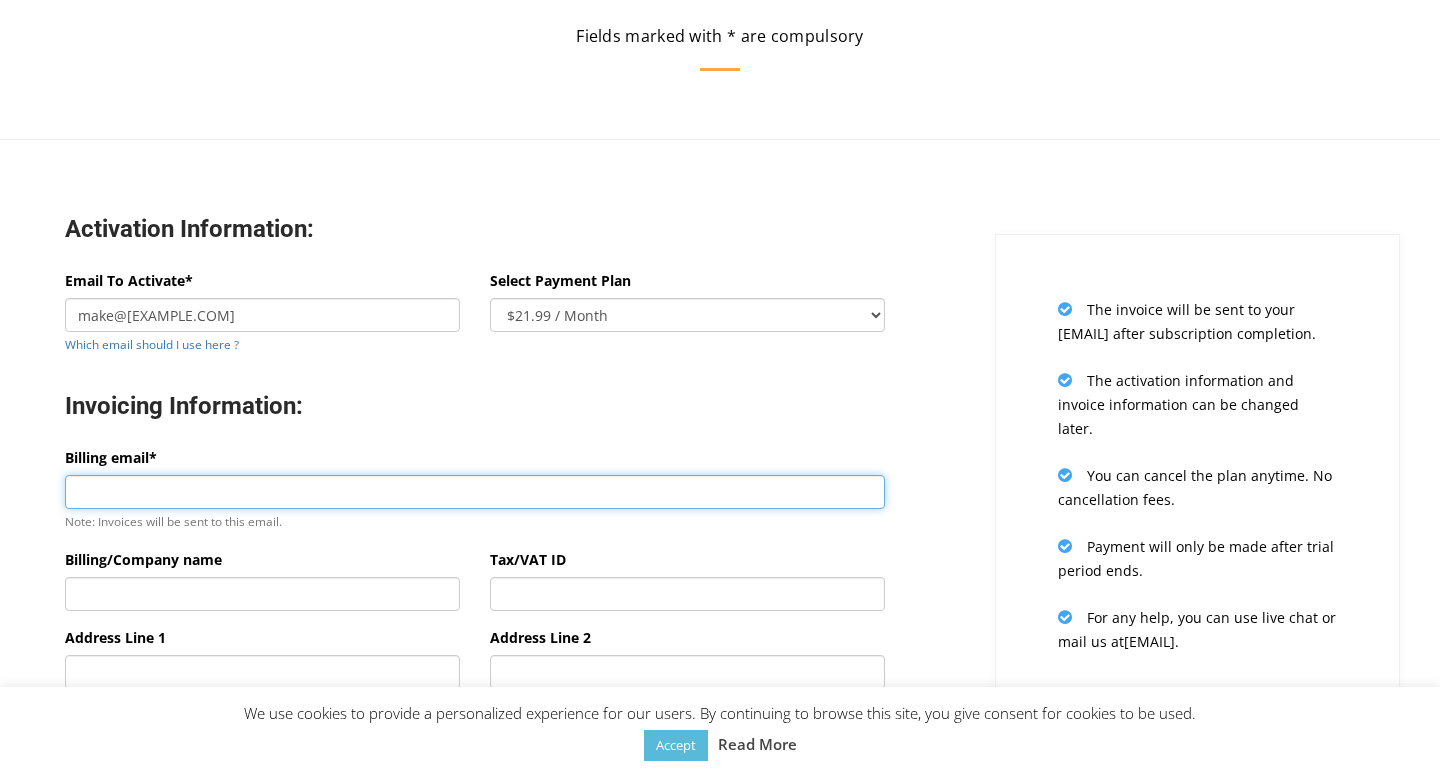 click on "Billing email*" at bounding box center (475, 492) 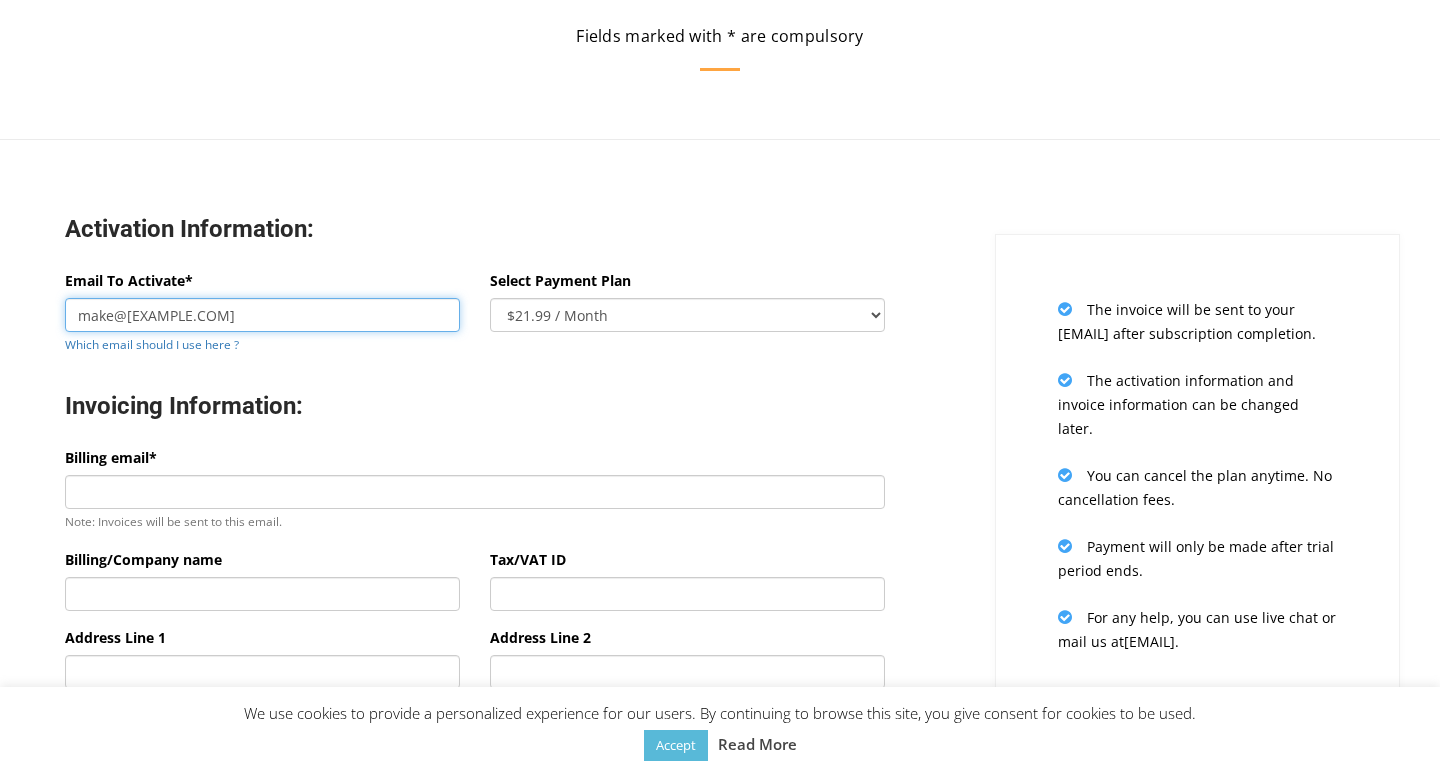 click on "make@arisventures.co" at bounding box center (262, 315) 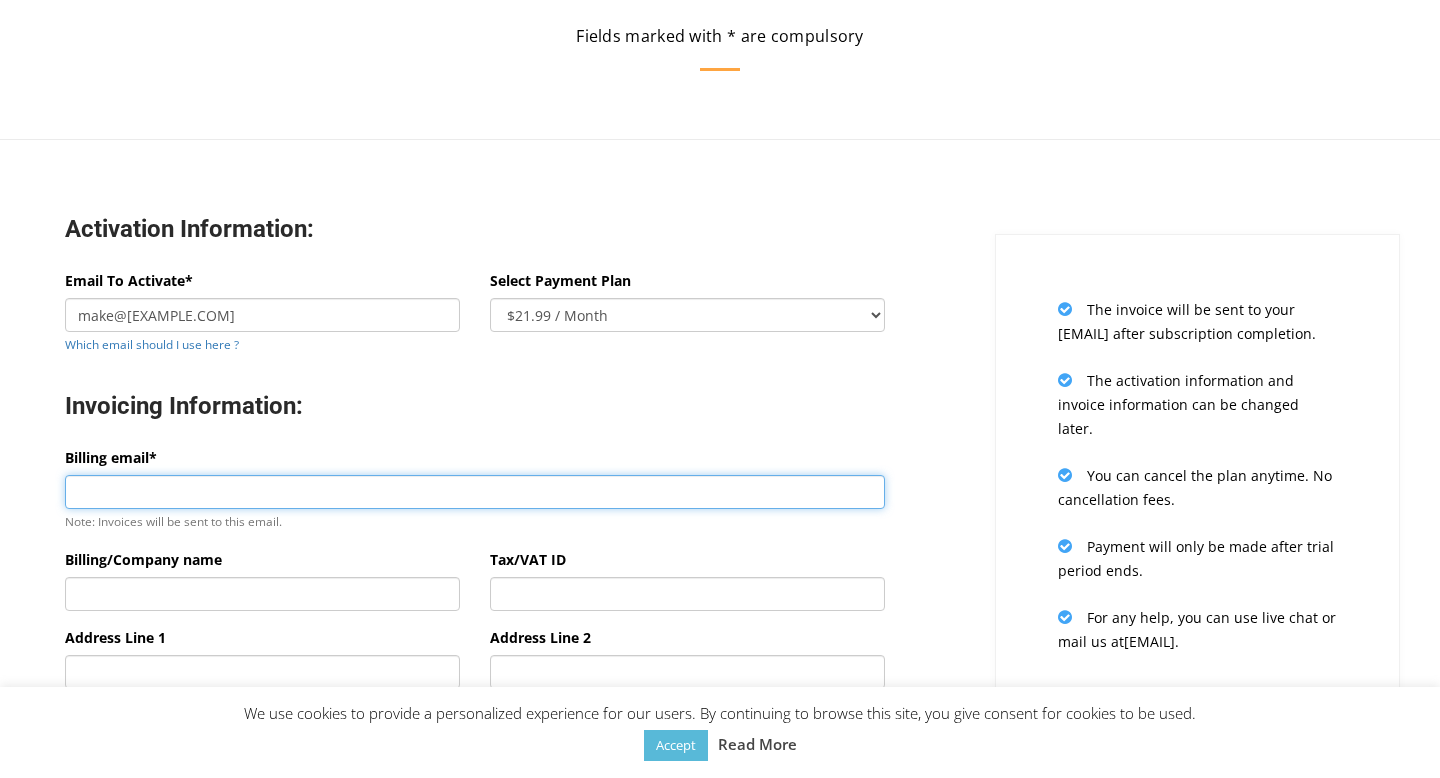 click on "Billing email*" at bounding box center [475, 492] 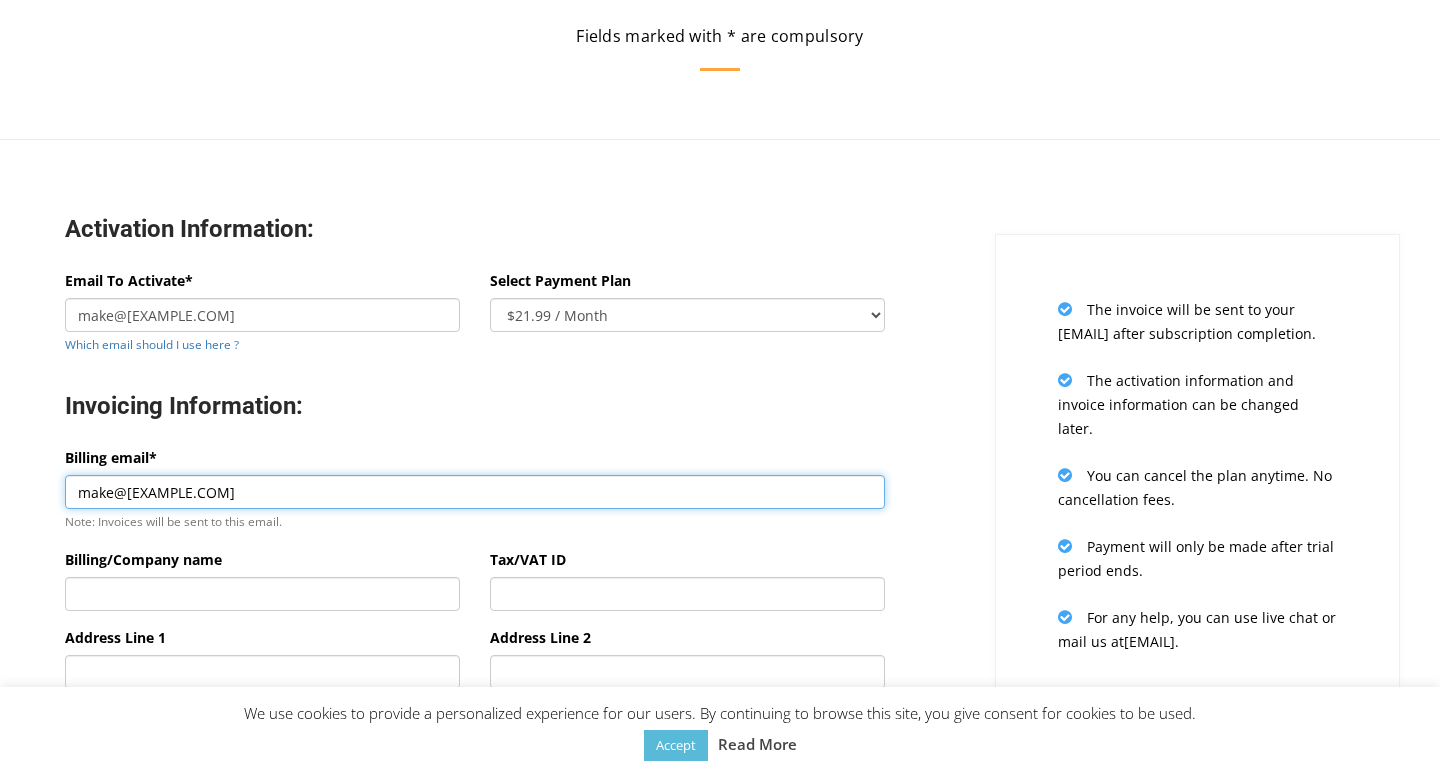 scroll, scrollTop: 261, scrollLeft: 0, axis: vertical 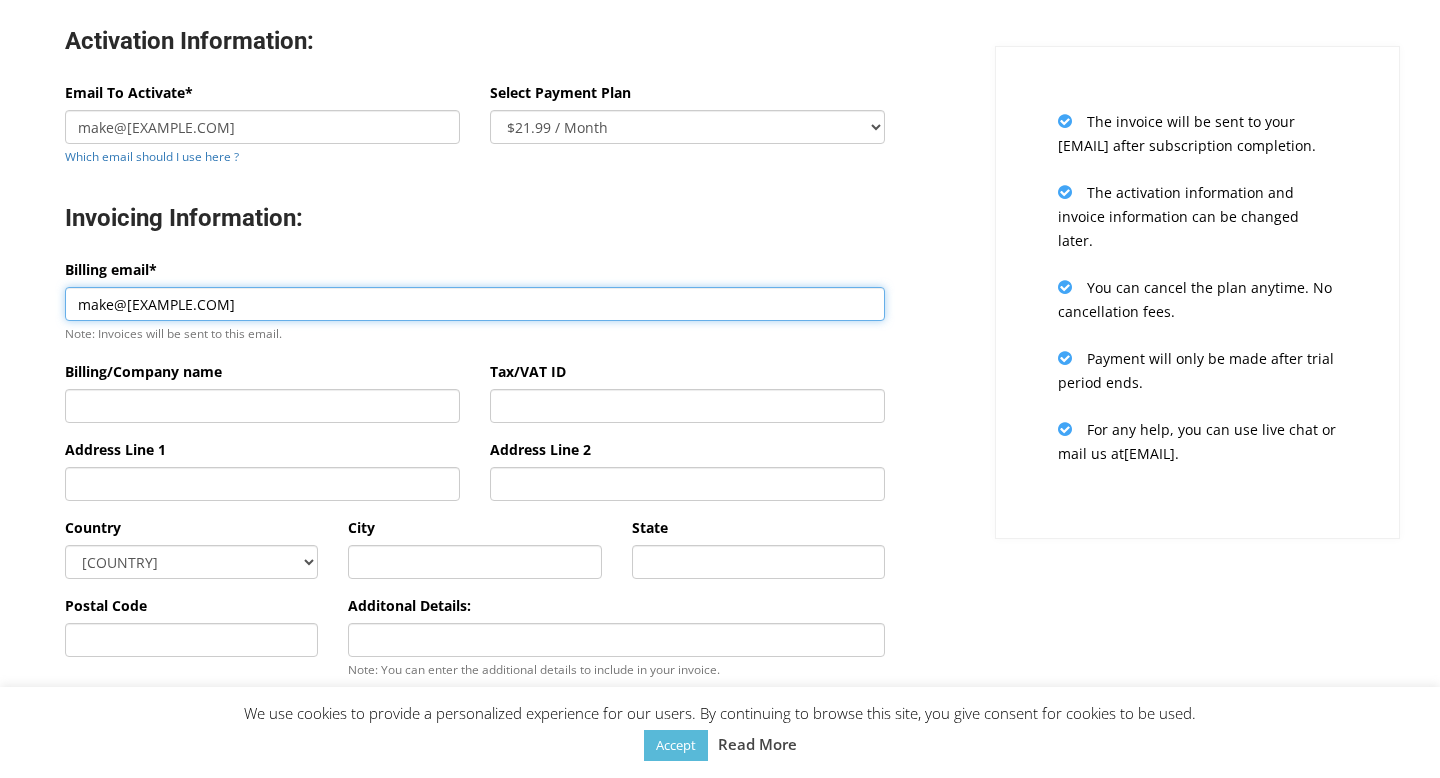 type on "make@arisventures.co" 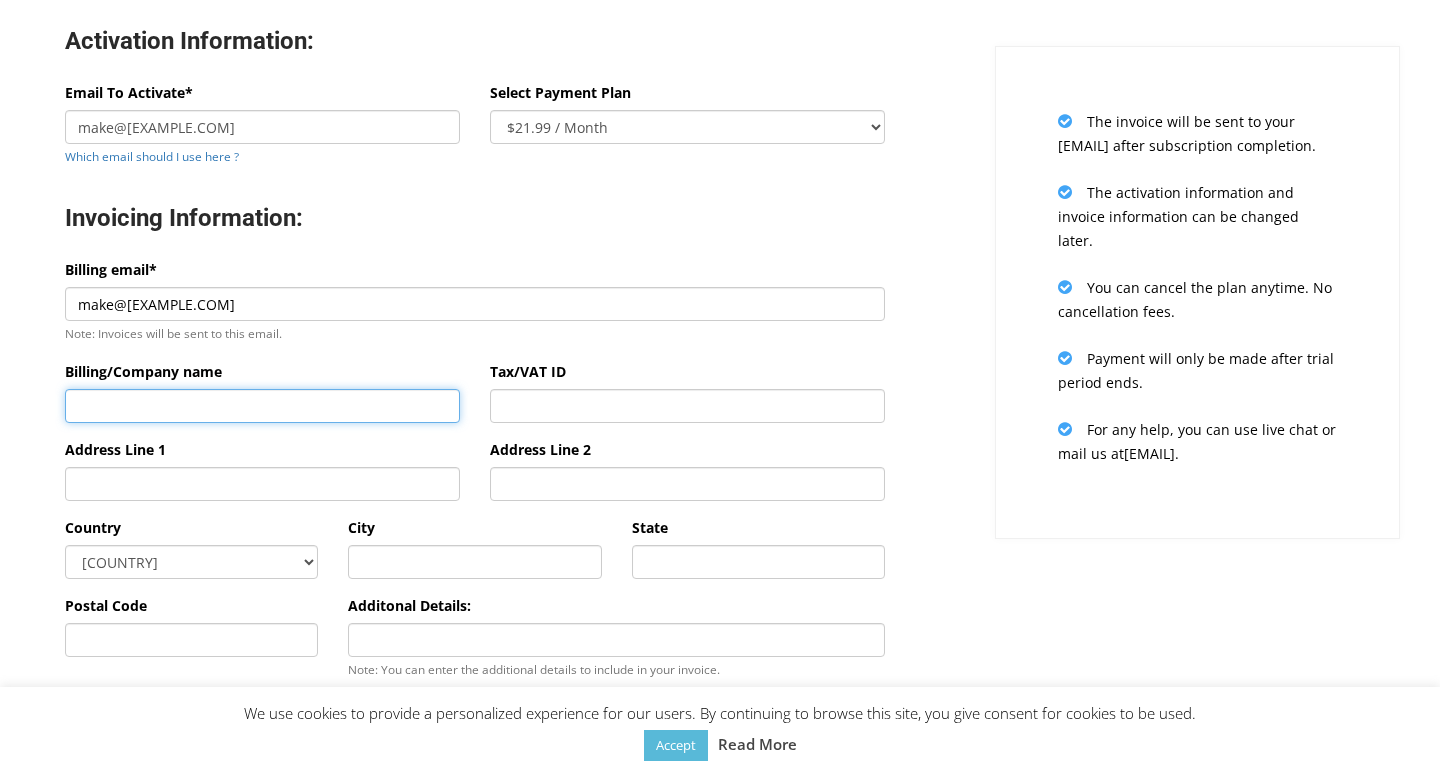 click on "Billing/Company name" at bounding box center (262, 406) 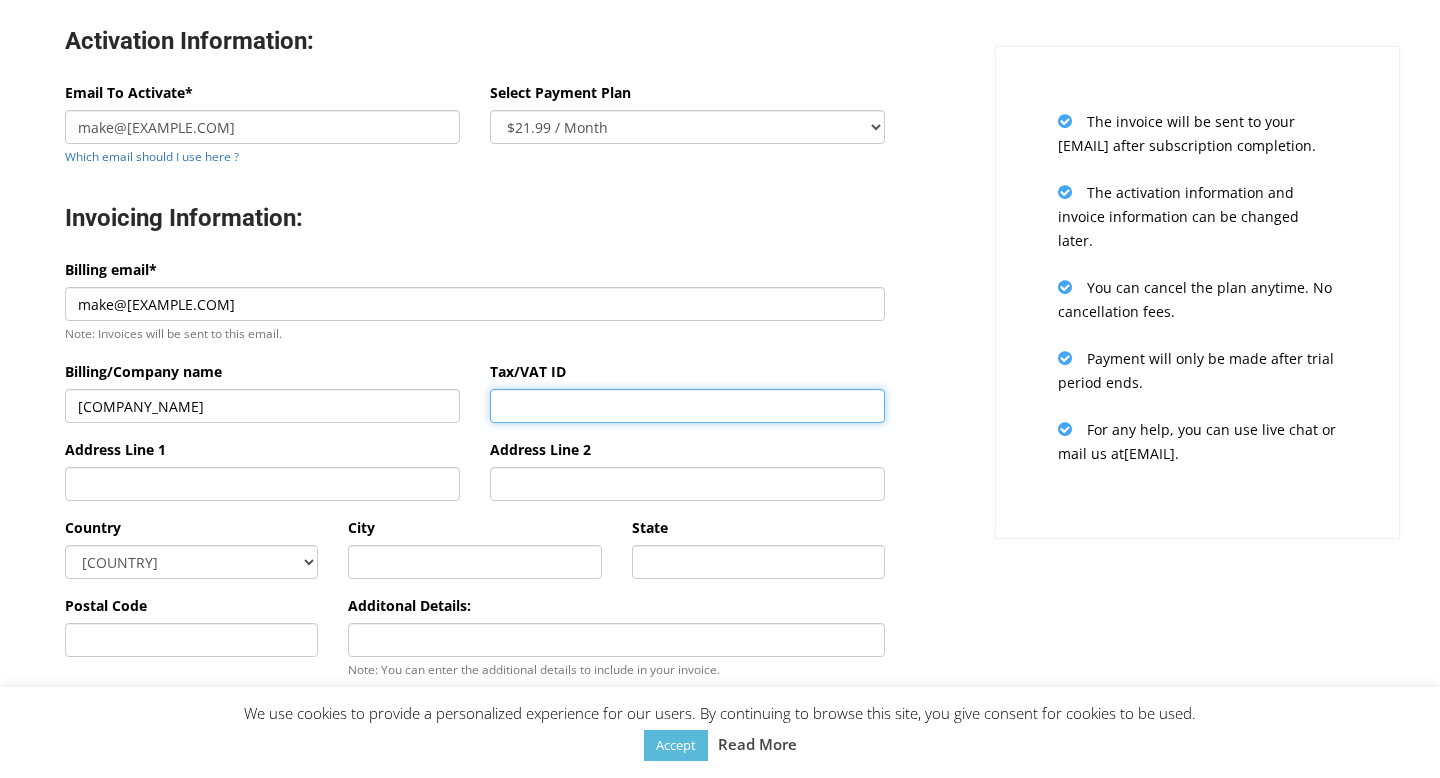 click on "Tax/VAT ID" at bounding box center (687, 406) 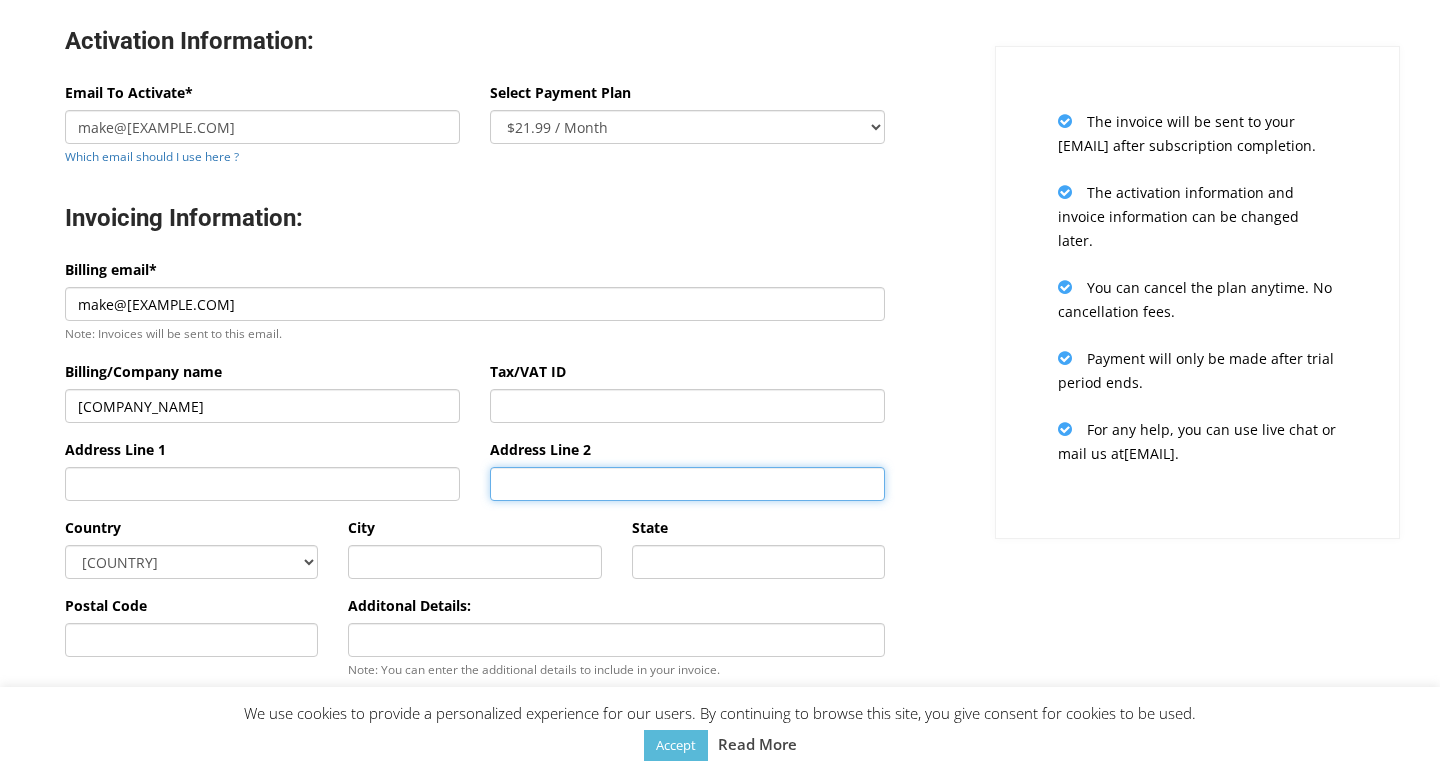 click on "Address Line 2" at bounding box center (687, 484) 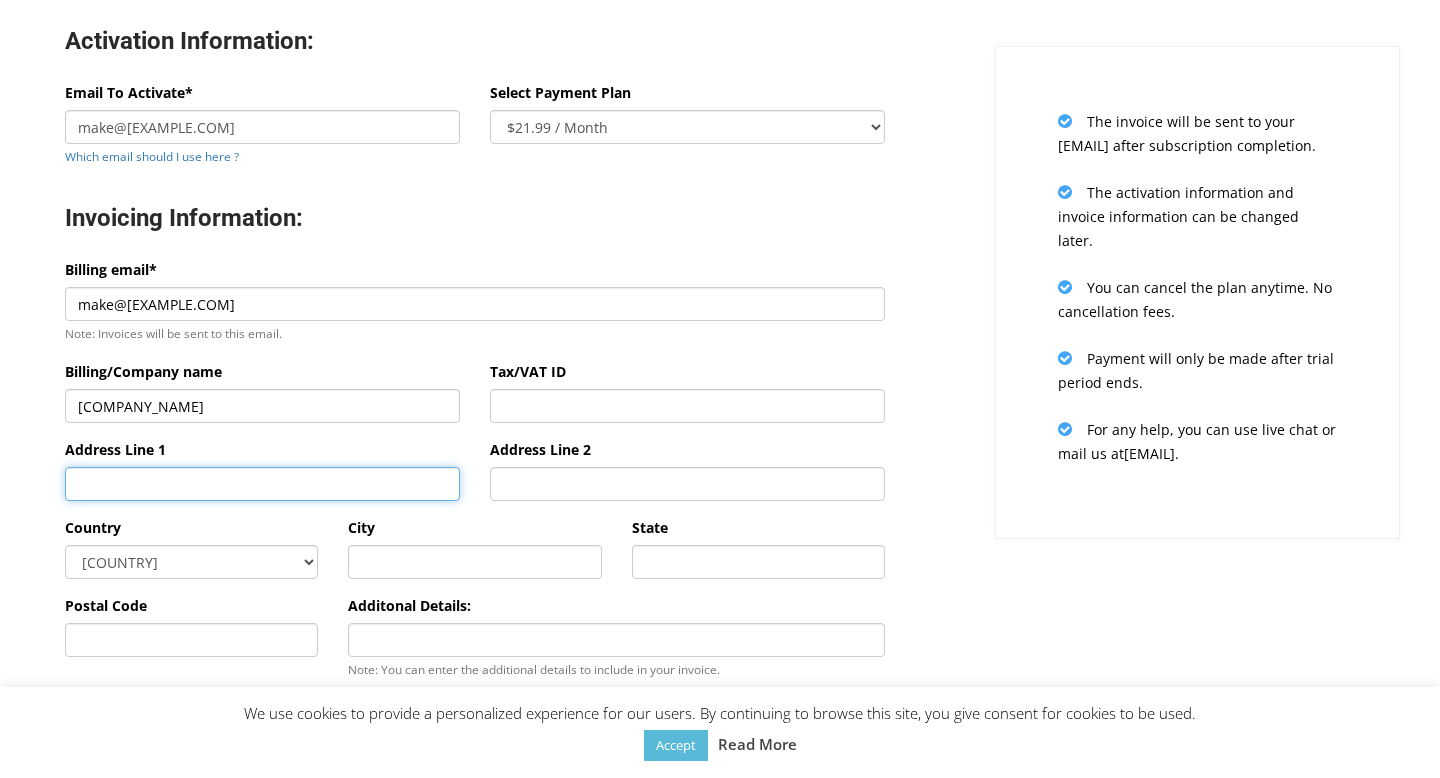 click on "Address Line 1" at bounding box center (262, 484) 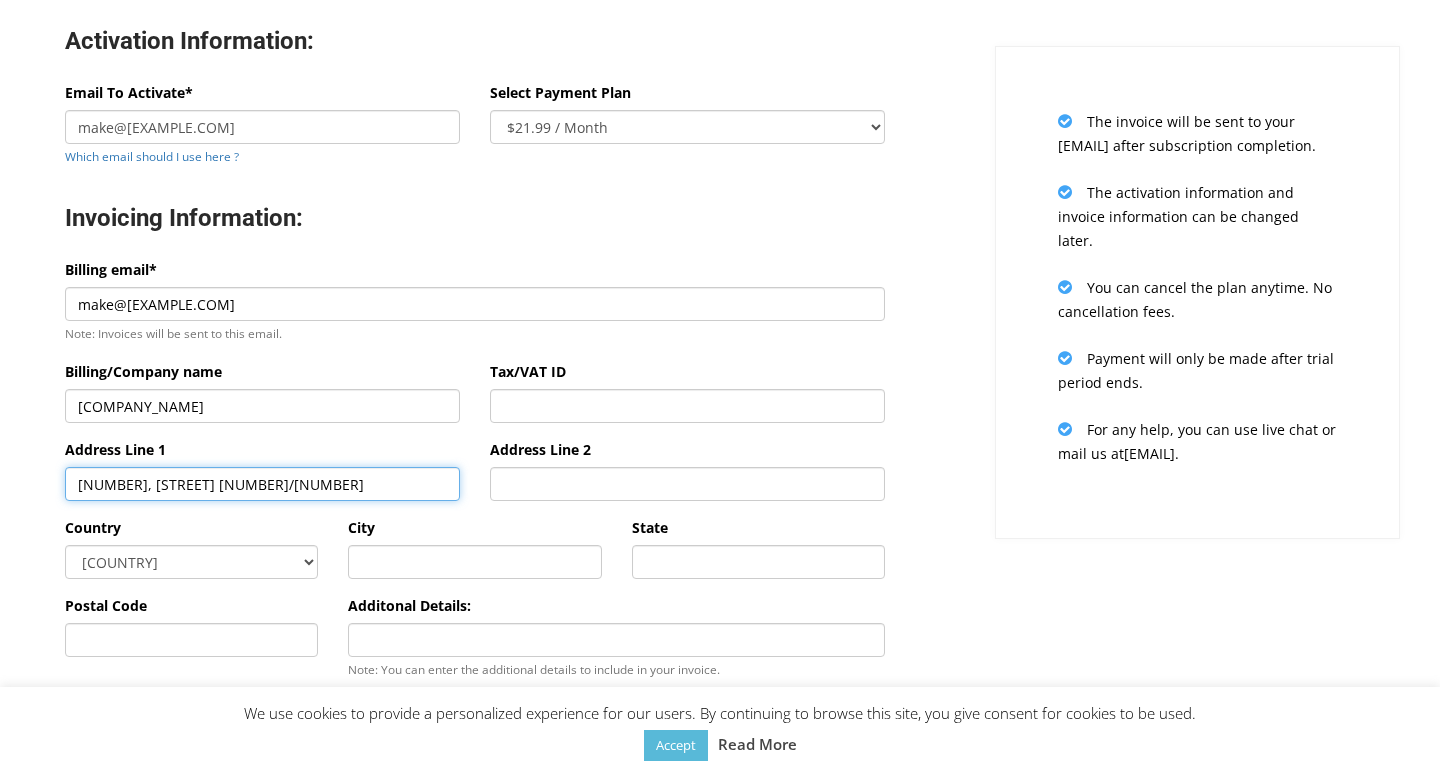 type on "36, Jalan SR 3/4" 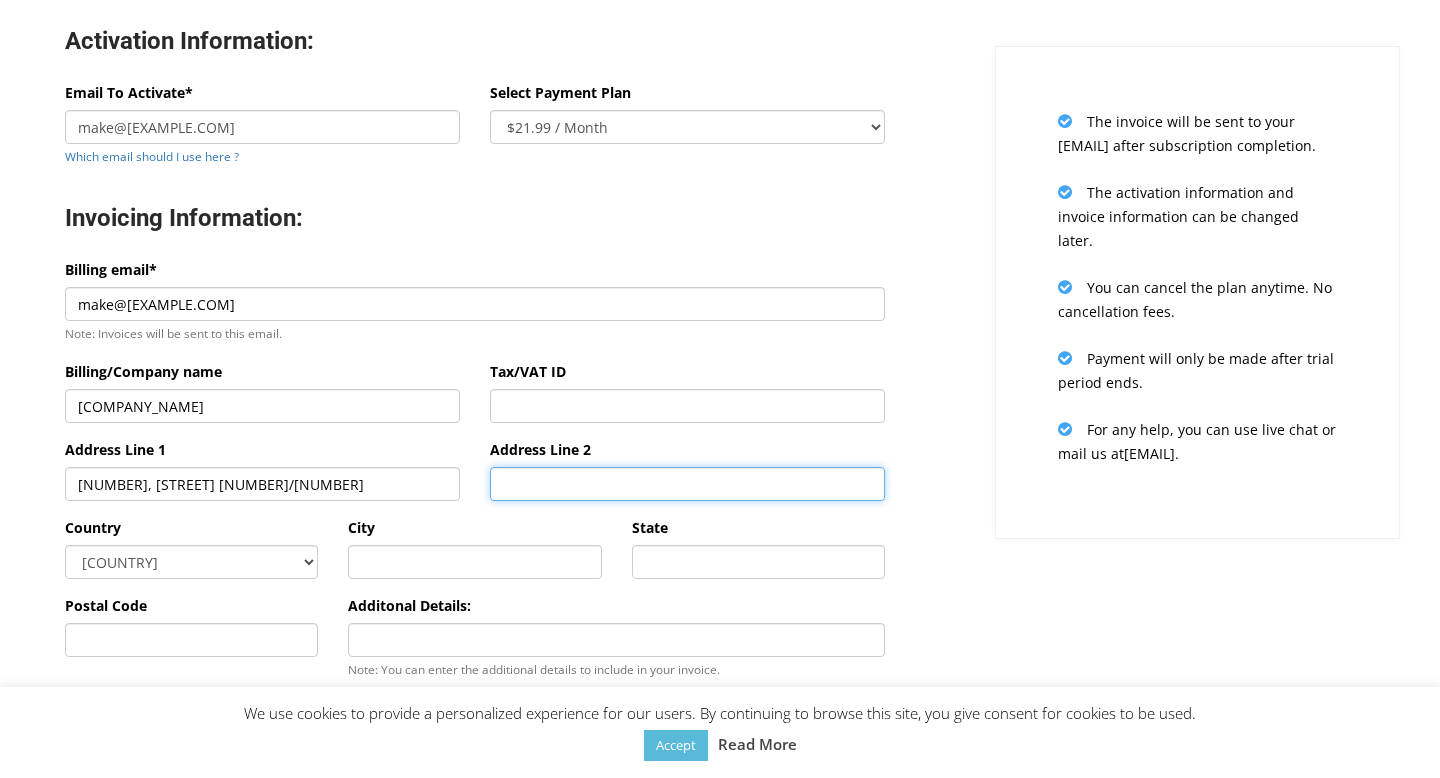 click on "Address Line 2" at bounding box center [687, 484] 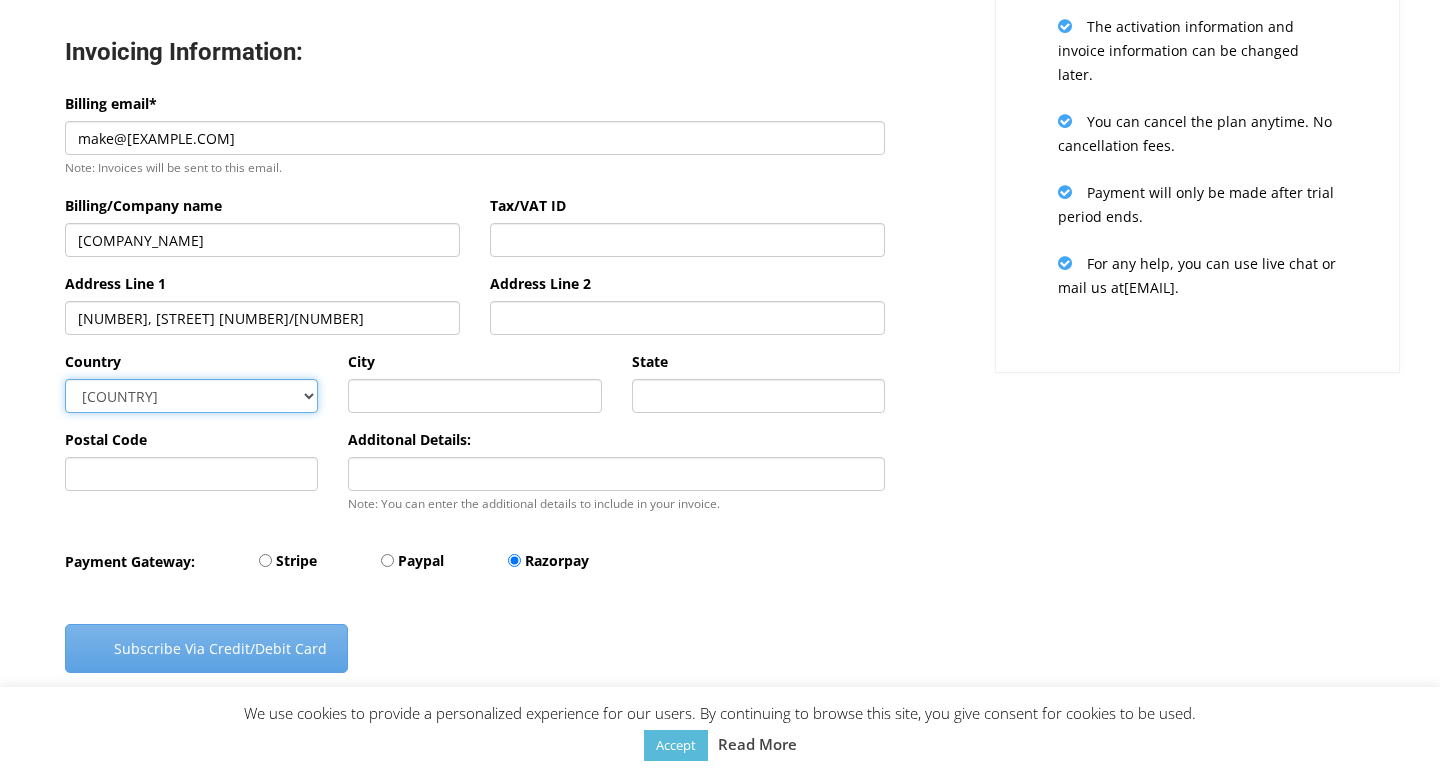 click on "Afghanistan Aland Islands Albania Algeria American Samoa Andorra Angola Anguilla Antarctica Antigua and Barbuda Argentina Armenia Aruba Australia Austria Azerbaijan Bahamas Bahrain Bangladesh Barbados Belarus Belgium Belize Benin Bermuda Bhutan Bolivia Bonaire, Sint Eustatius and Saba Bosnia and Herzegovina Botswana Bouvet Island Brazil British Indian Ocean Territory Brunei Darussalam Bulgaria Burkina Faso Burundi Cambodia Cameroon Canada Cape Verde Cayman Islands Central African Republic Chad Chile China Christmas Island Cocos (Keeling) Islands Colombia Comoros Congo Congo, Democratic Republic of the Congo Cook Islands Costa Rica Cote D'Ivoire Croatia Cuba Curacao Cyprus Czech Republic Denmark Djibouti Dominica Dominican Republic Ecuador Egypt El Salvador Equatorial Guinea Eritrea Estonia Ethiopia Falkland Islands (Malvinas) Faroe Islands Fiji Finland France French Guiana French Polynesia French Southern Territories Gabon Gambia Georgia Germany Ghana Gibraltar Greece Greenland Grenada Guadeloupe Guam Guinea" at bounding box center [191, 396] 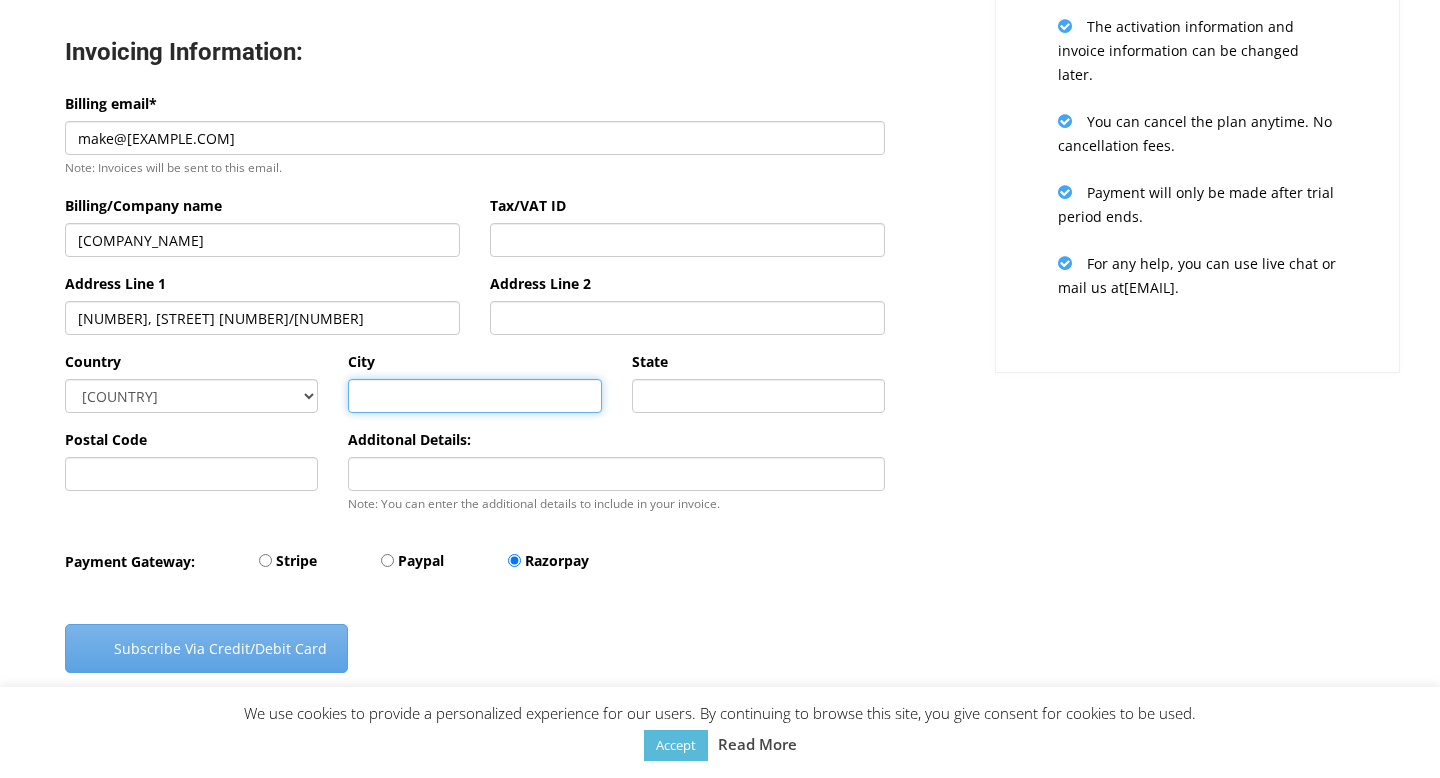 click at bounding box center (474, 396) 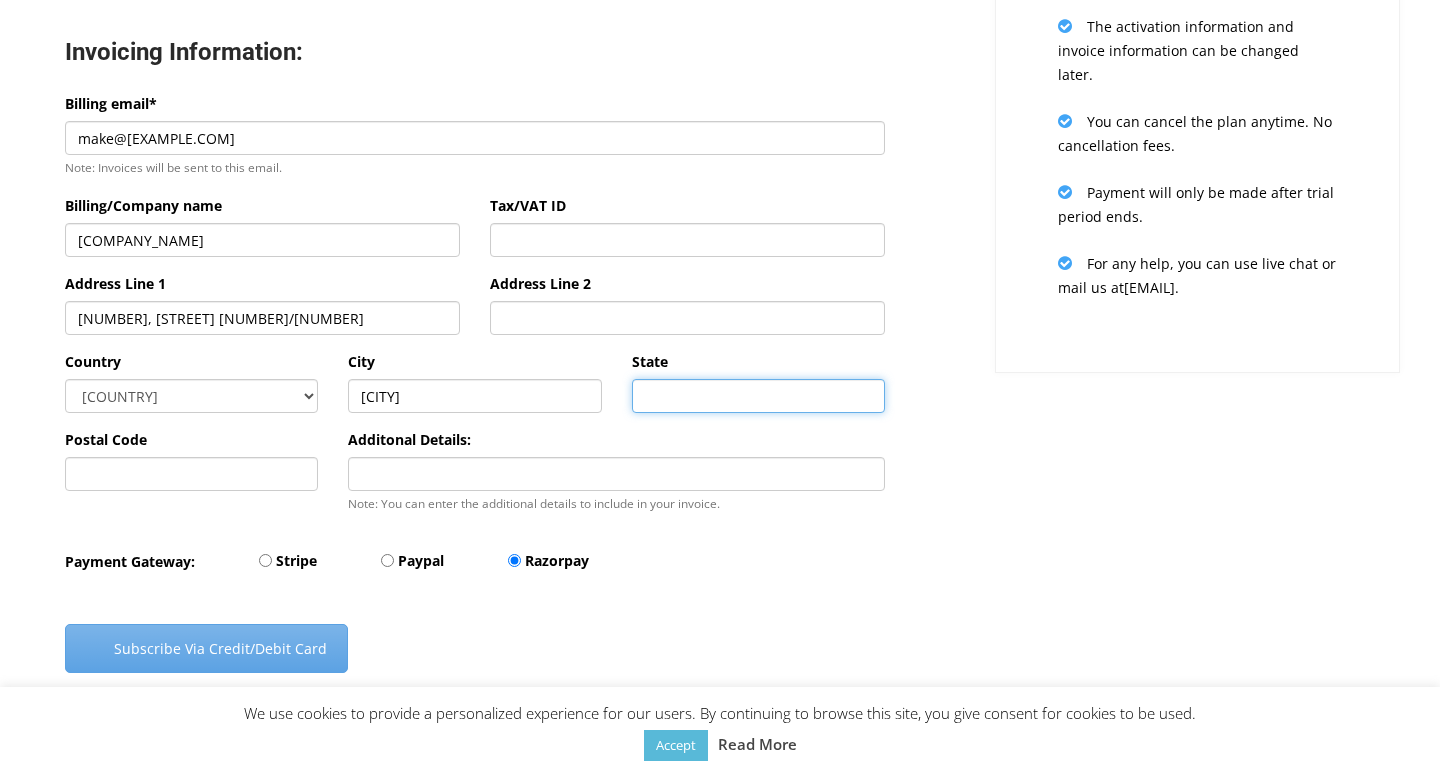 click on "State" at bounding box center [758, 396] 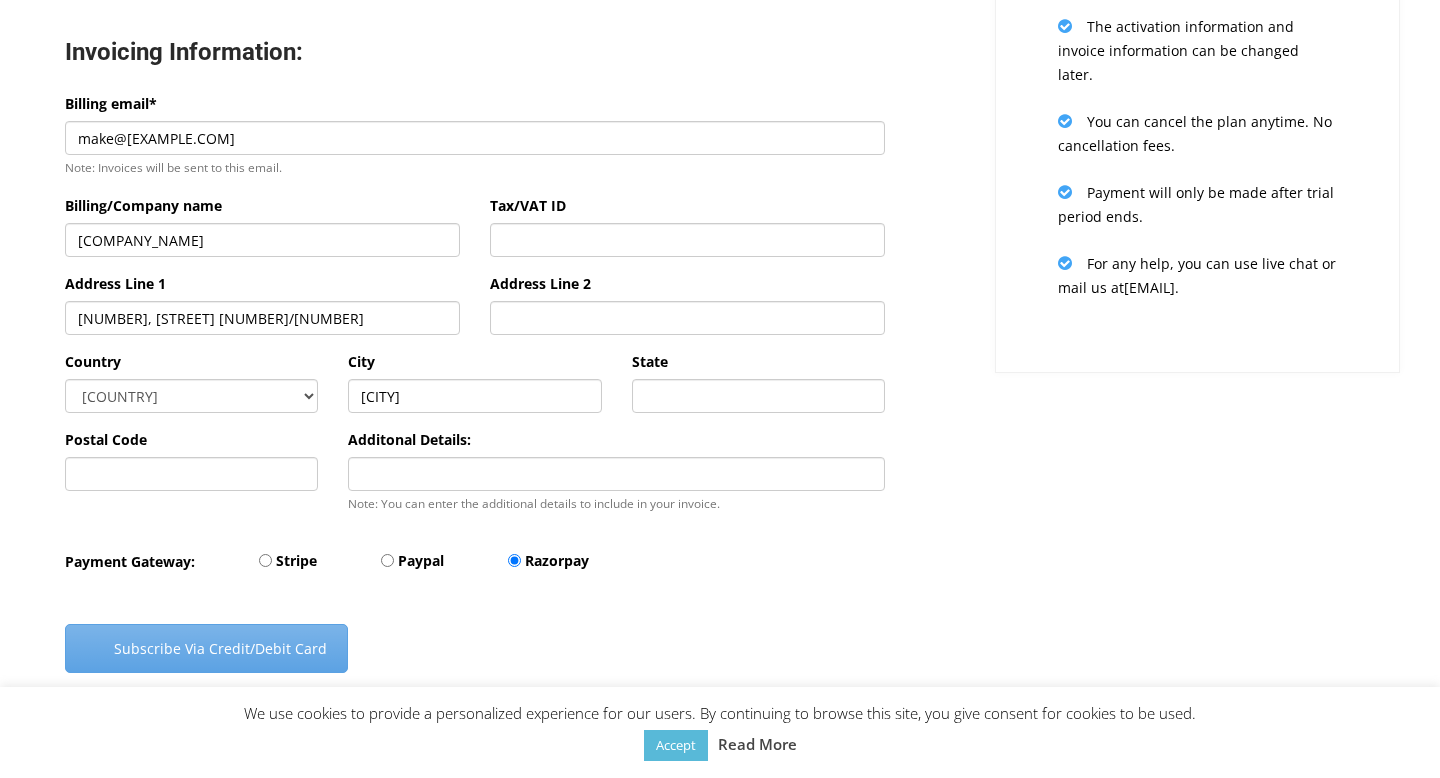 click on "Activation Information:
Email To Activate*
make@arisventures.co
Which email should I use here ?
Select Payment Plan
$24.99 Every 1 Month
$65.97 Every 3 Month ($21.99 / Month)
$131.95 Every 6 Month ($21.99 / Month)
$251.90 Every 12 Month ($20.99 / Month)
Invoicing Information:
Billing email*
make@arisventures.co
Note: Invoices will be sent to this email.
Billing/Company name
Aris Ventures
Tax/VAT ID
Address Line 1
36, Jalan SR 3/4
Address Line 2
Country
Afghanistan Aland Islands Albania Algeria American Samoa Andorra Angola Anguilla Antarctica Antigua and Barbuda Argentina Armenia Aruba Australia Austria Azerbaijan Bahamas Bahrain Bangladesh Barbados Belarus Belgium Belize Benin Bermuda Bhutan" at bounding box center (720, 258) 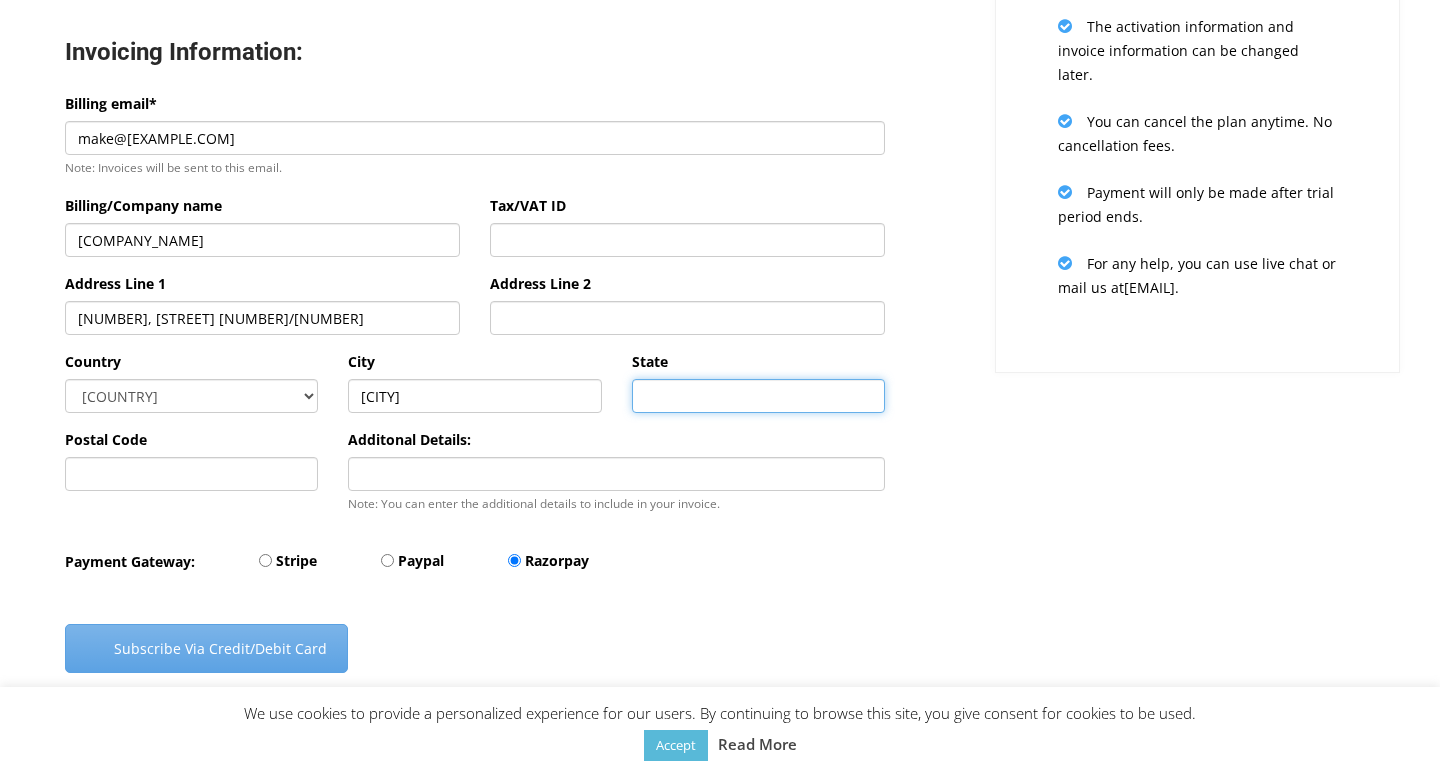 click on "State" at bounding box center (758, 396) 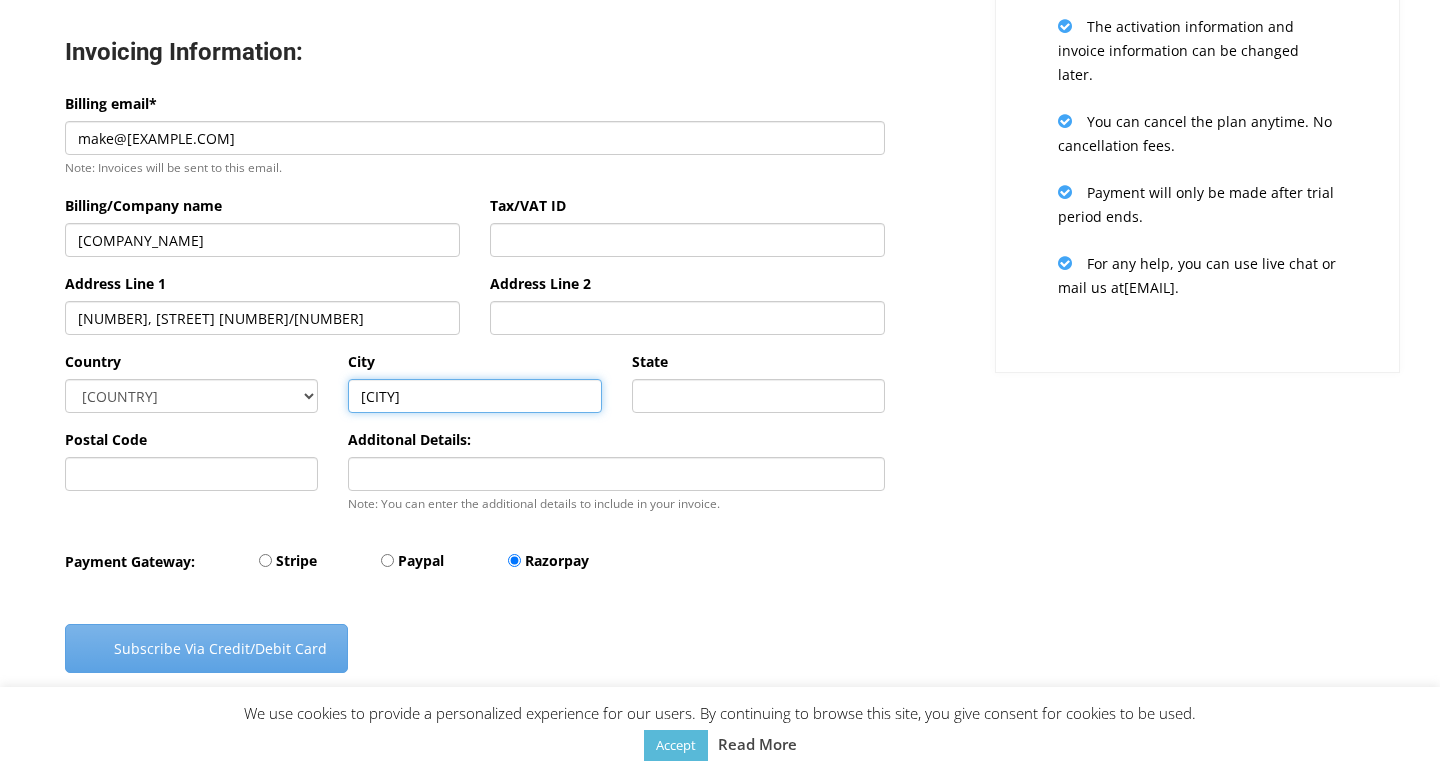 click on "Kajang" at bounding box center [474, 396] 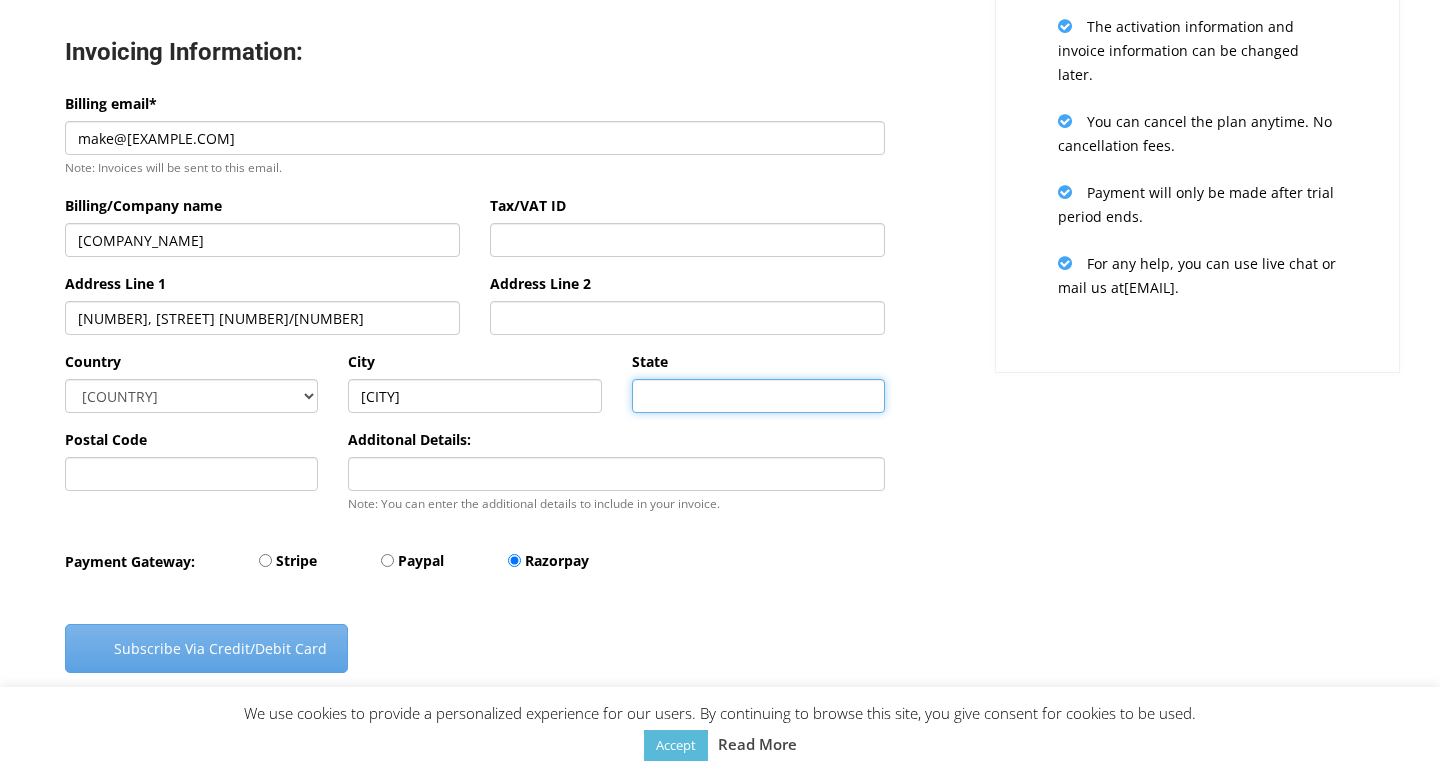 click on "State" at bounding box center (758, 396) 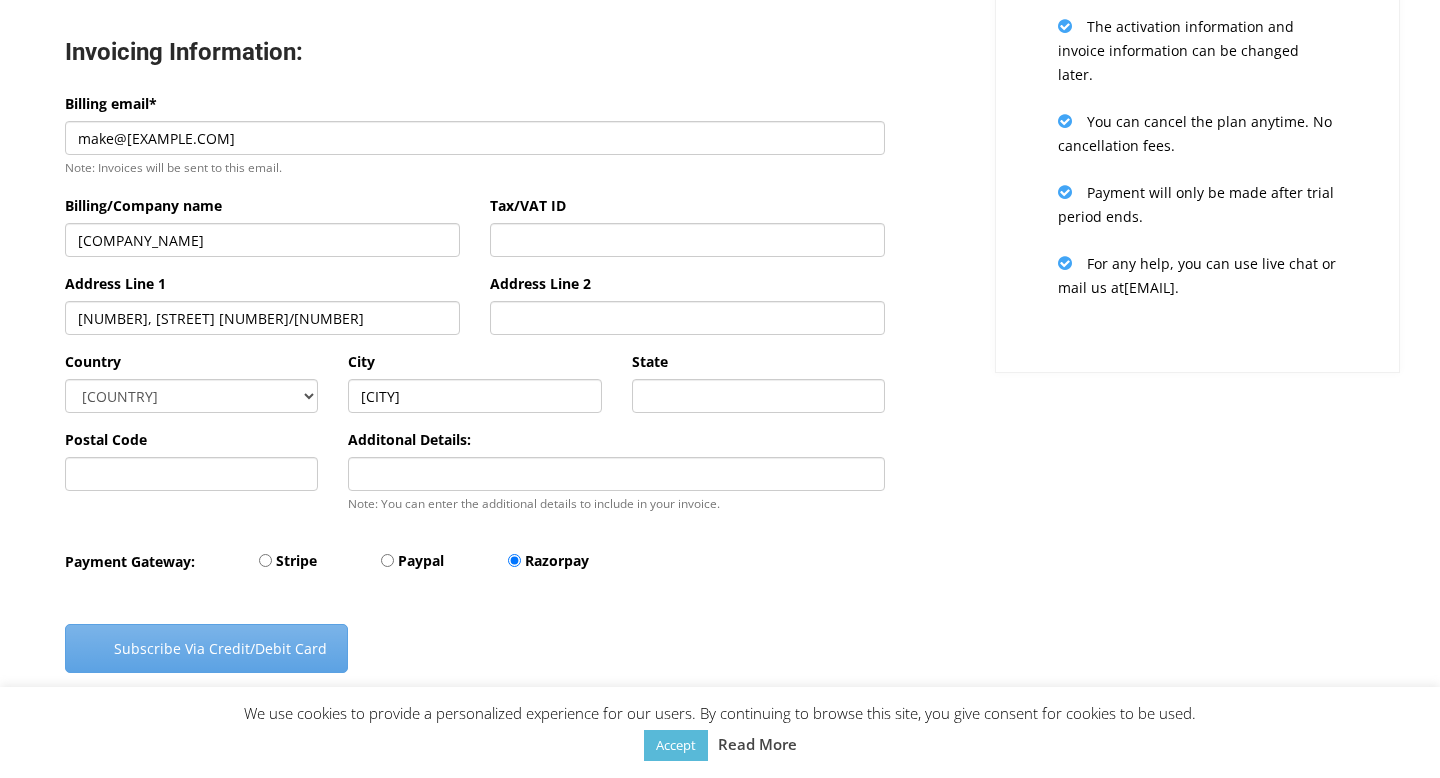 click on "Postal Code" at bounding box center (191, 467) 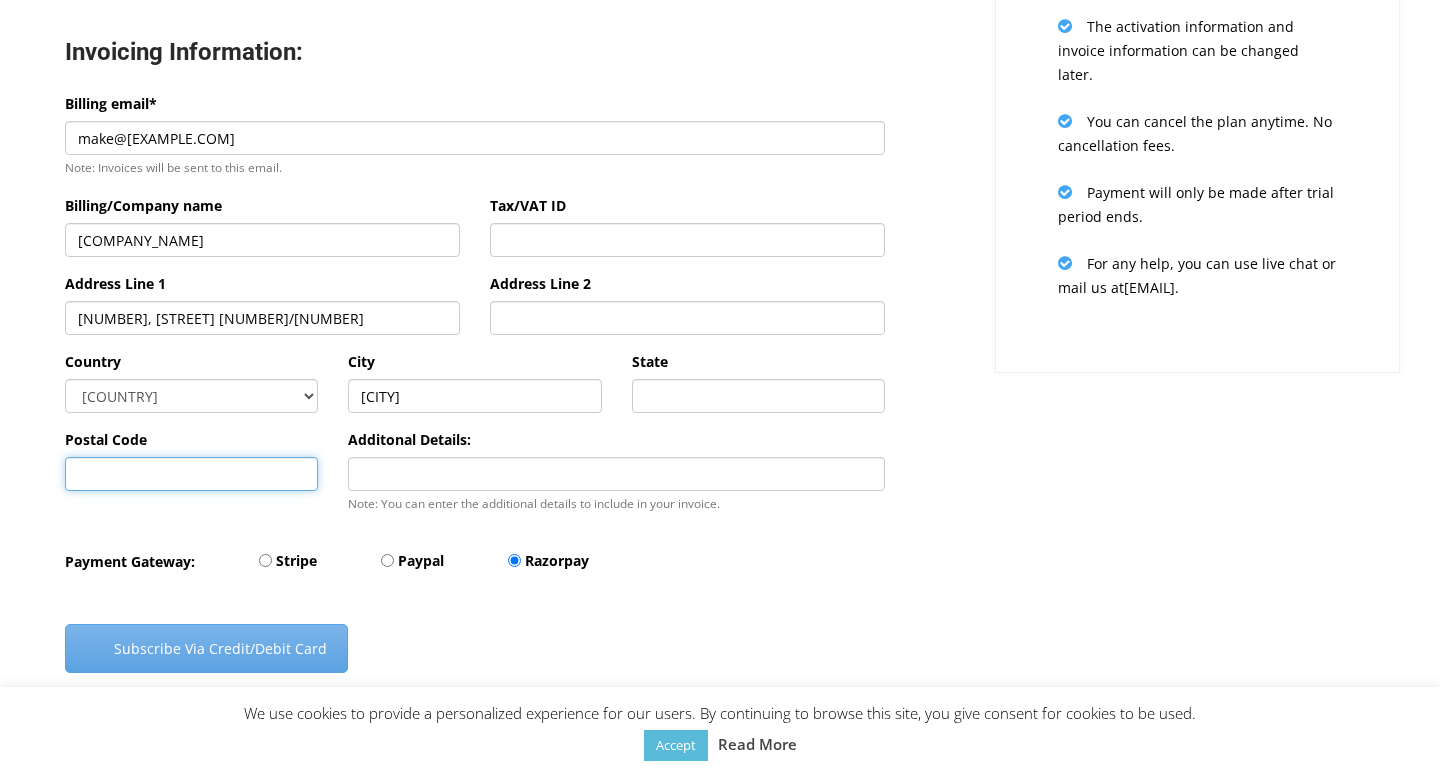 click on "Postal Code" at bounding box center (191, 474) 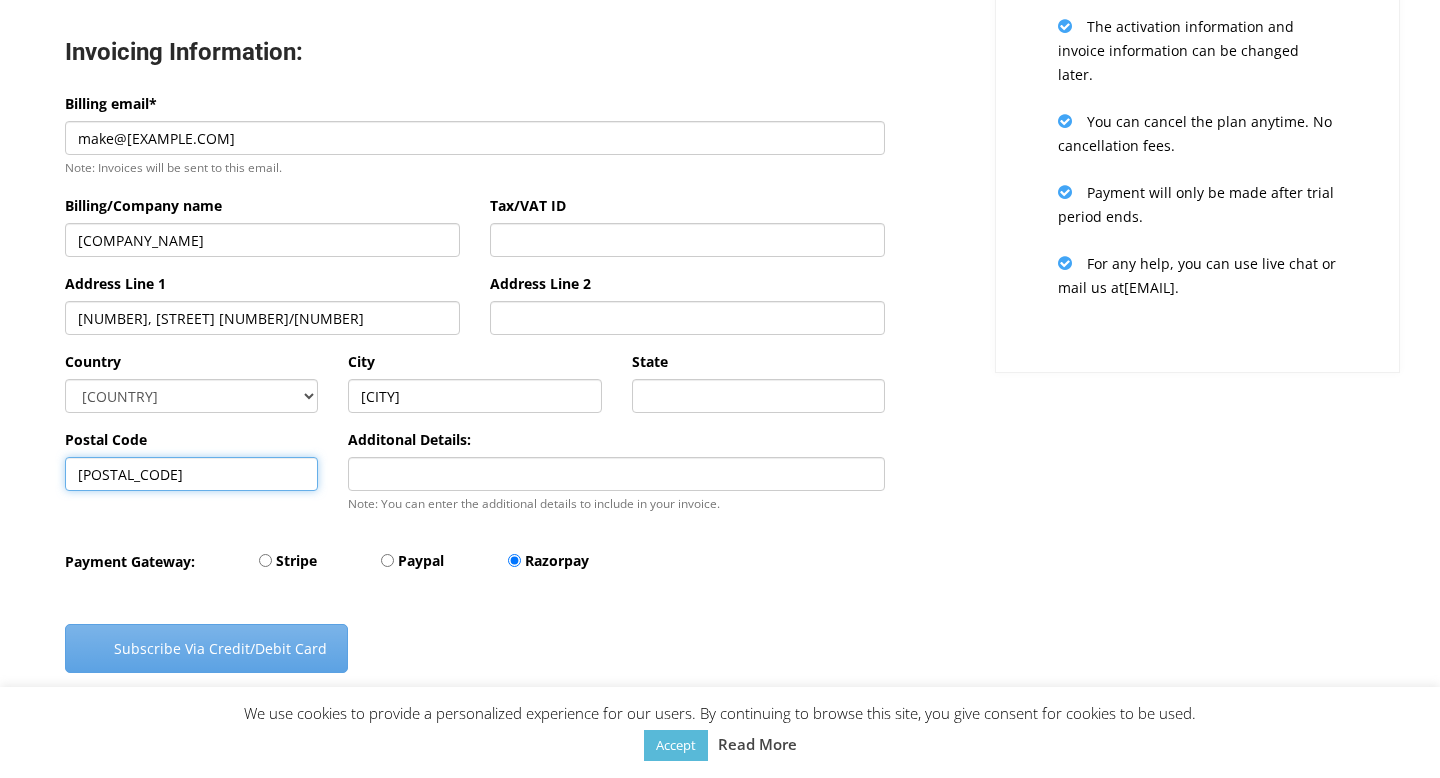 type on "43200a" 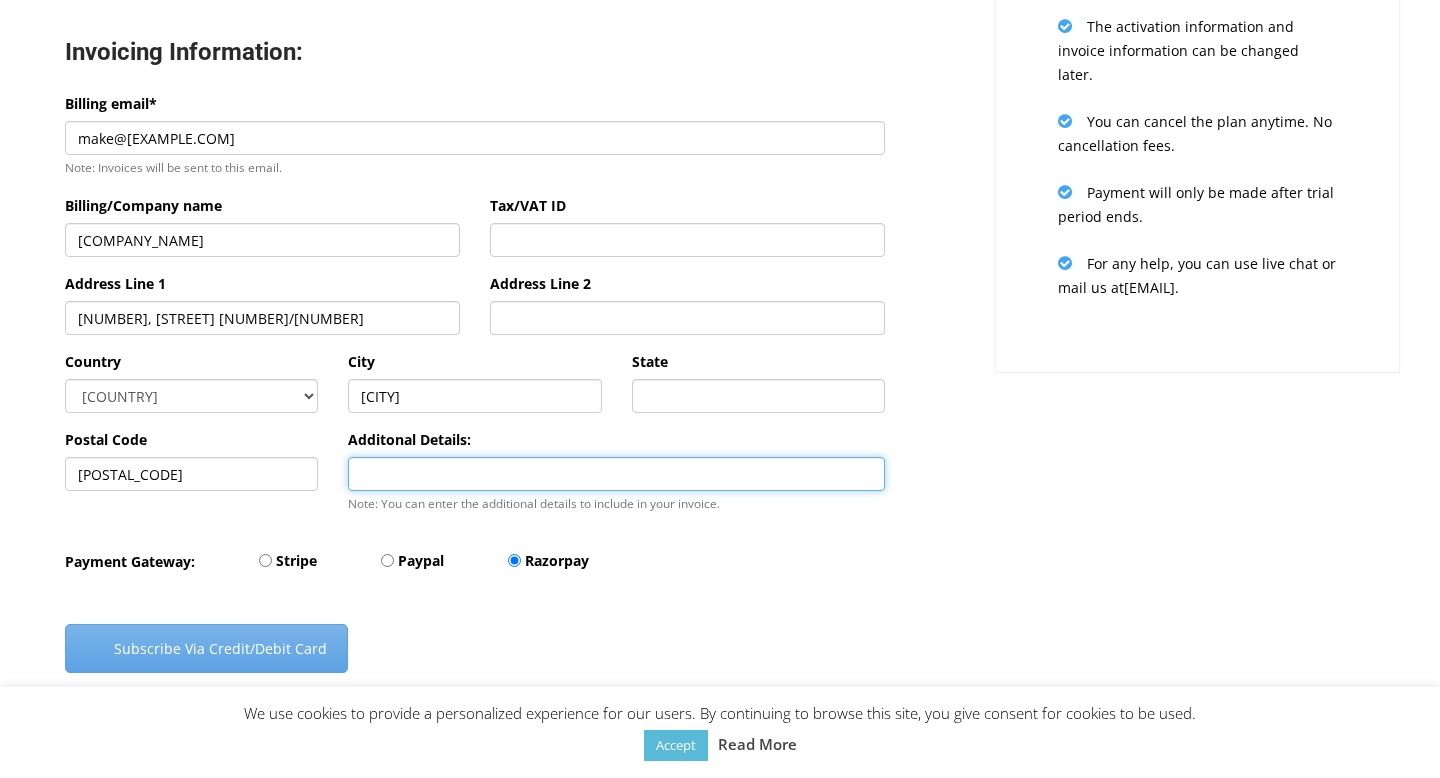 click on "Additonal Details:" at bounding box center (616, 474) 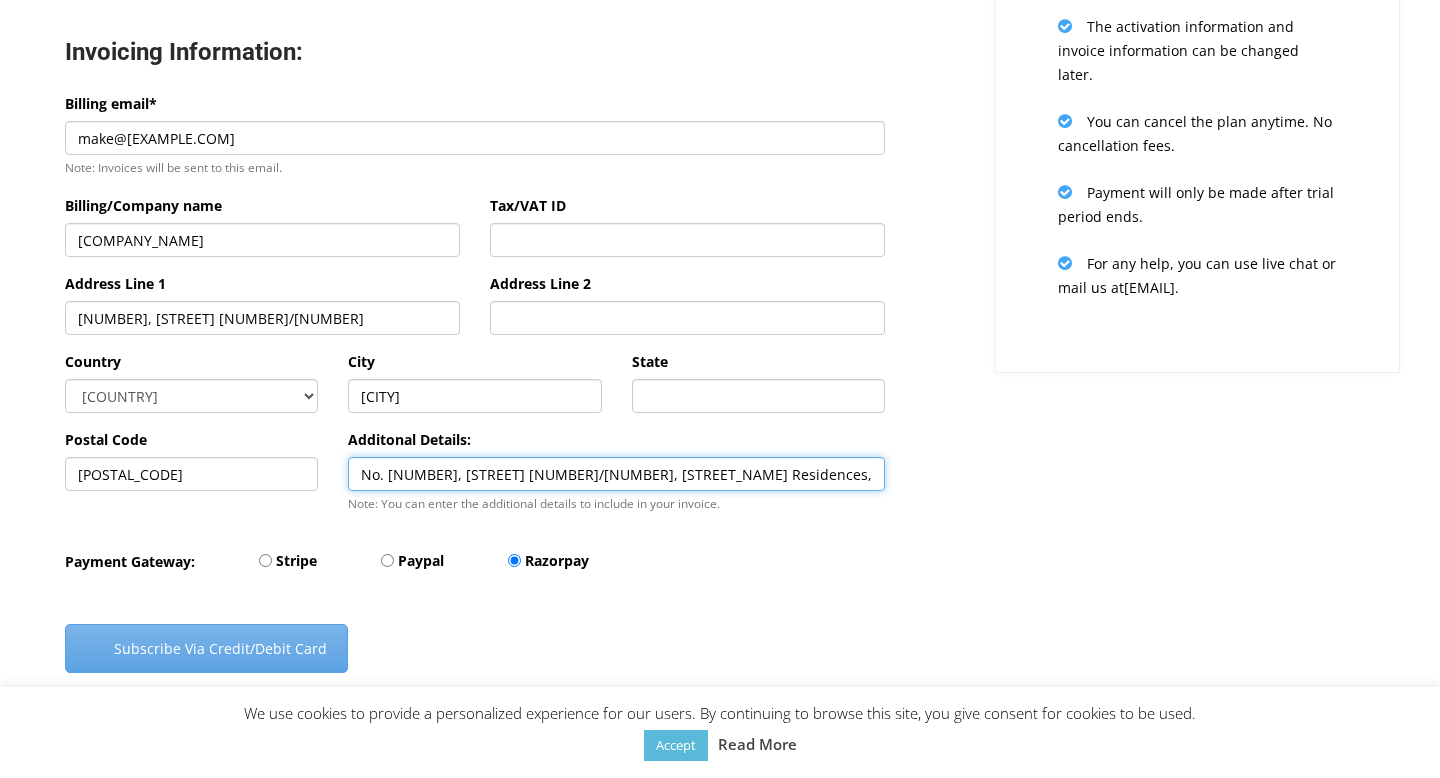 type on "No. 36, Jalan SR 3/4, Sutera Residences, 43000 Kajang, Selangor" 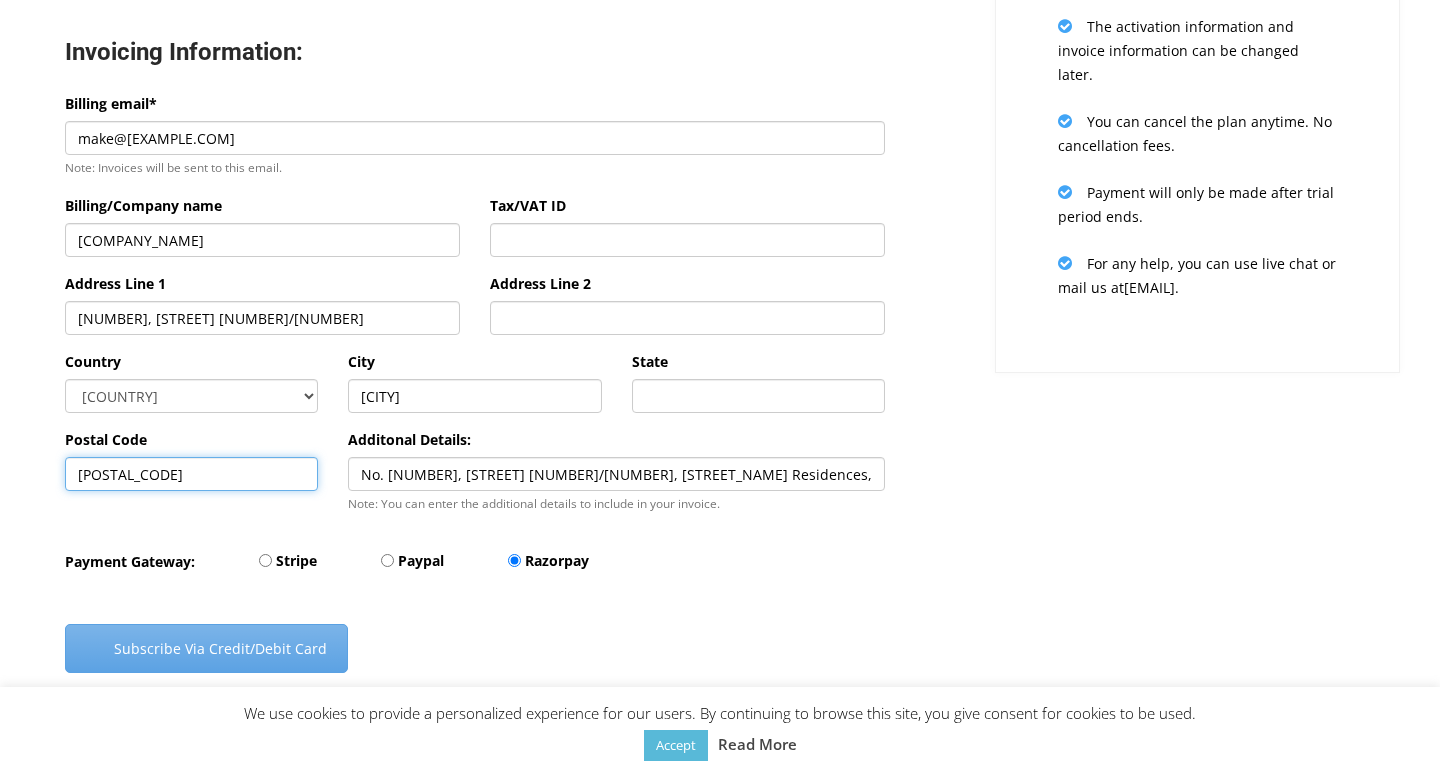 click on "43200a" at bounding box center [191, 474] 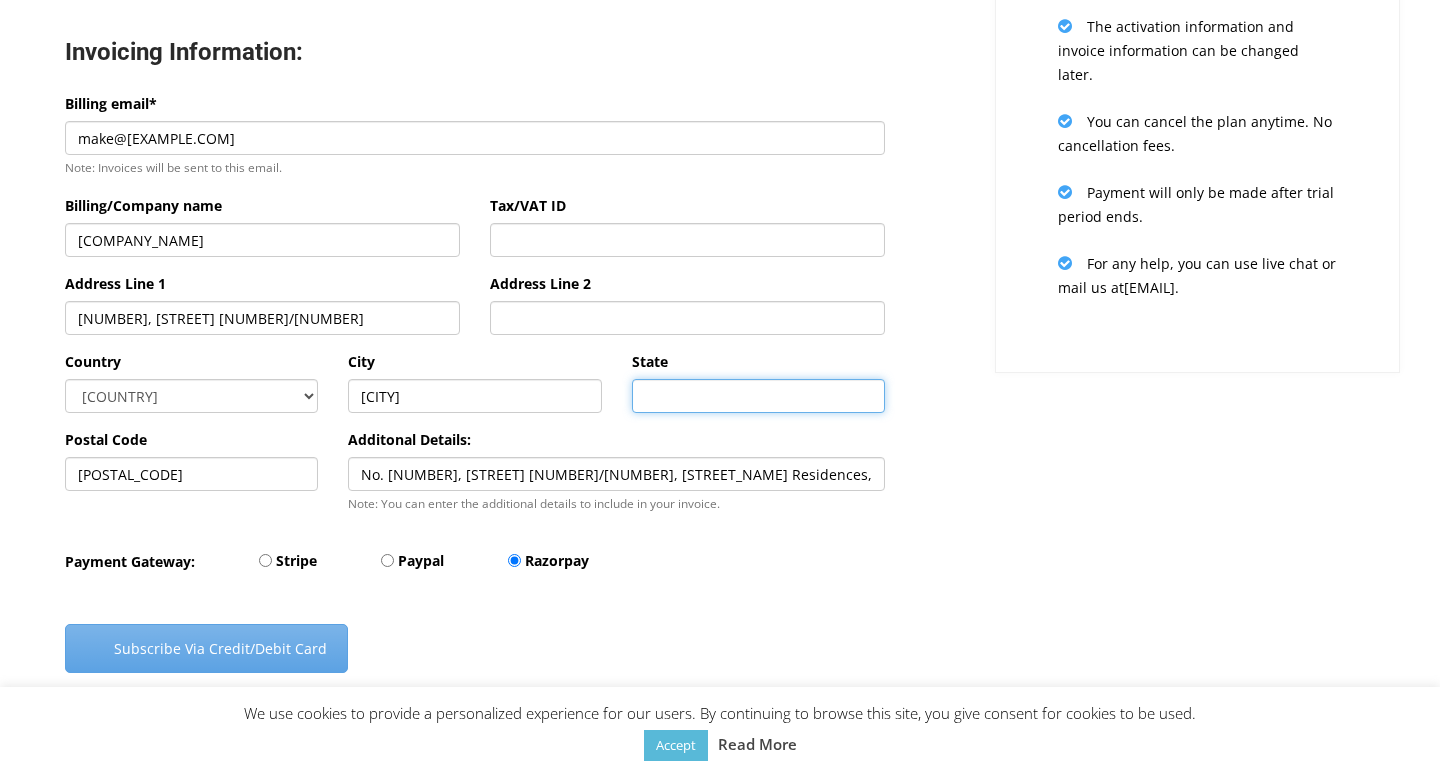 click on "State" at bounding box center [758, 396] 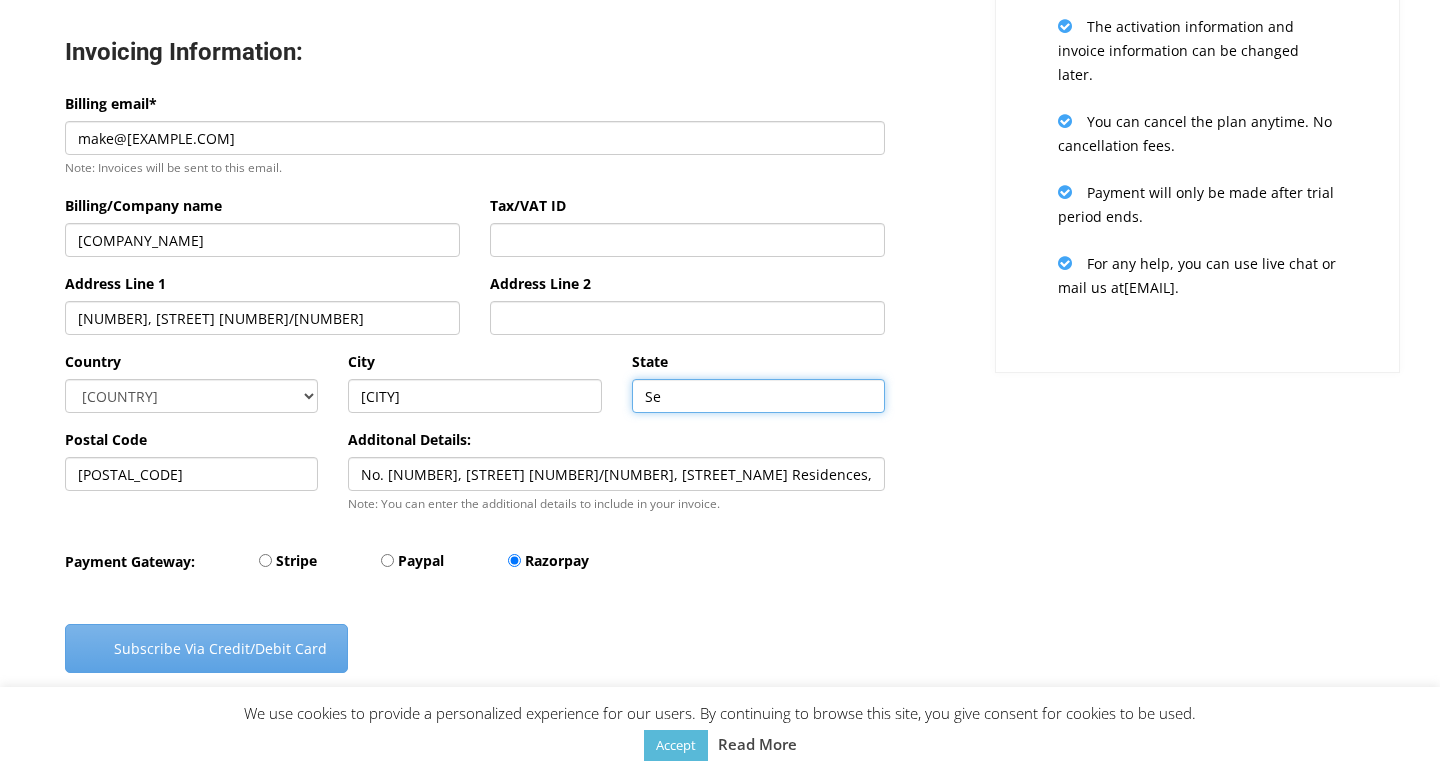 type on "Selangor" 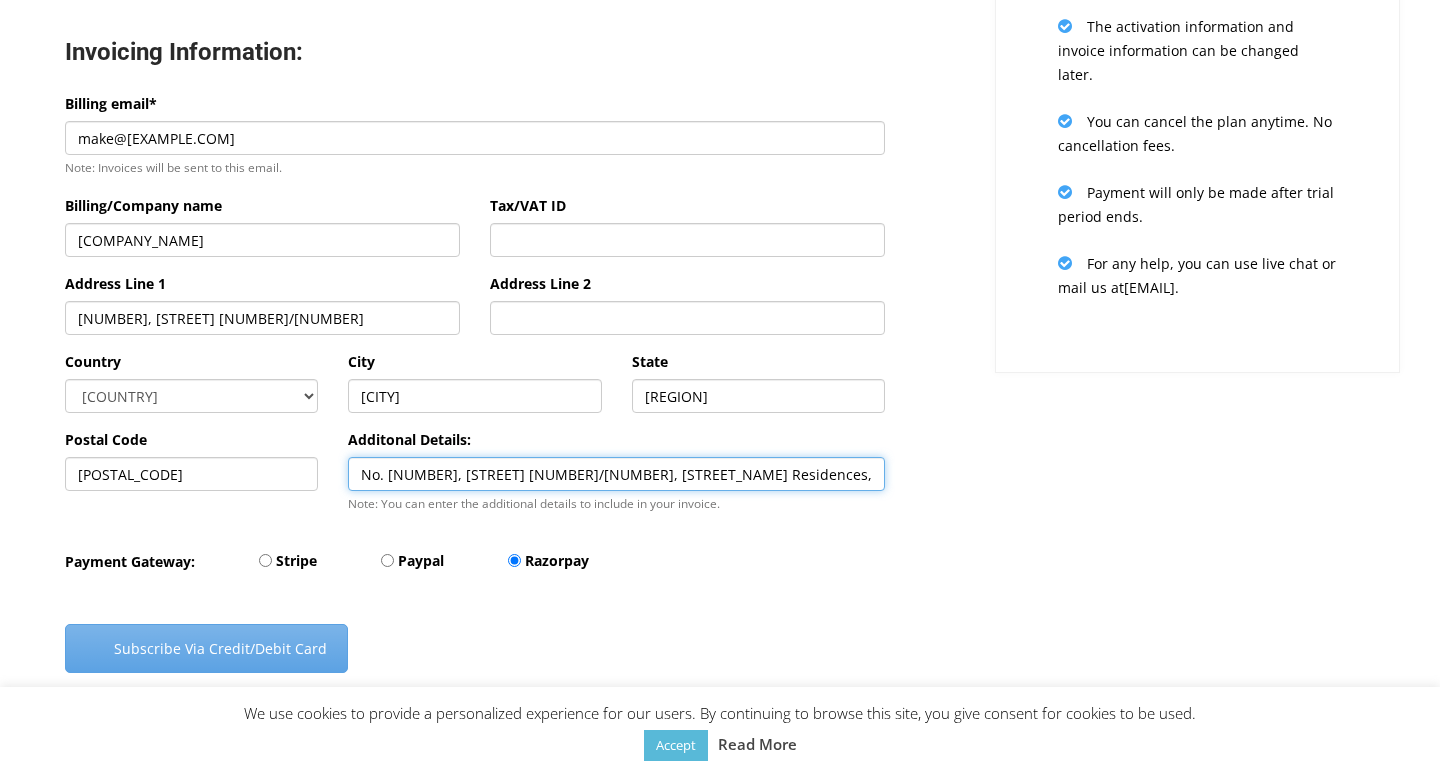 click on "No. 36, Jalan SR 3/4, Sutera Residences, 43000 Kajang, Selangor" at bounding box center (616, 474) 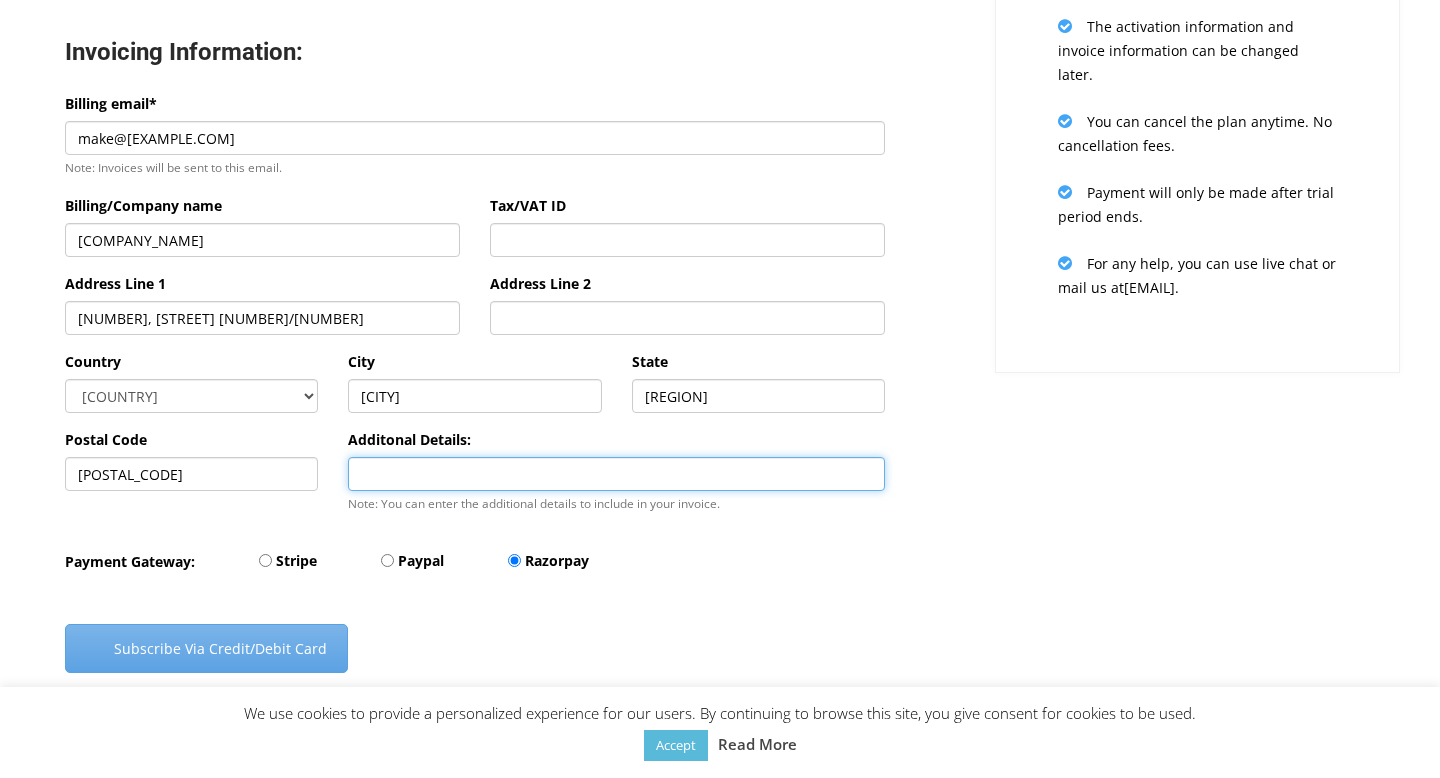type 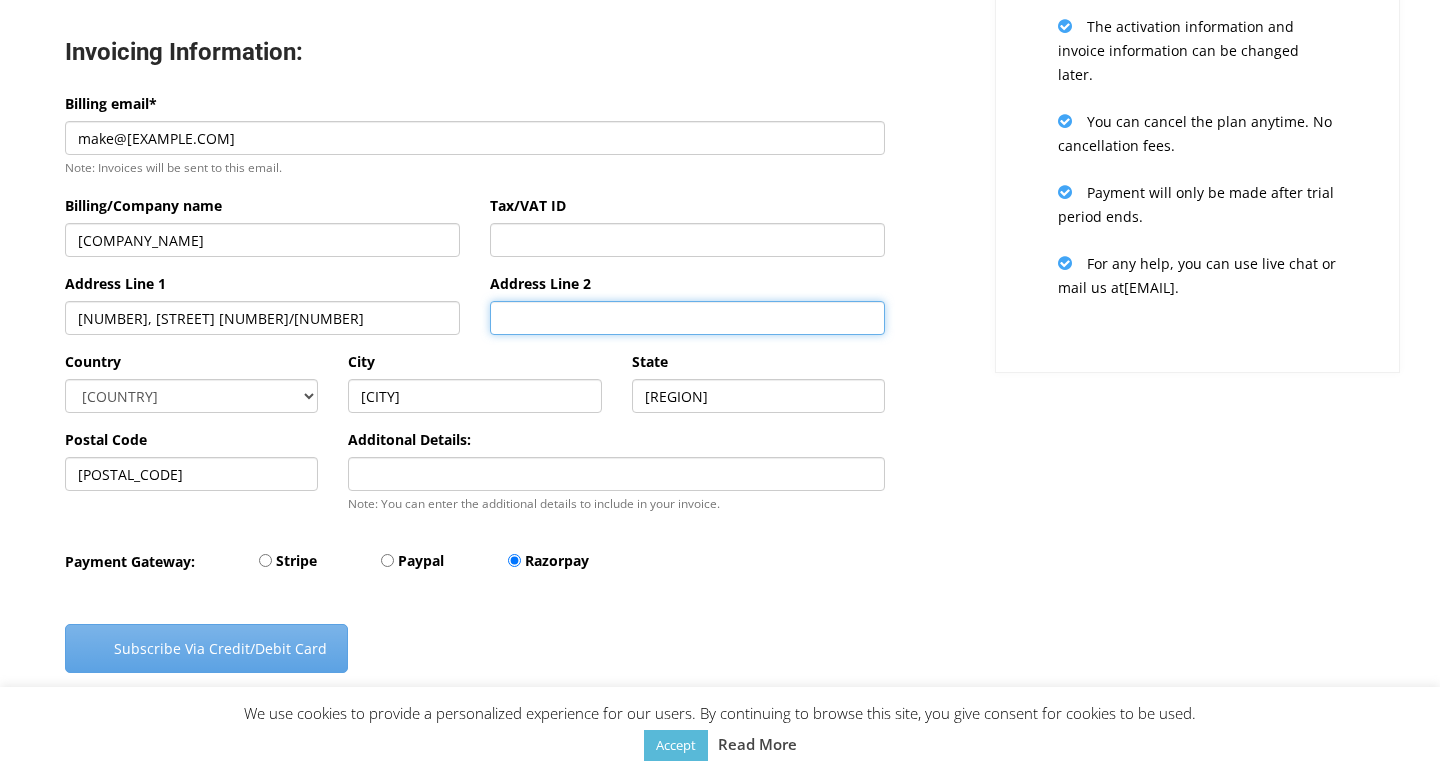 click on "Address Line 2" at bounding box center [687, 318] 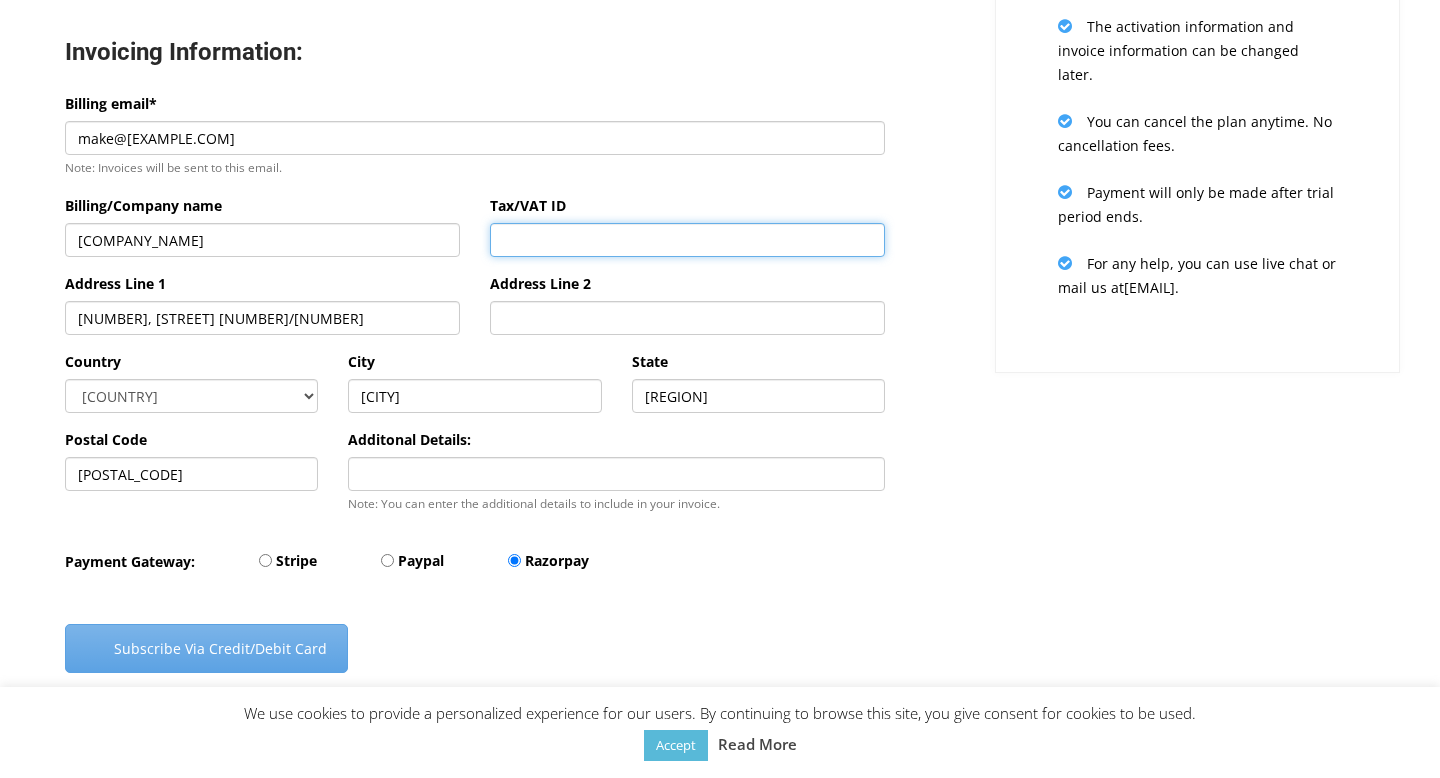 click on "Tax/VAT ID" at bounding box center [687, 240] 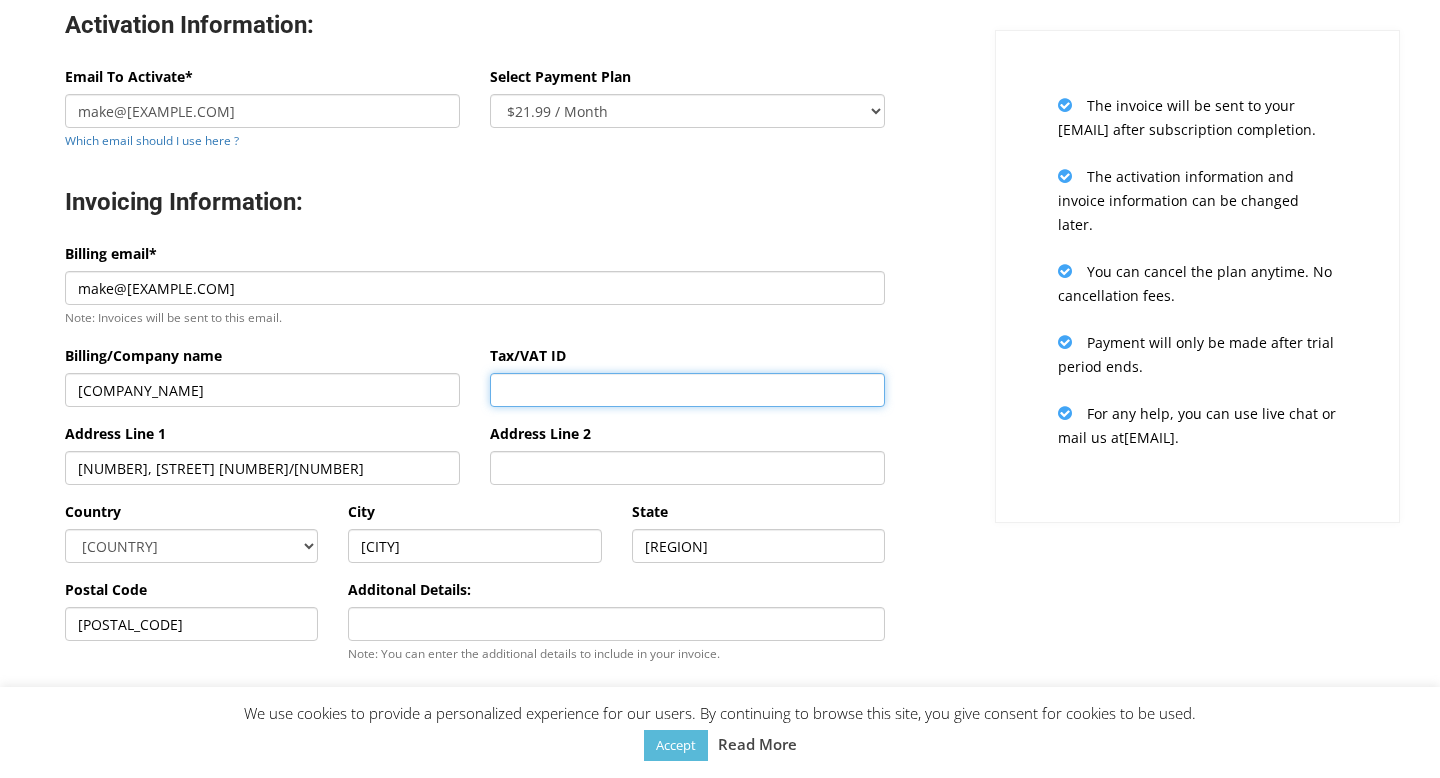 scroll, scrollTop: 521, scrollLeft: 0, axis: vertical 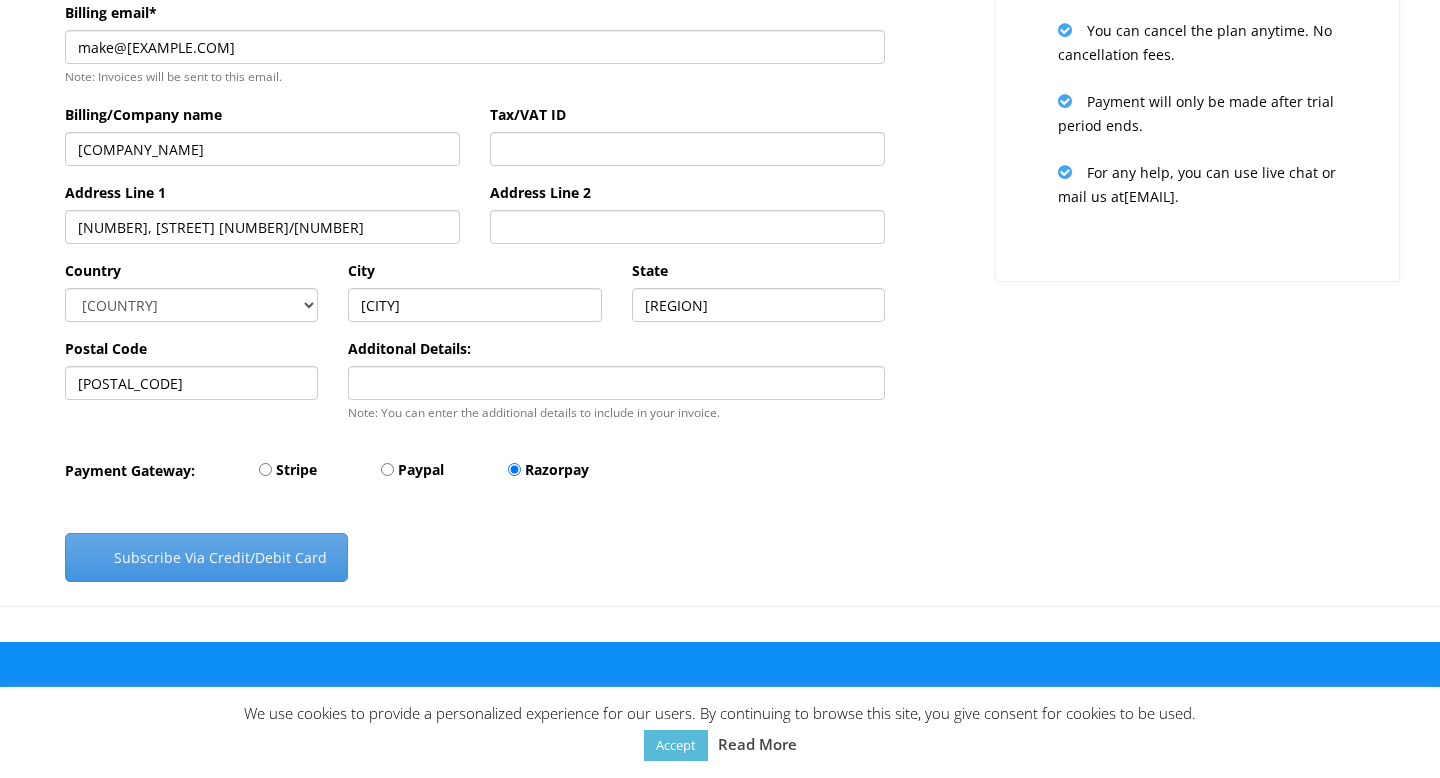 click on "Subscribe Via Credit/Debit Card" at bounding box center [206, 557] 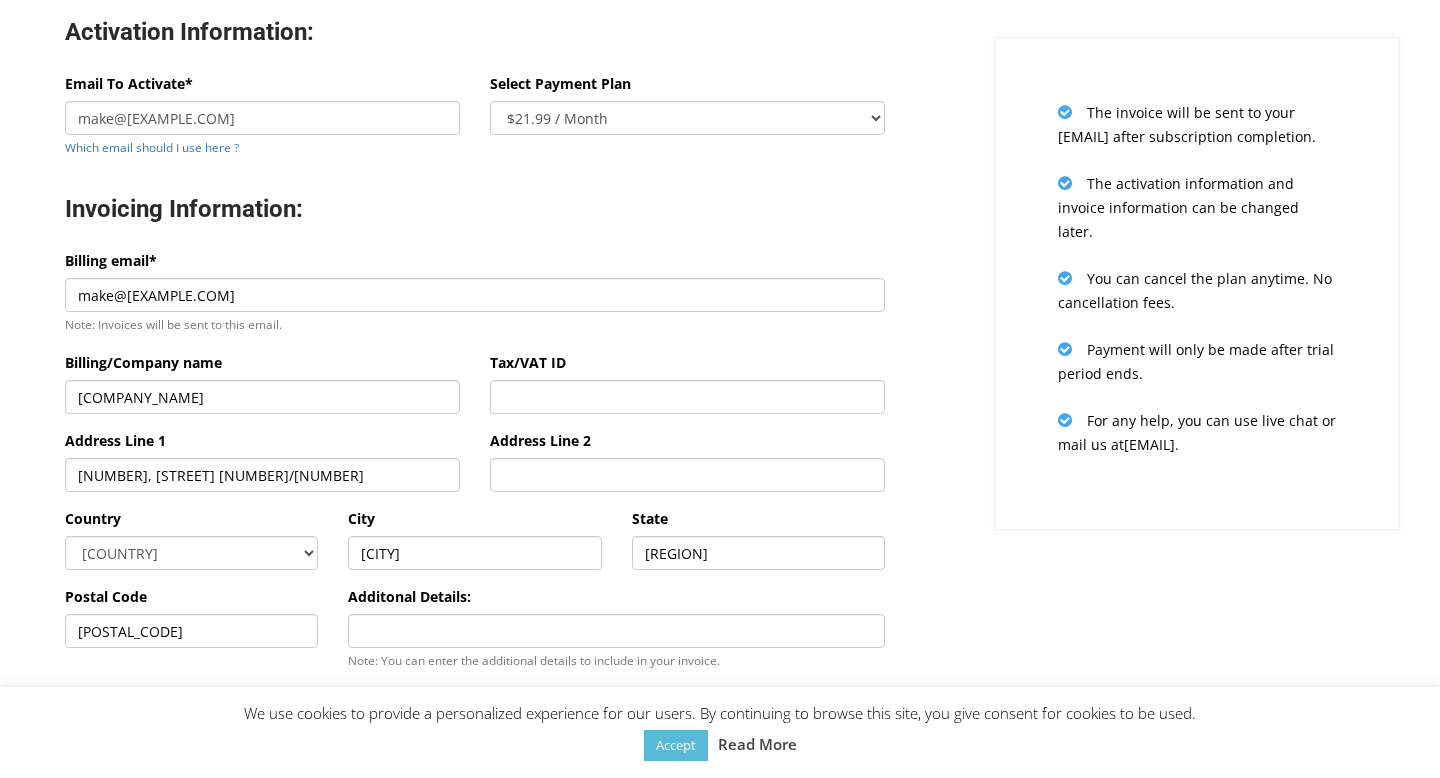 scroll, scrollTop: 521, scrollLeft: 0, axis: vertical 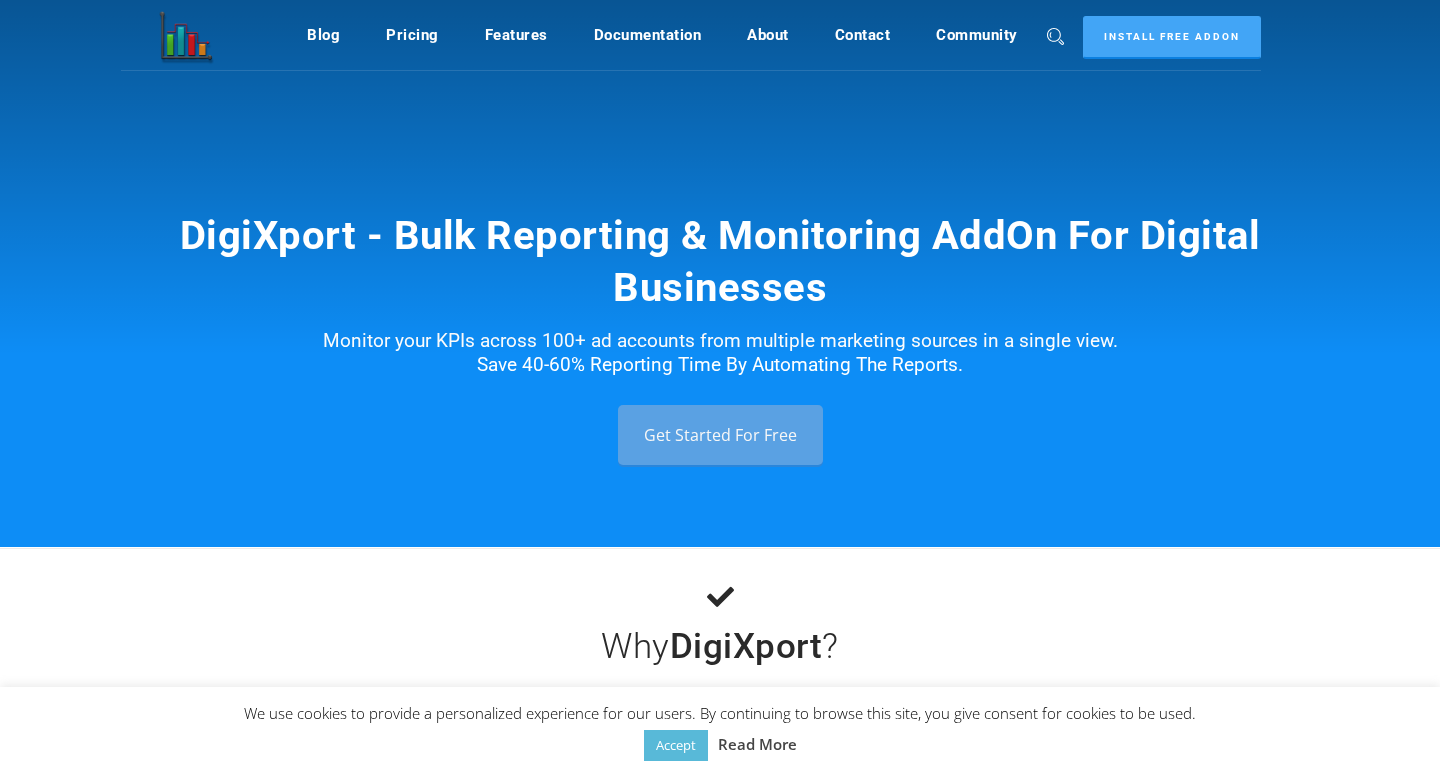 click on "Get Started For Free" at bounding box center [720, 435] 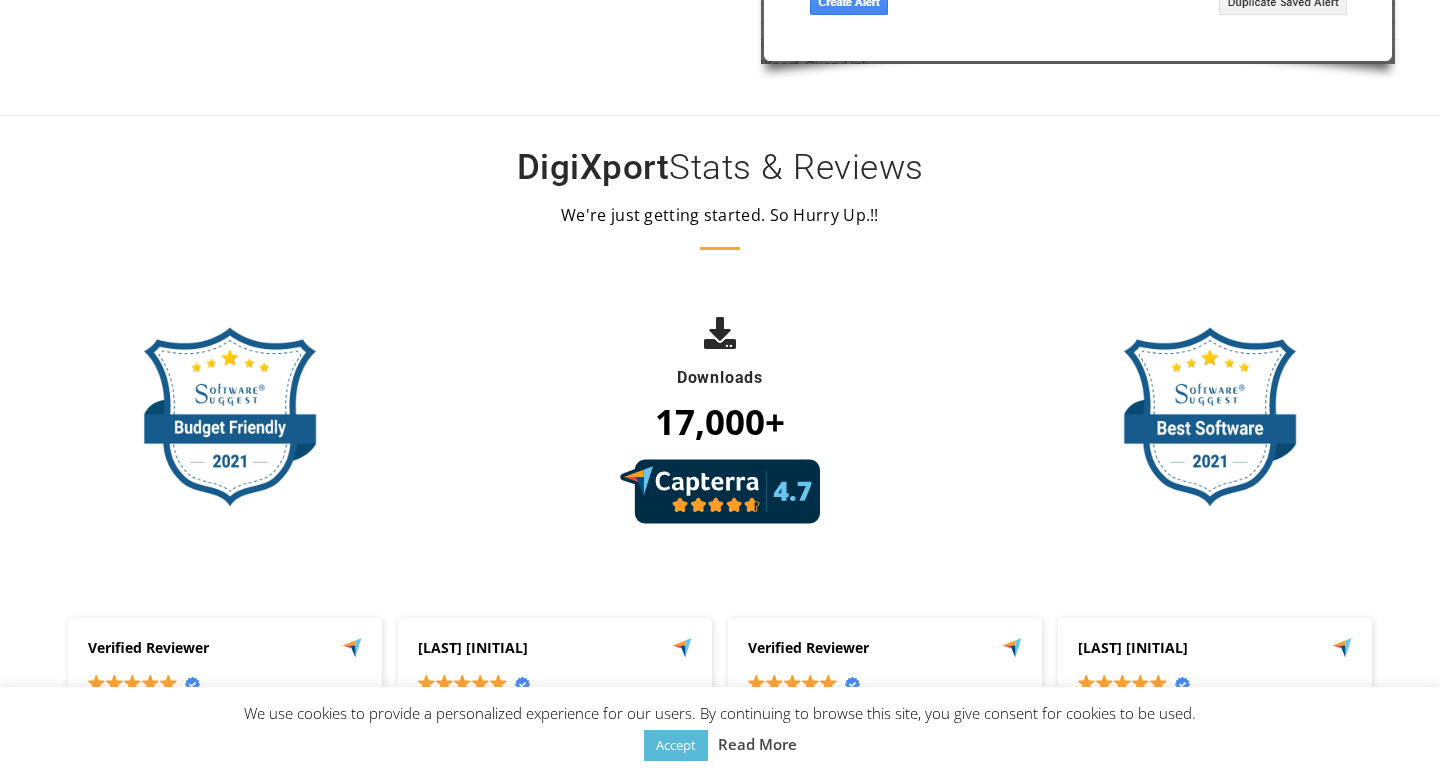 scroll, scrollTop: 5040, scrollLeft: 0, axis: vertical 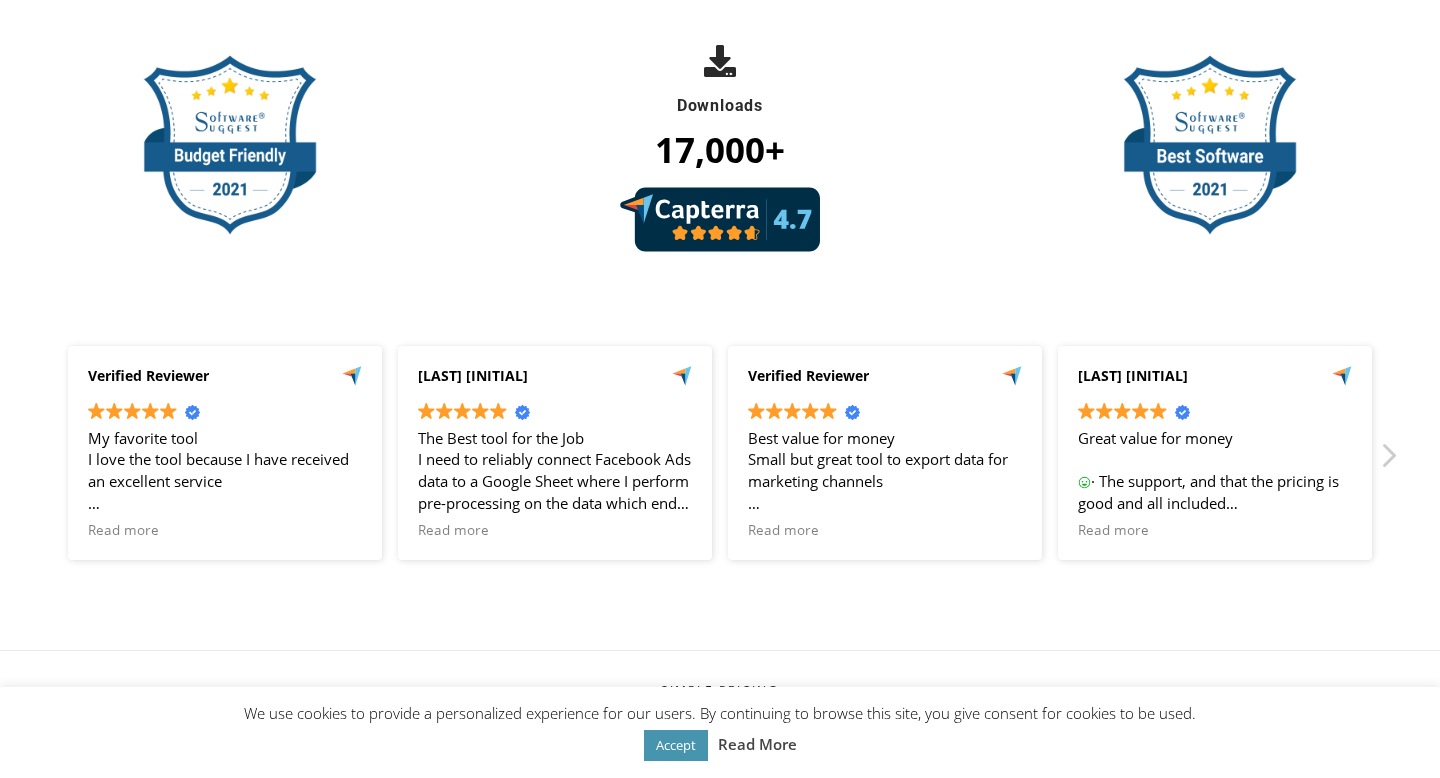 click on "Accept" at bounding box center (676, 745) 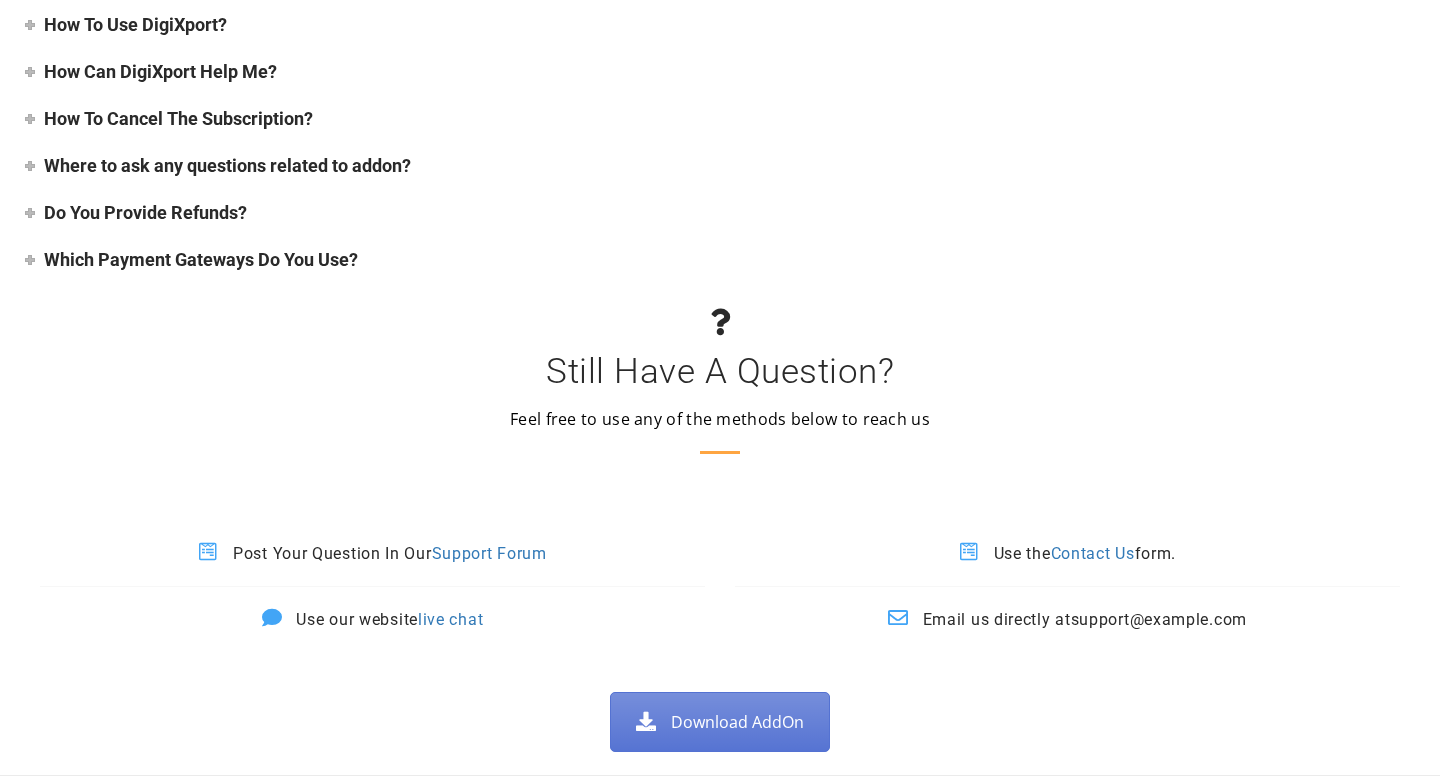 scroll, scrollTop: 8284, scrollLeft: 0, axis: vertical 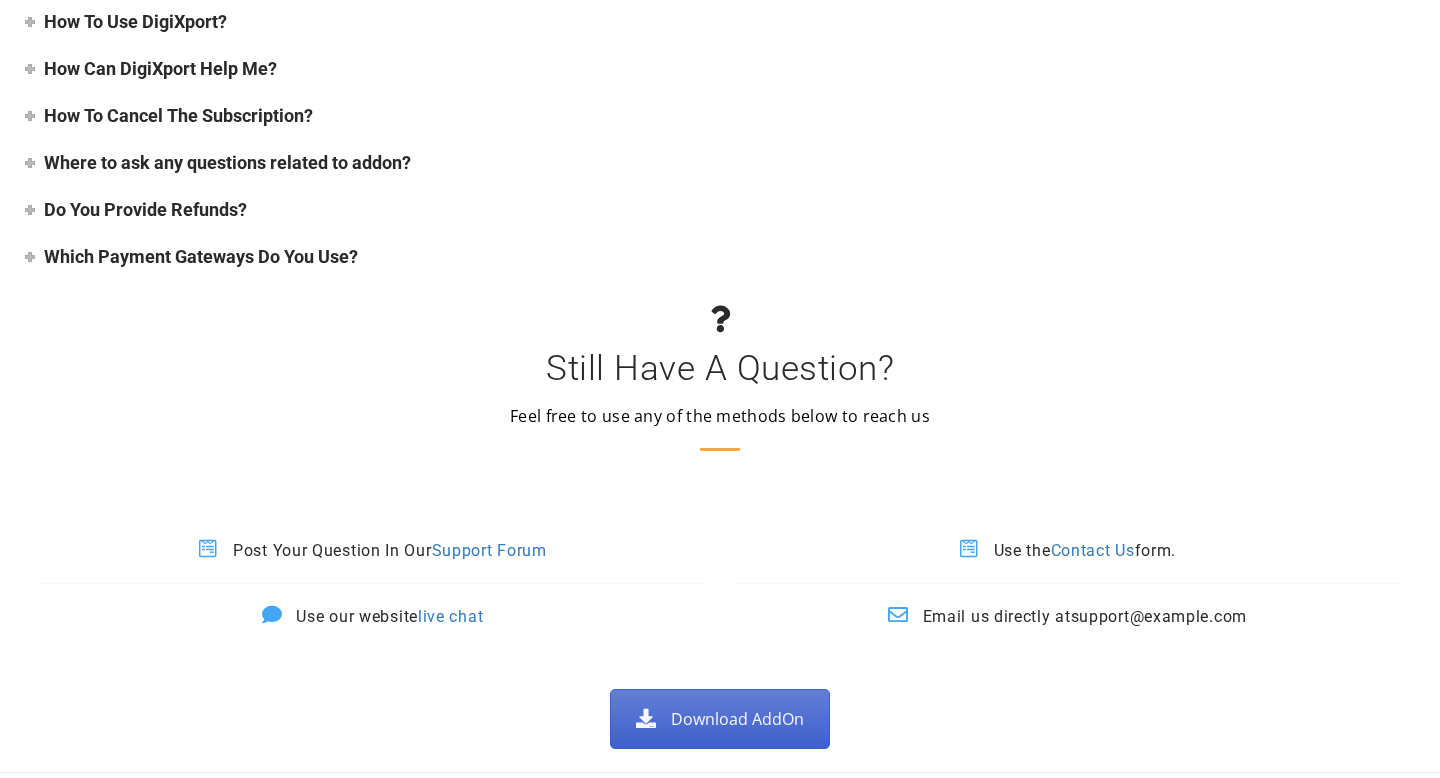 click on "Download AddOn" at bounding box center (720, 719) 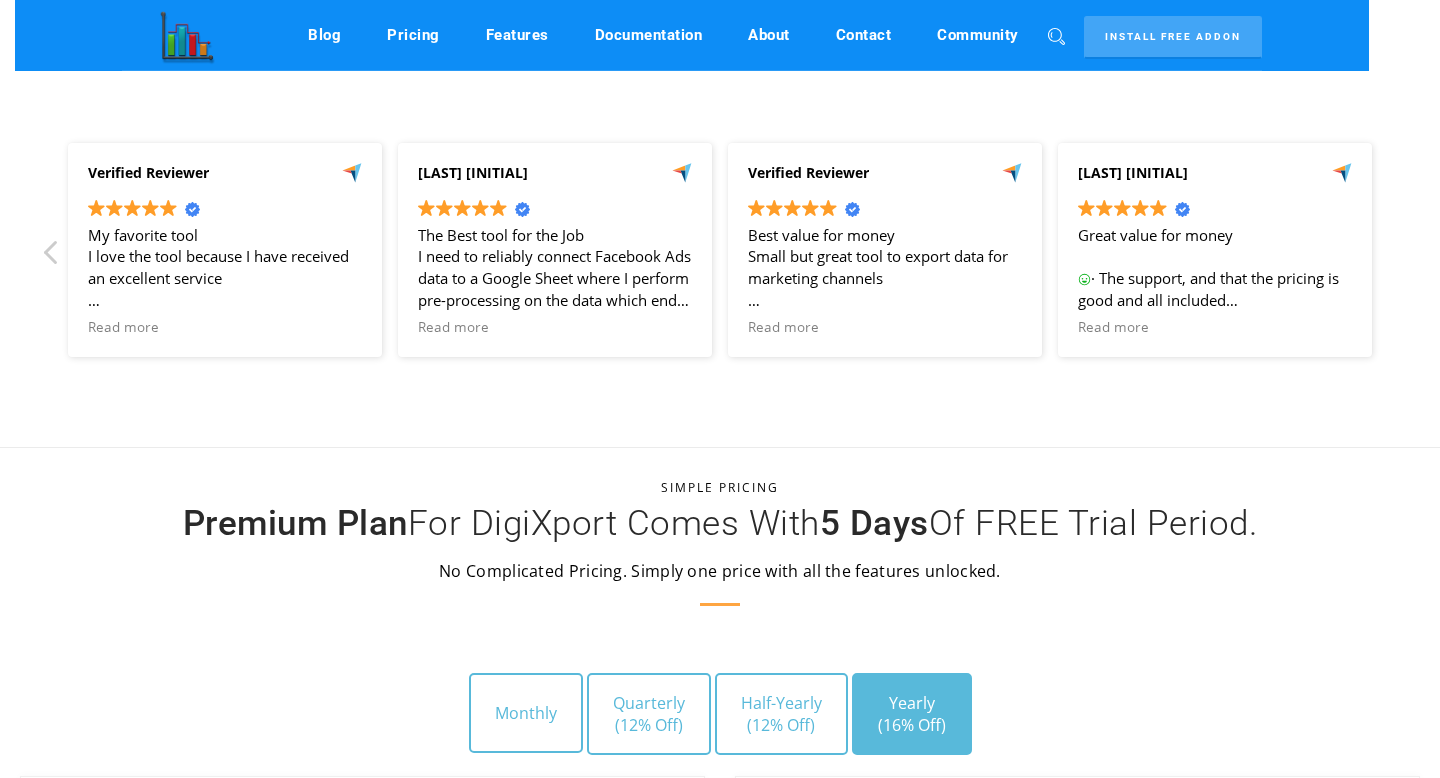 scroll, scrollTop: 4477, scrollLeft: 0, axis: vertical 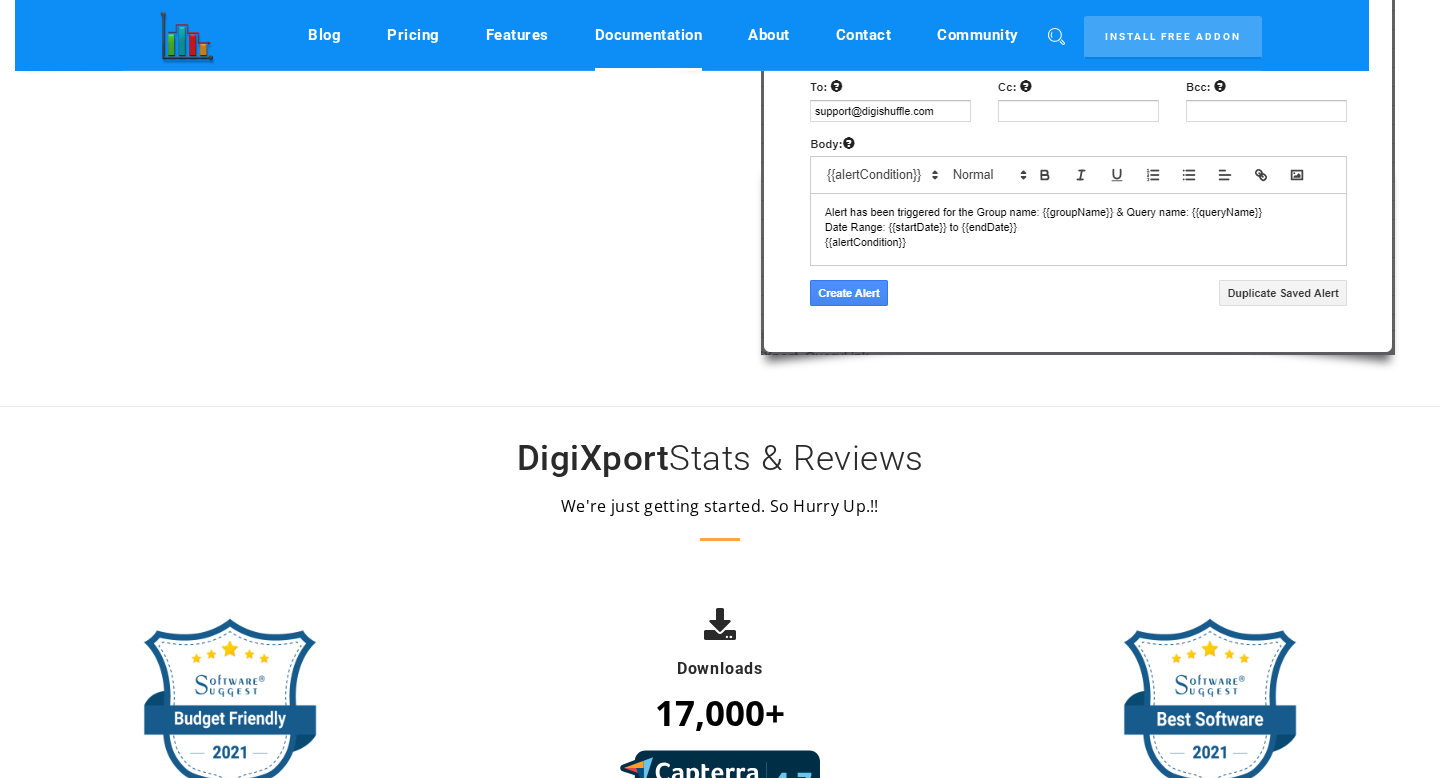 click on "Documentation" at bounding box center [649, 35] 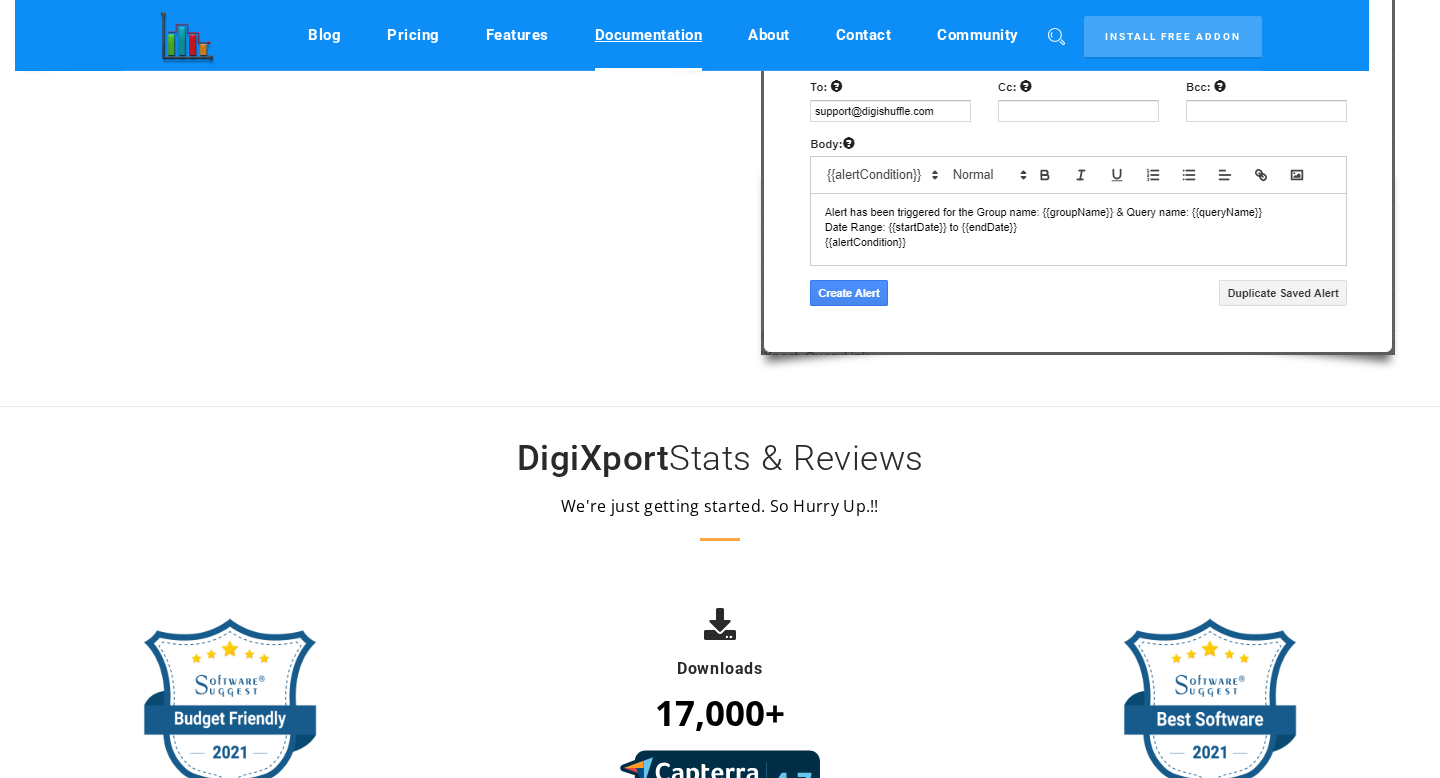 click on "Documentation" at bounding box center (649, 35) 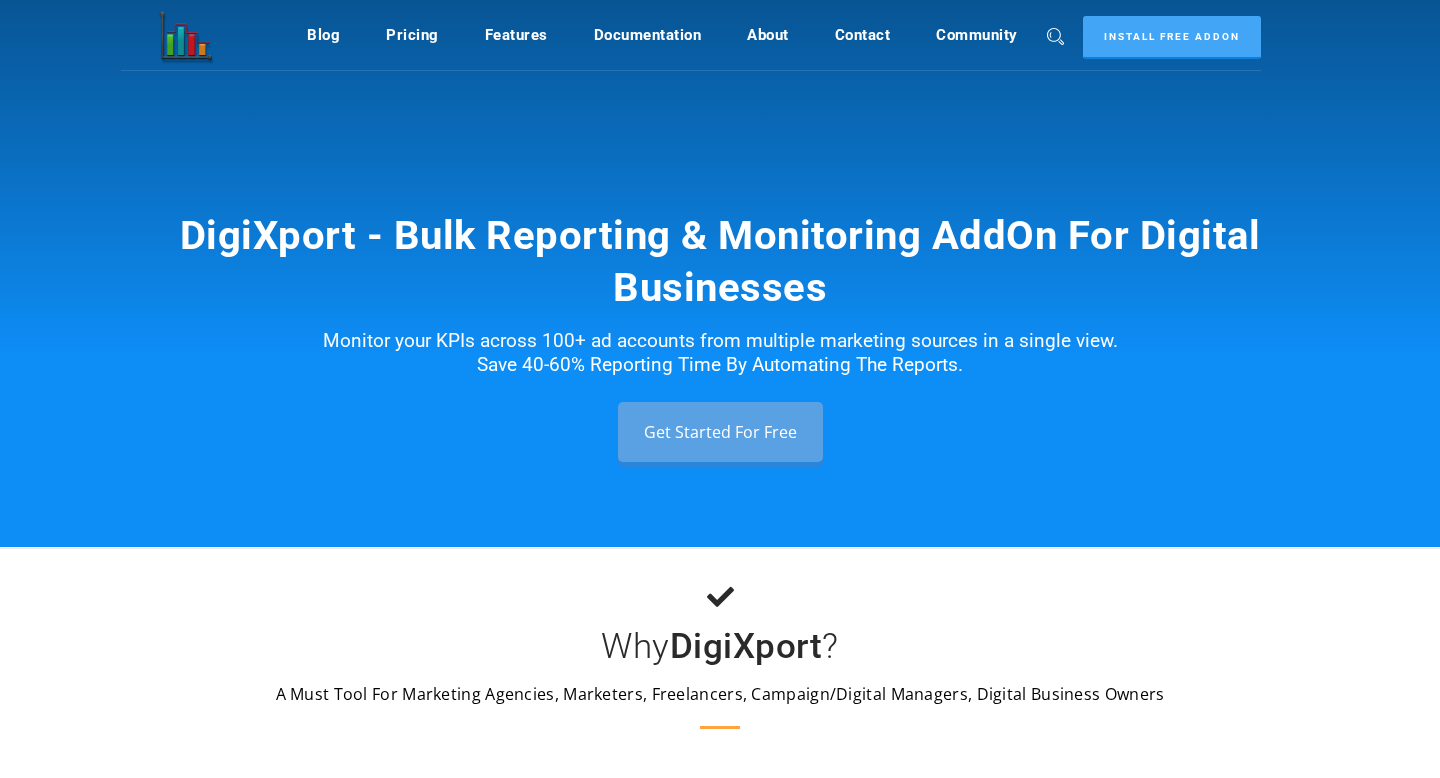 scroll, scrollTop: 0, scrollLeft: 0, axis: both 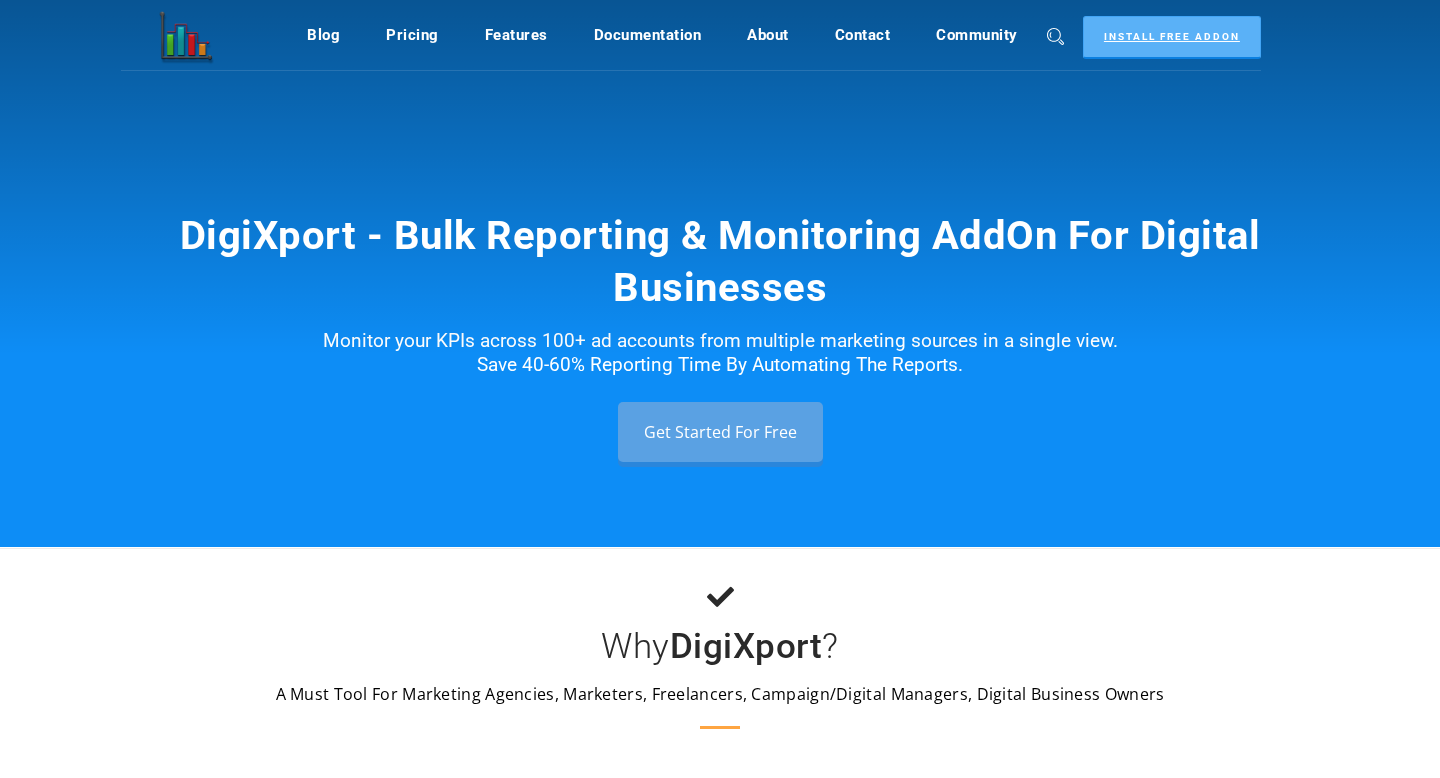click on "Install Free Addon" at bounding box center [1172, 37] 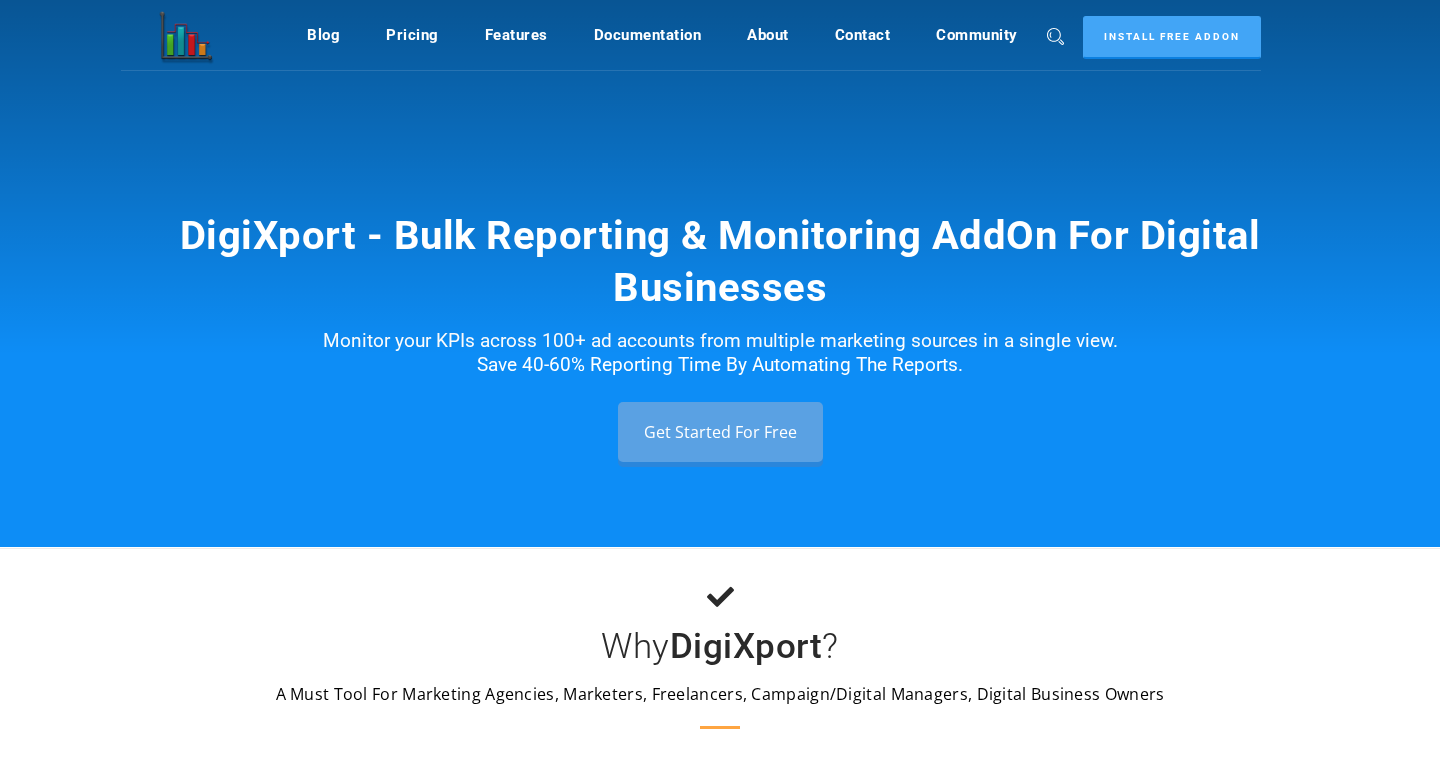 scroll, scrollTop: 0, scrollLeft: 0, axis: both 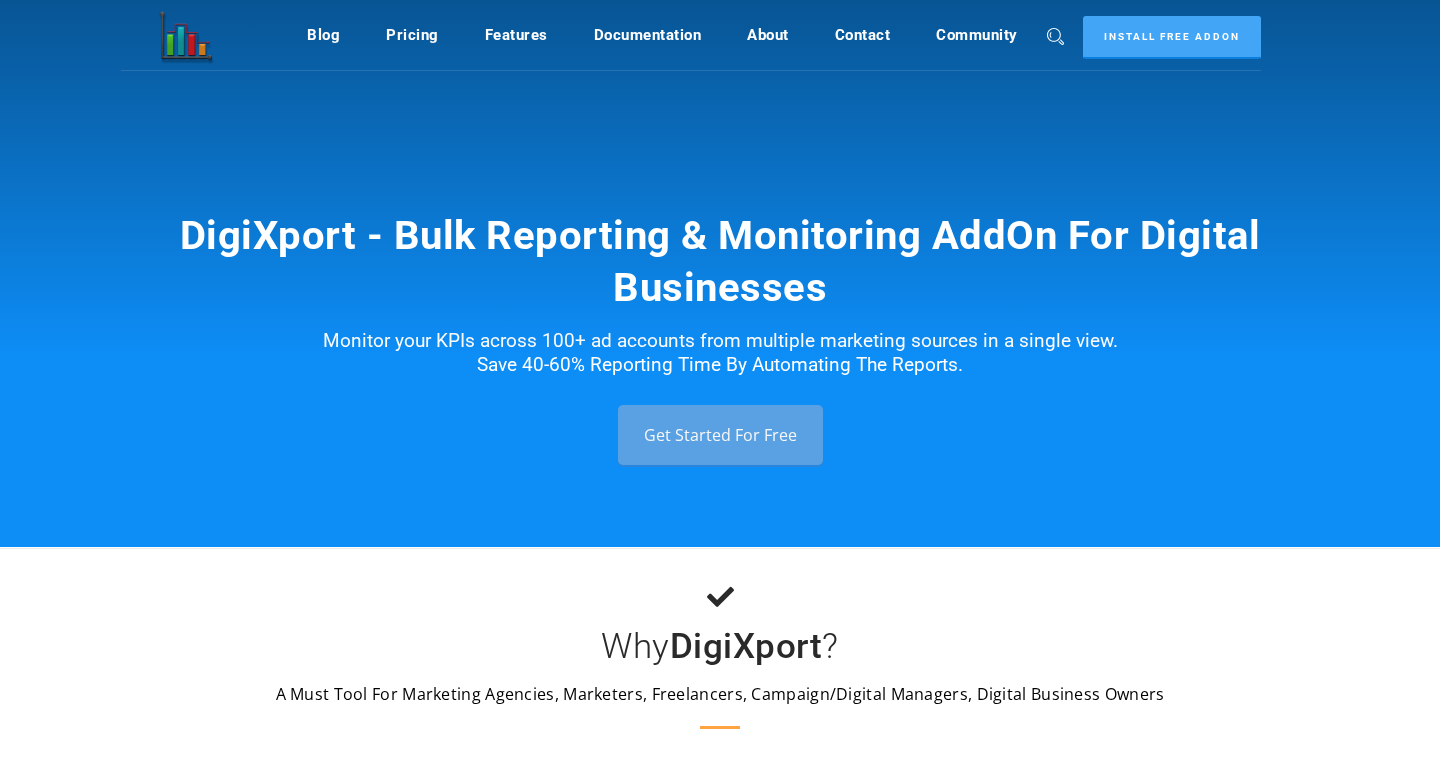 click on "Get Started For Free" at bounding box center [720, 435] 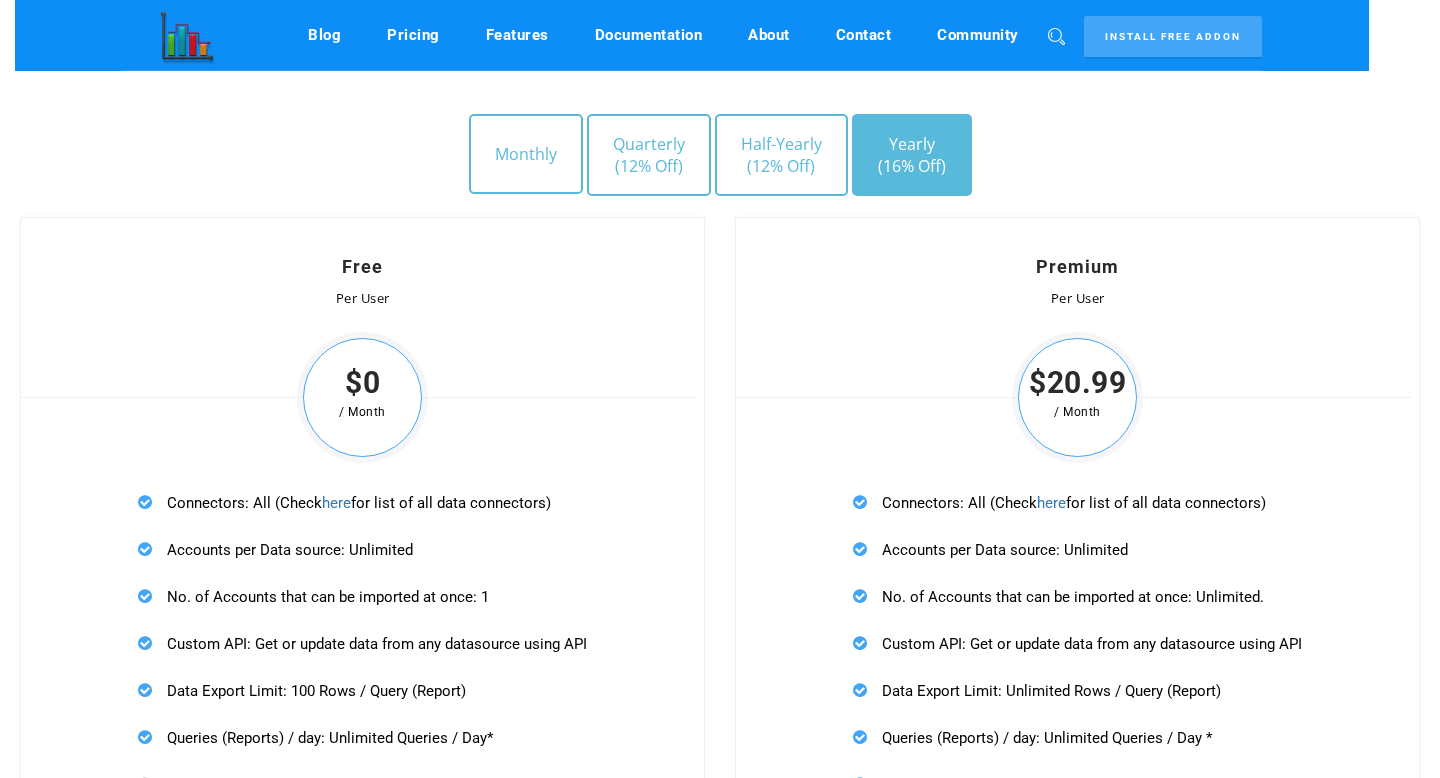 scroll, scrollTop: 5815, scrollLeft: 0, axis: vertical 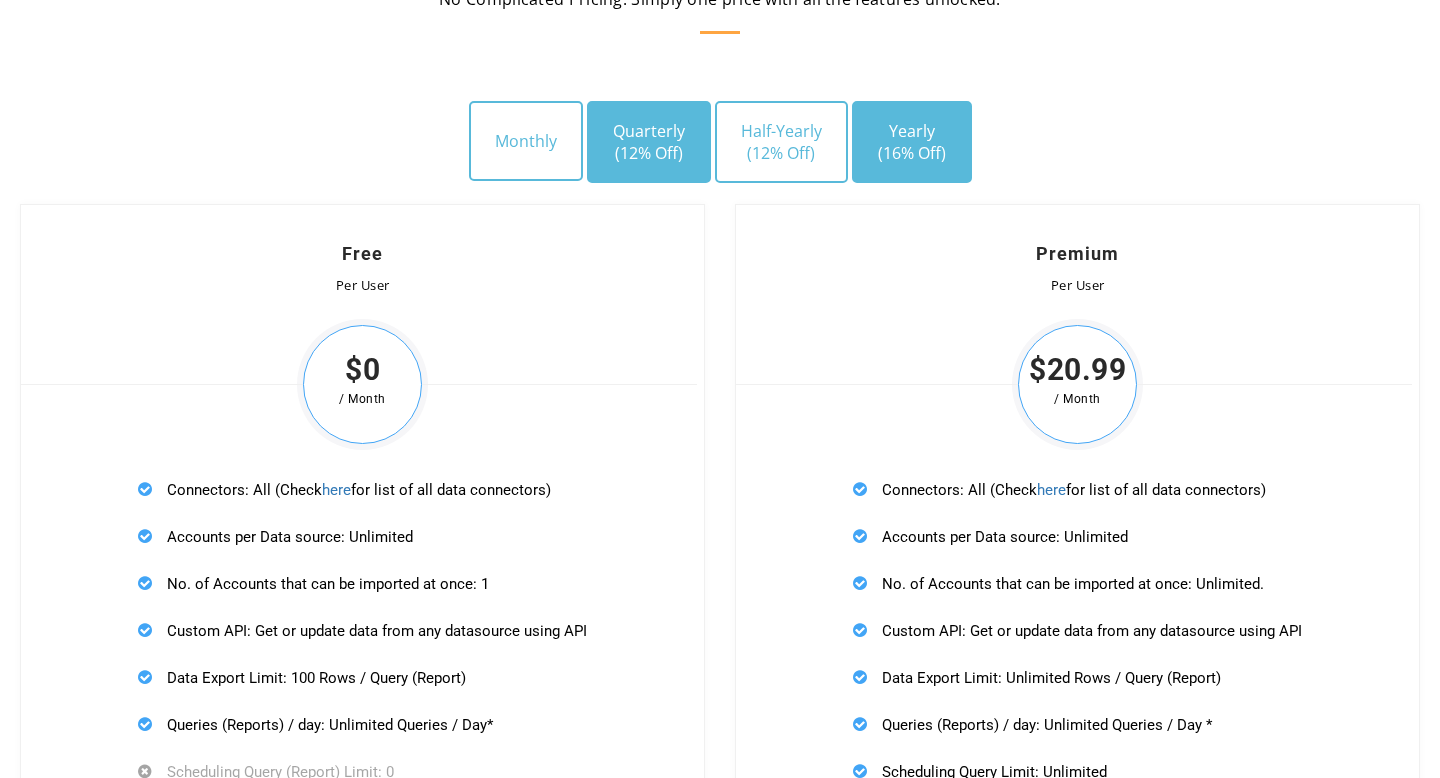 click on "Quarterly (12% Off)" at bounding box center (649, 142) 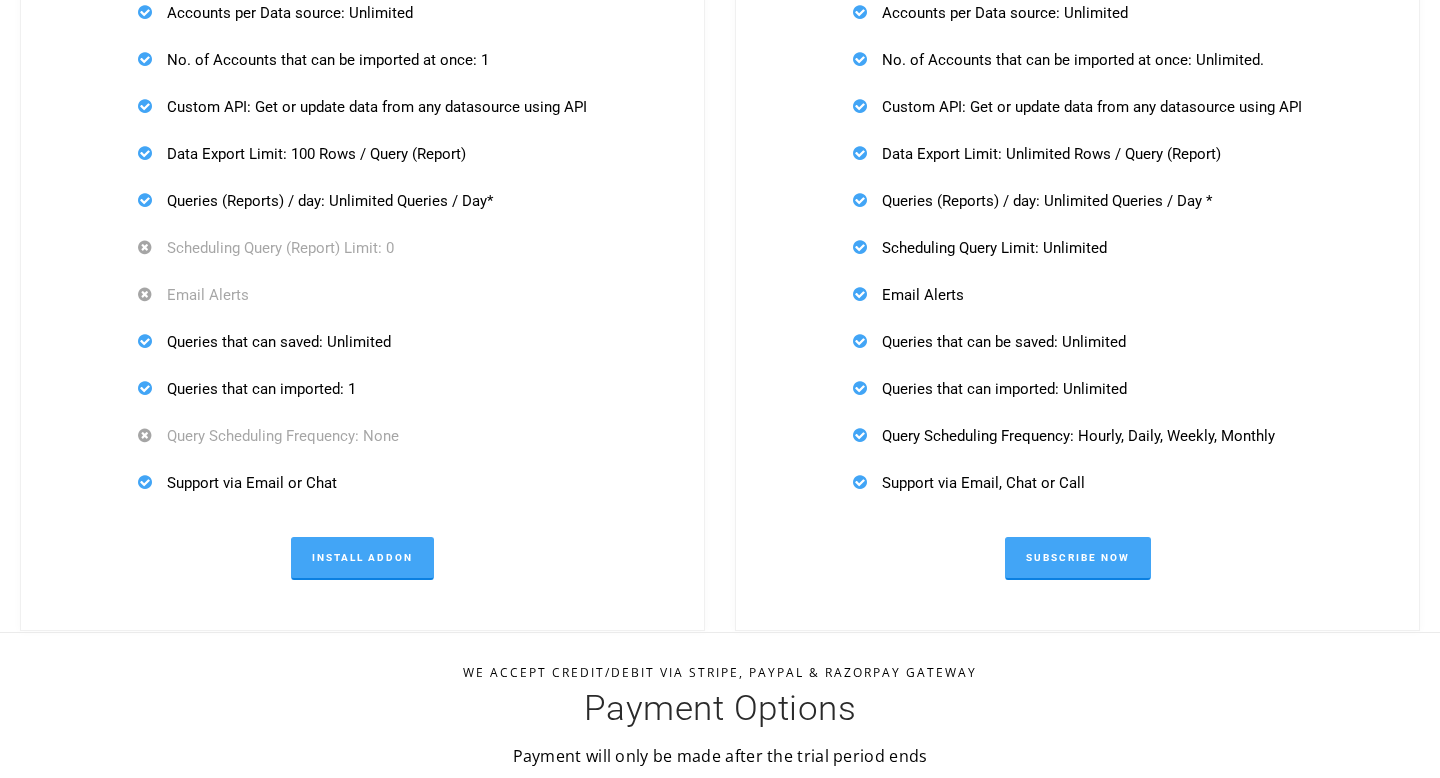 scroll, scrollTop: 6388, scrollLeft: 0, axis: vertical 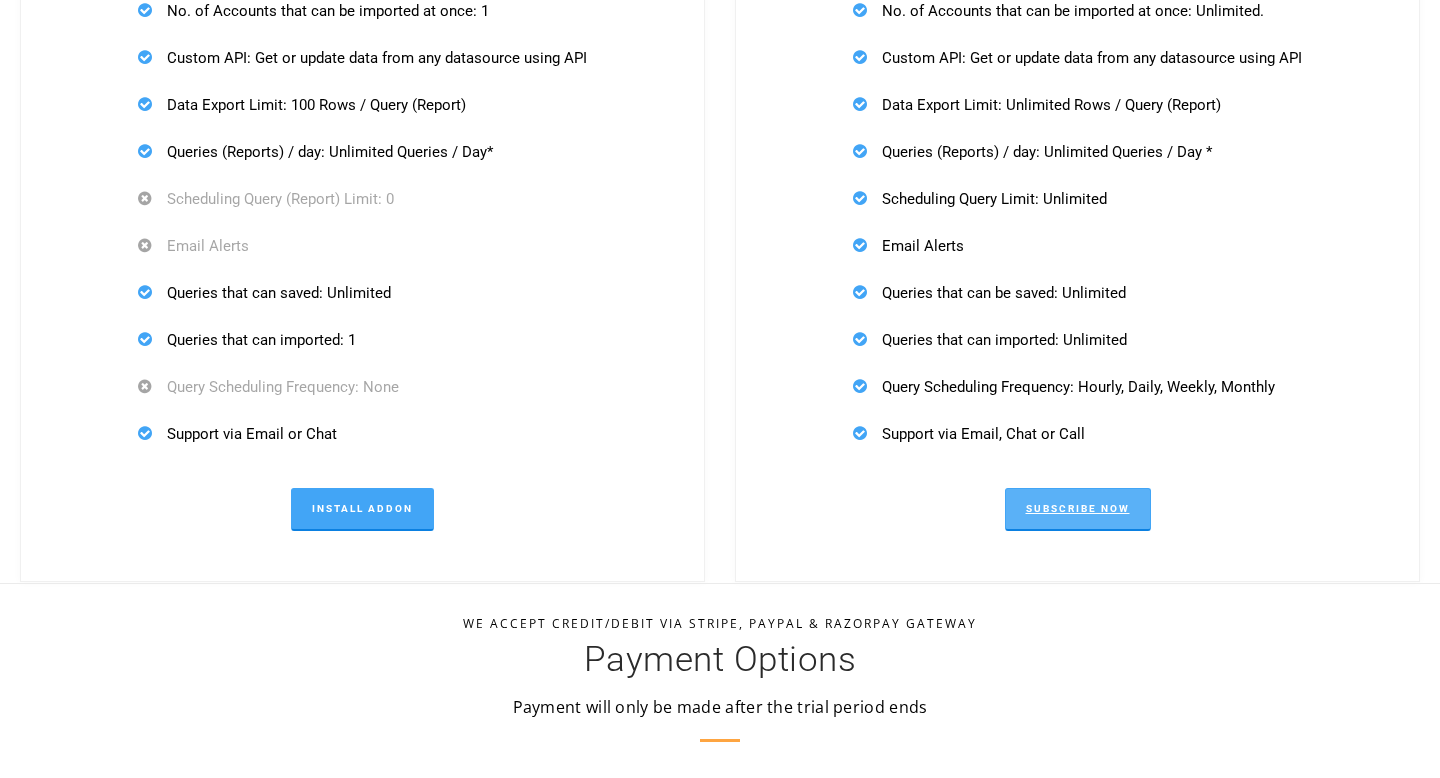click on "Subscribe Now" at bounding box center [1078, 509] 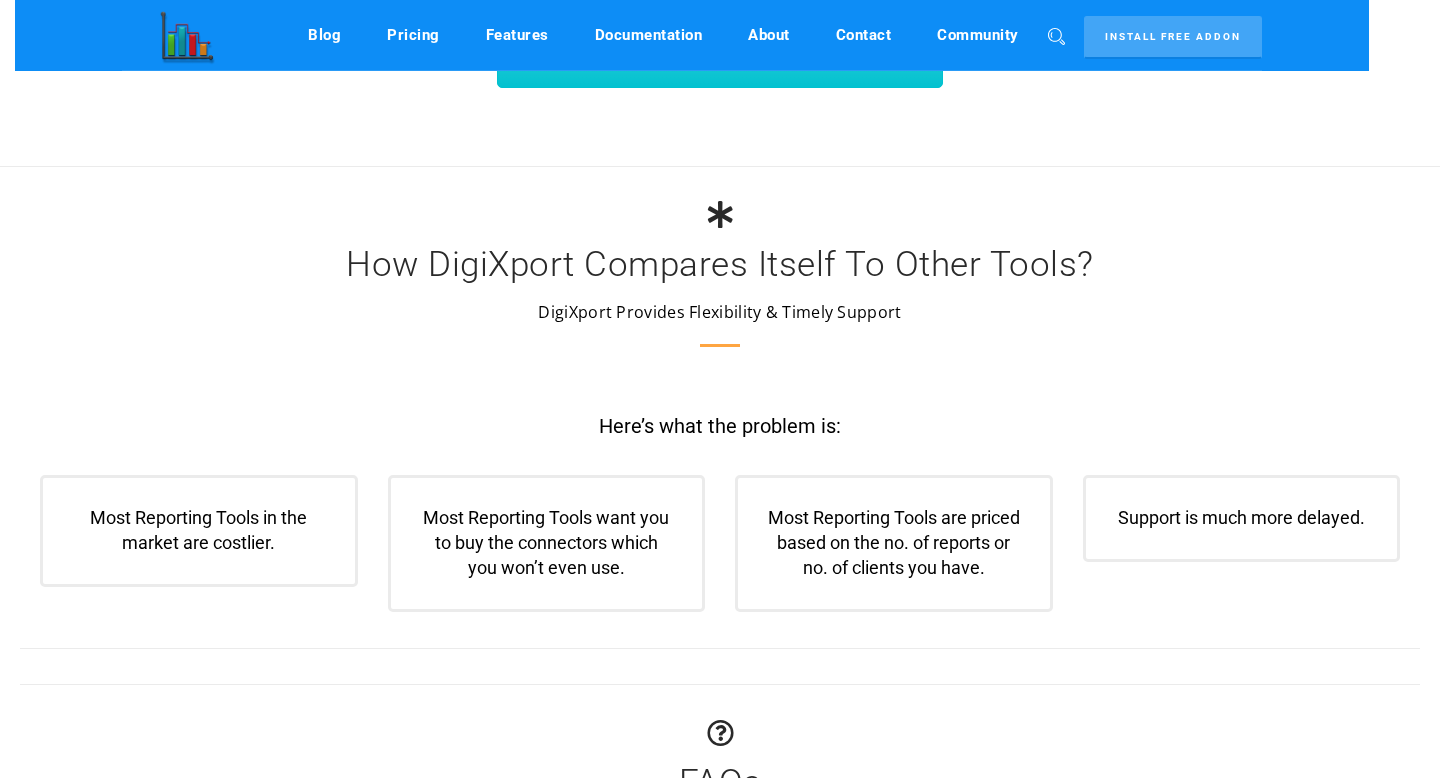 scroll, scrollTop: 7016, scrollLeft: 0, axis: vertical 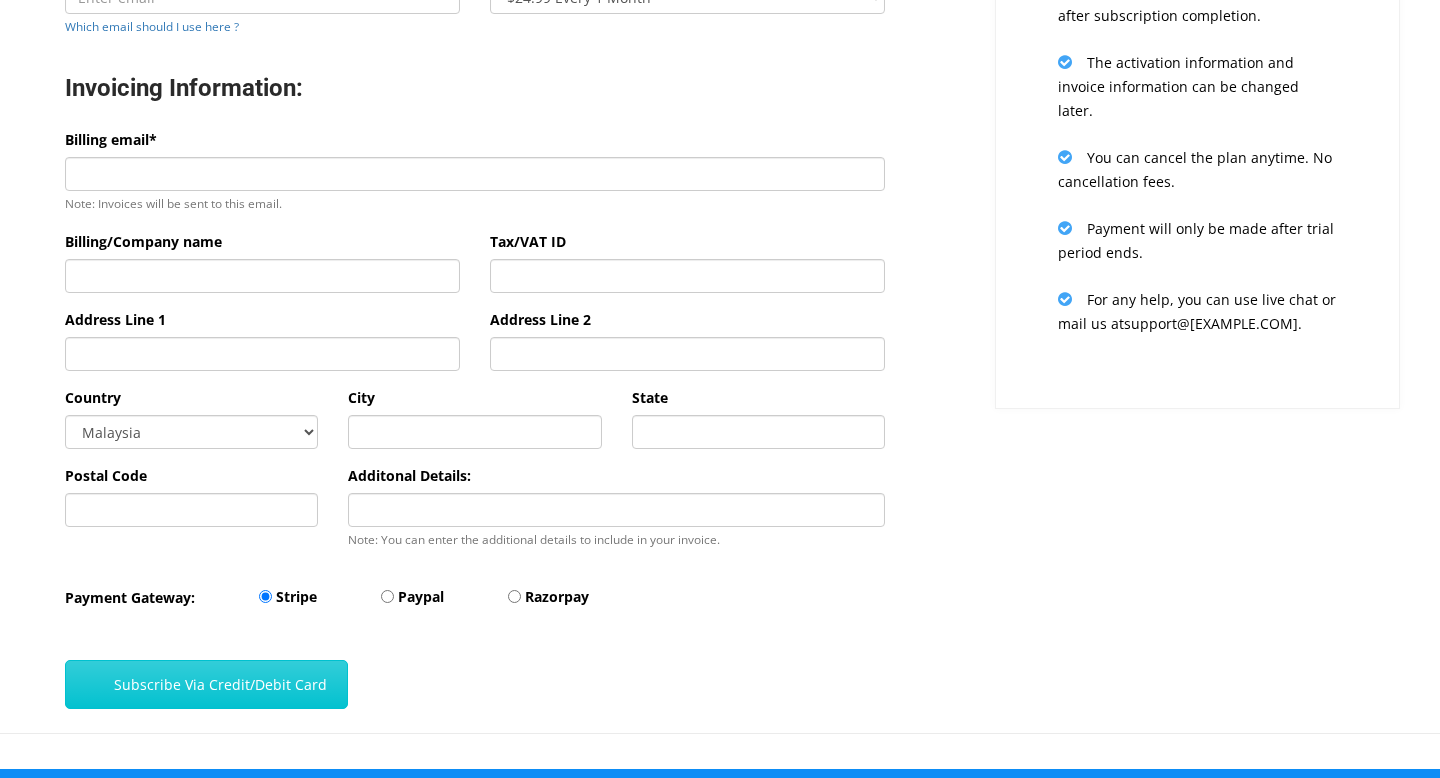 click on "Razorpay" at bounding box center [557, 597] 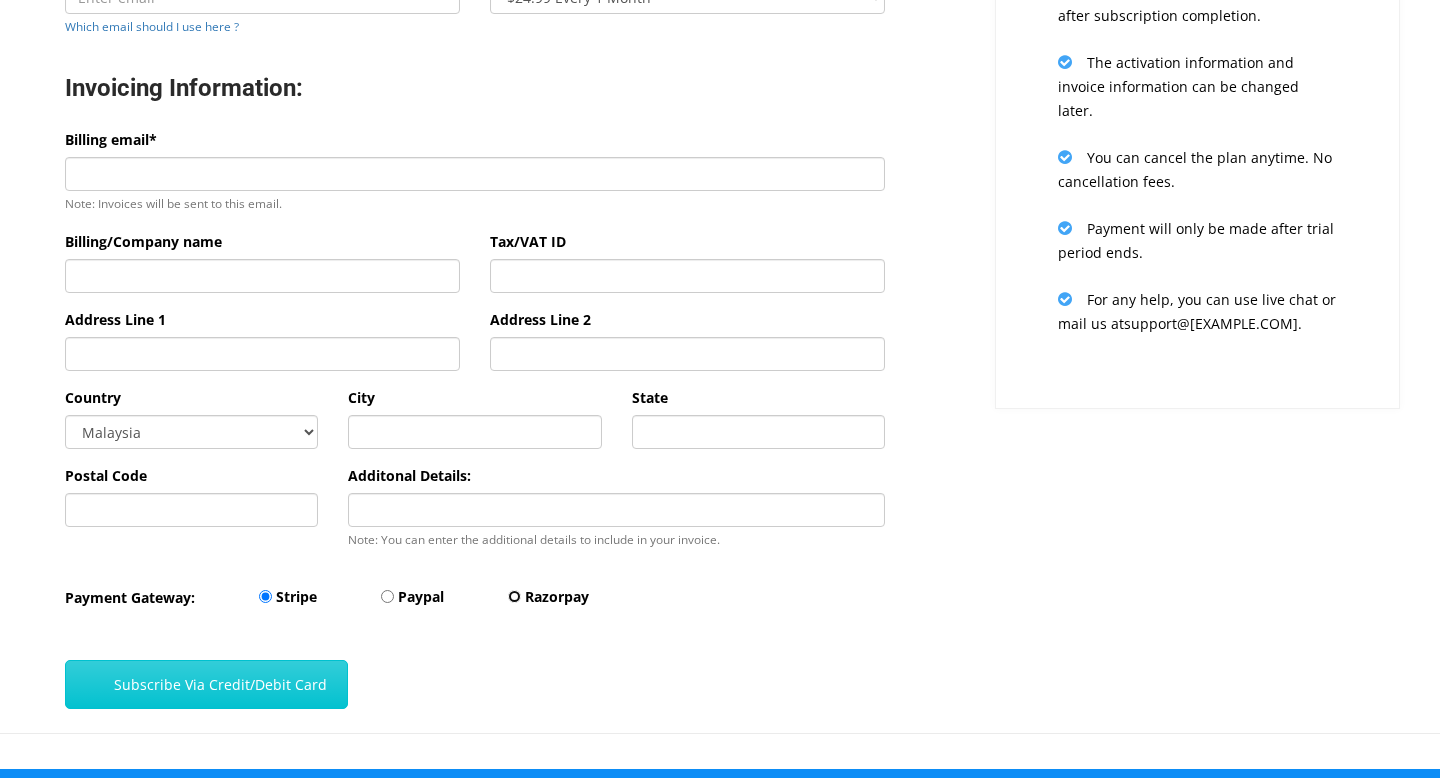 click on "Razorpay" at bounding box center [514, 596] 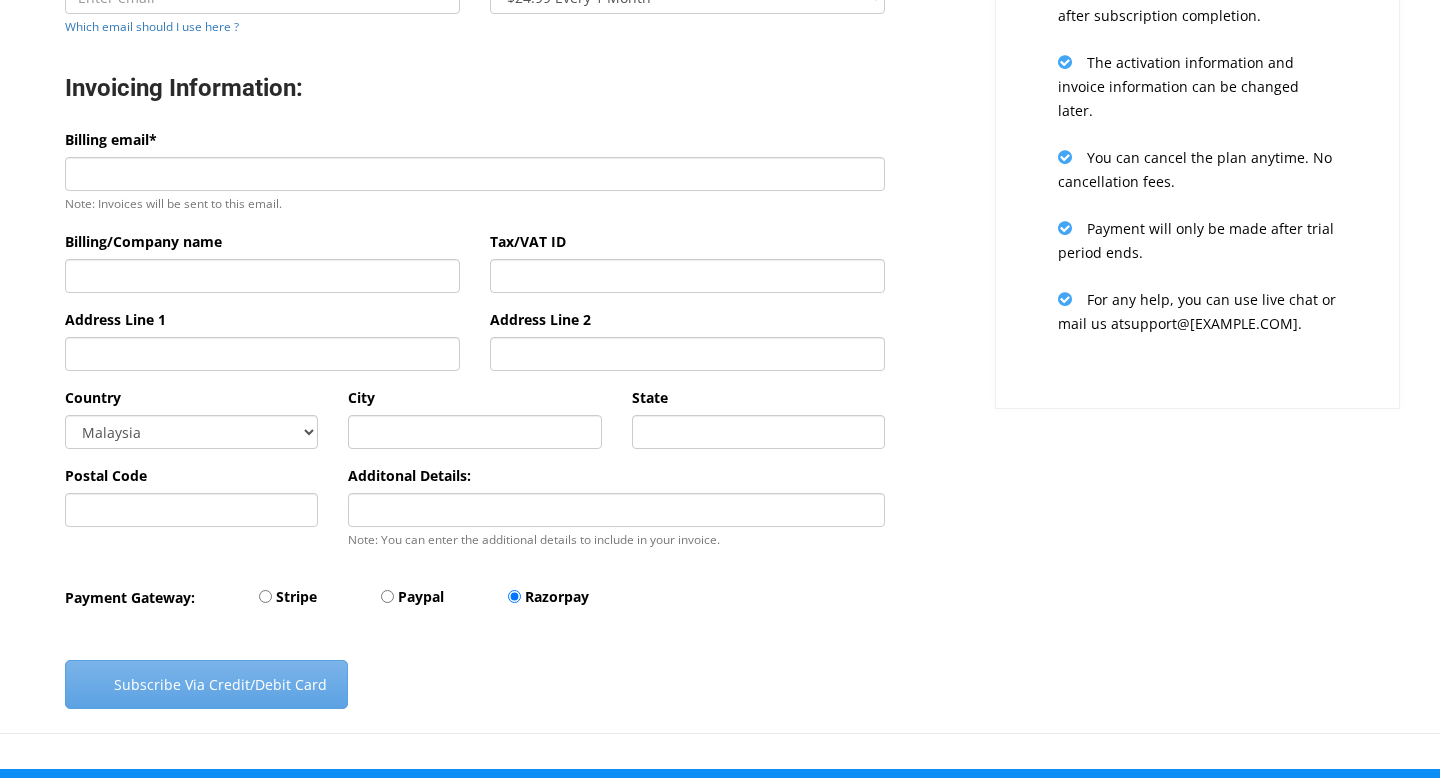 click on "Stripe" at bounding box center [296, 597] 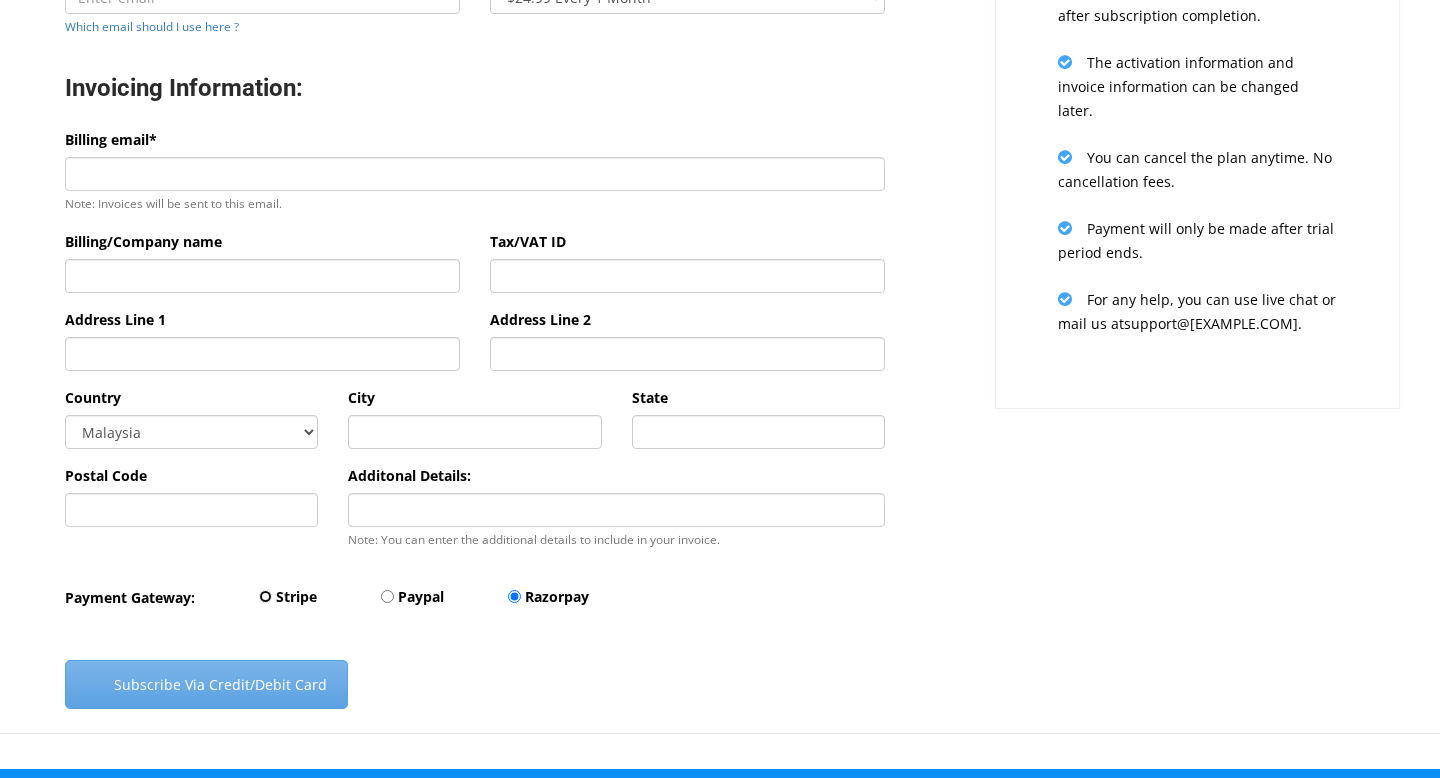 click on "Stripe" at bounding box center (265, 596) 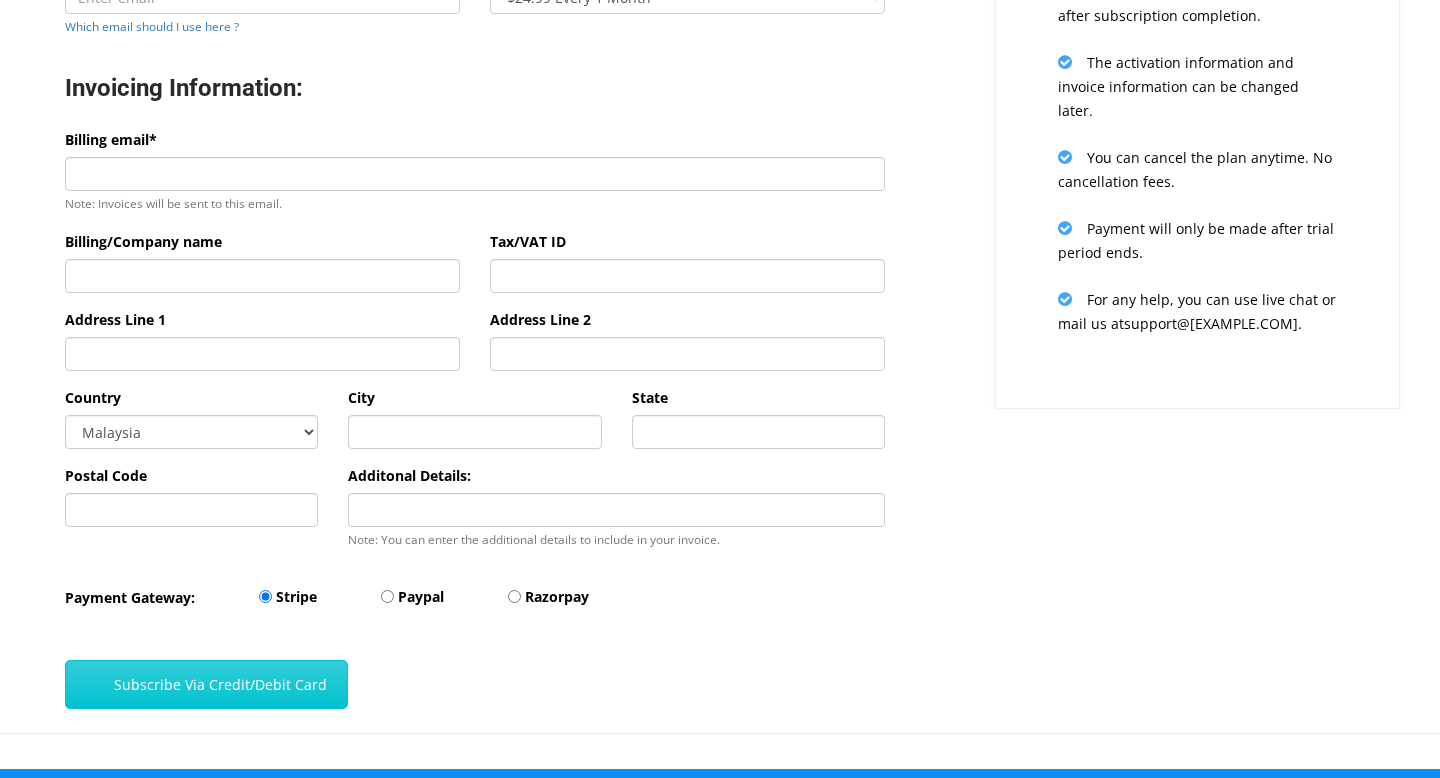 click on "Billing email*
Note: Invoices will be sent to this email." at bounding box center [475, 171] 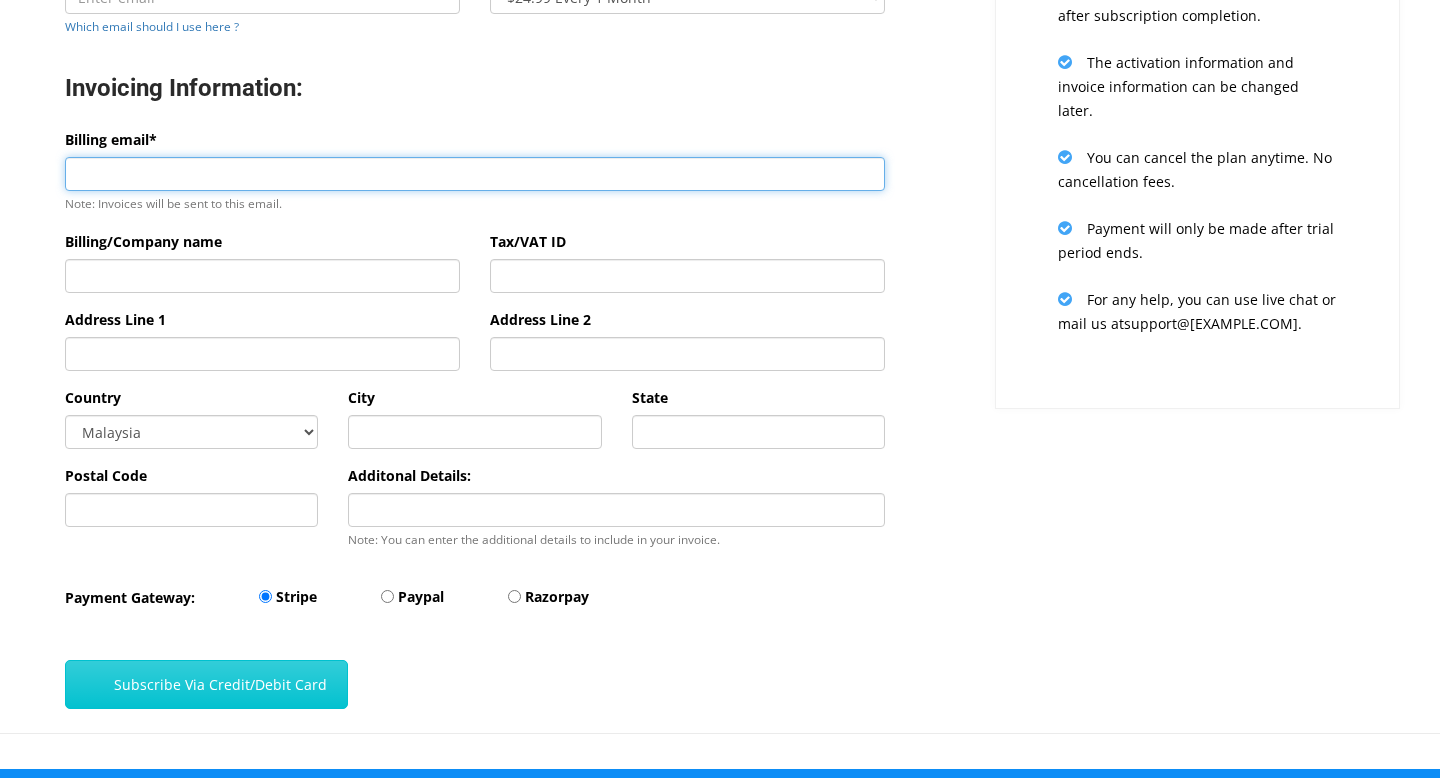 click on "Billing email*" at bounding box center [475, 174] 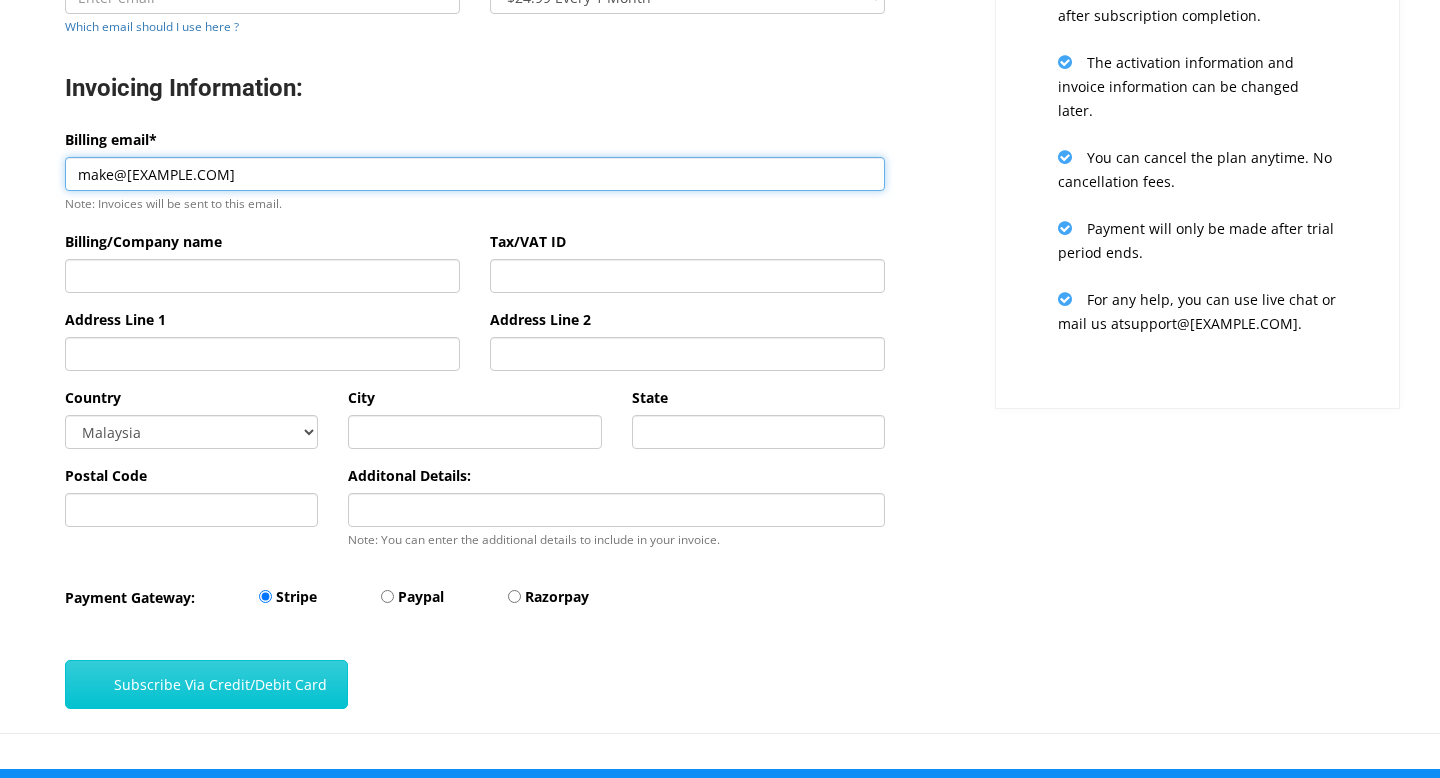 drag, startPoint x: 113, startPoint y: 176, endPoint x: 0, endPoint y: 176, distance: 113 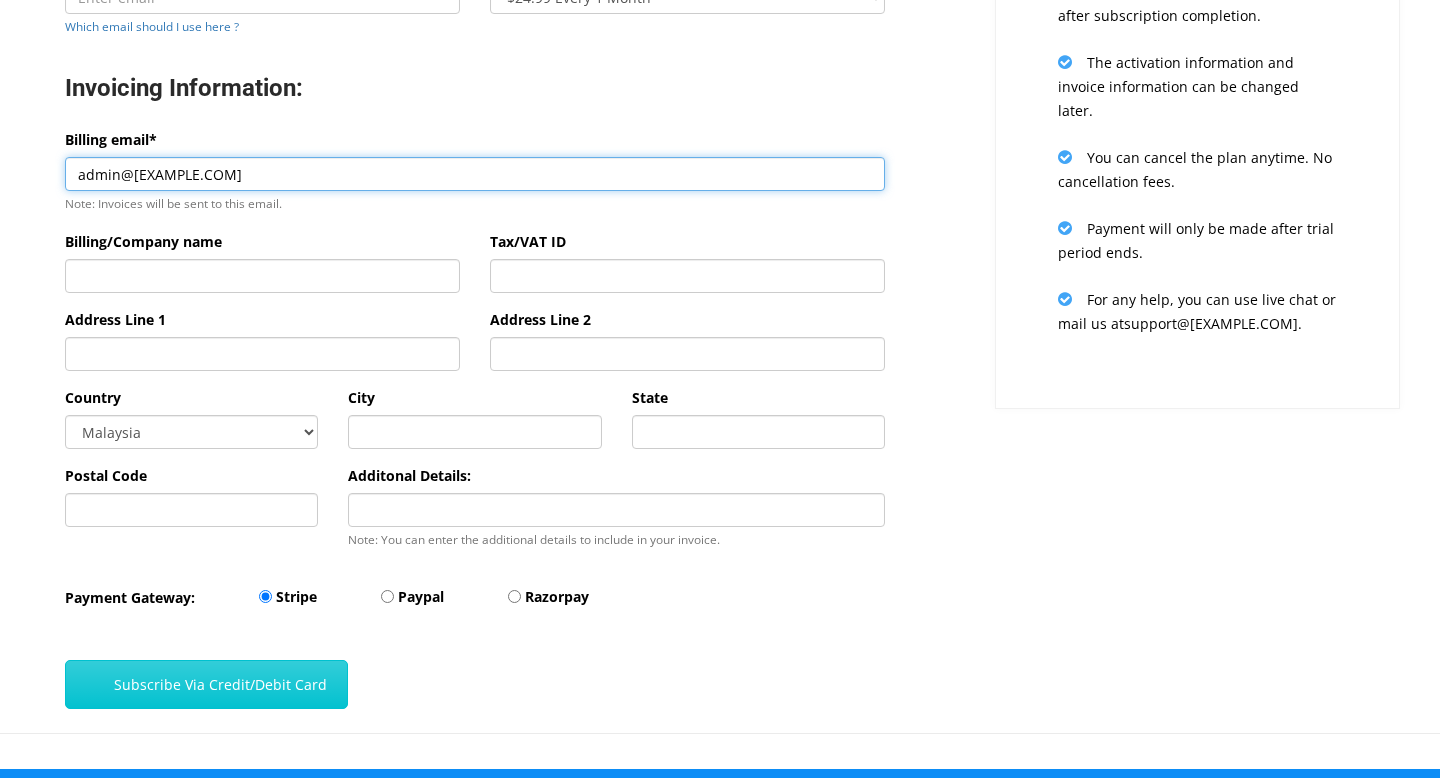 type on "admin@arisventures.co" 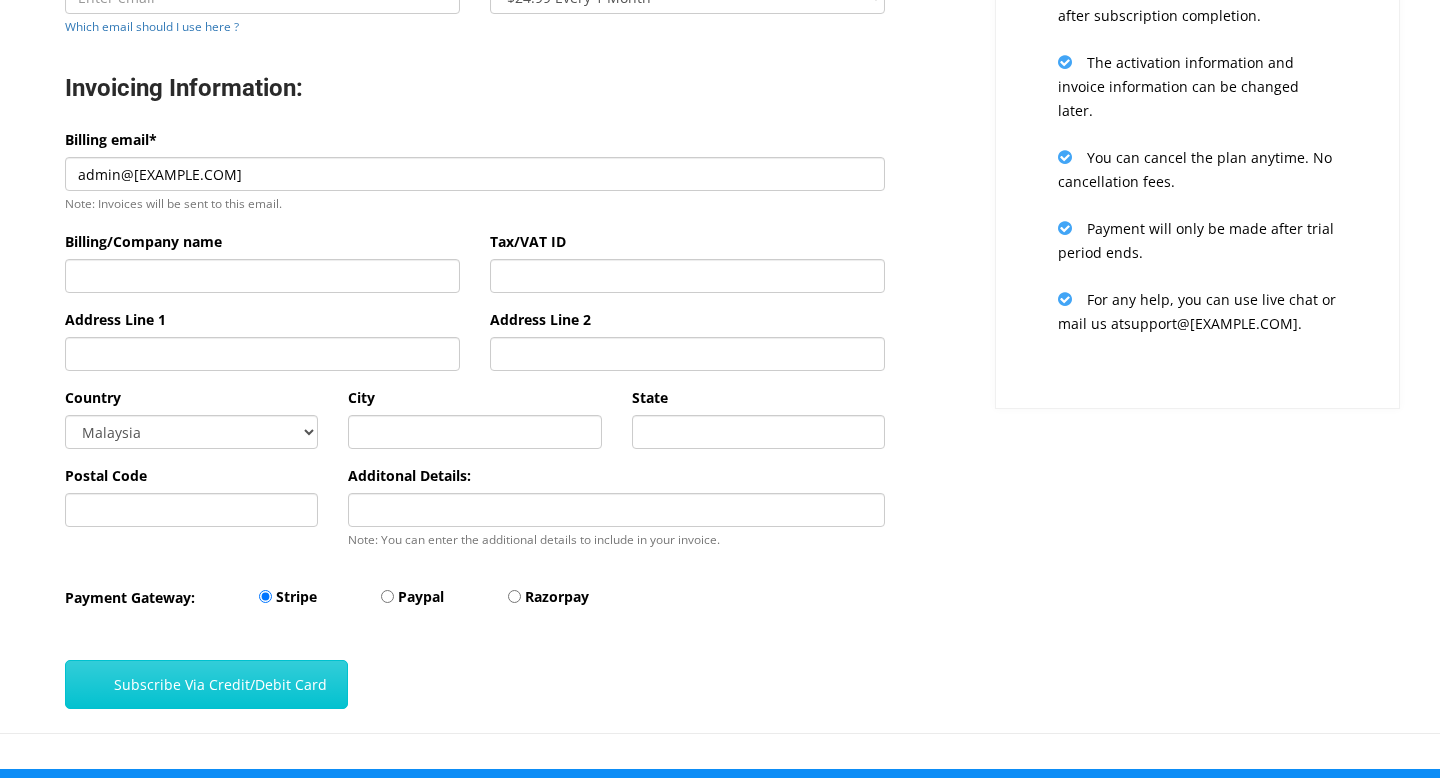 click on "Billing/Company name" at bounding box center (262, 269) 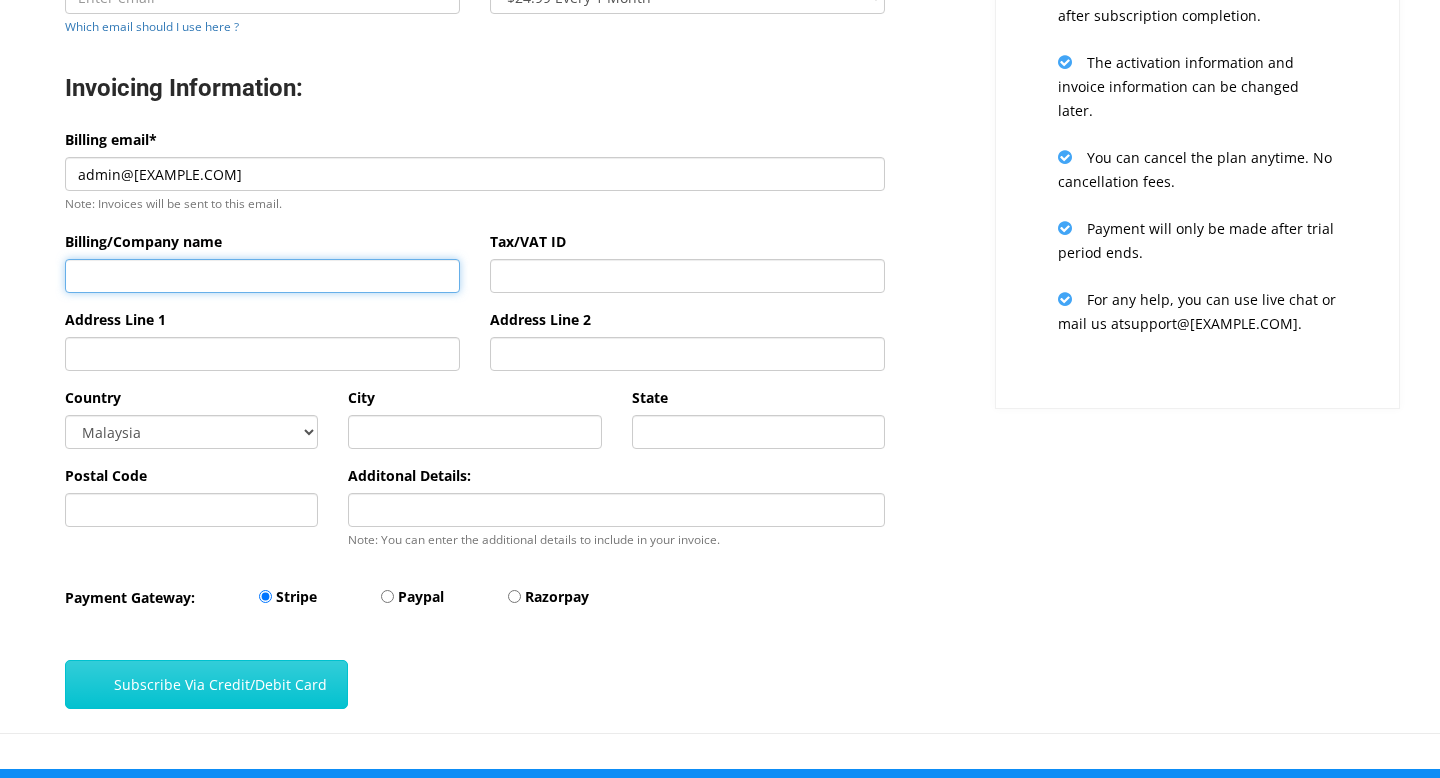 click on "Billing/Company name" at bounding box center (262, 276) 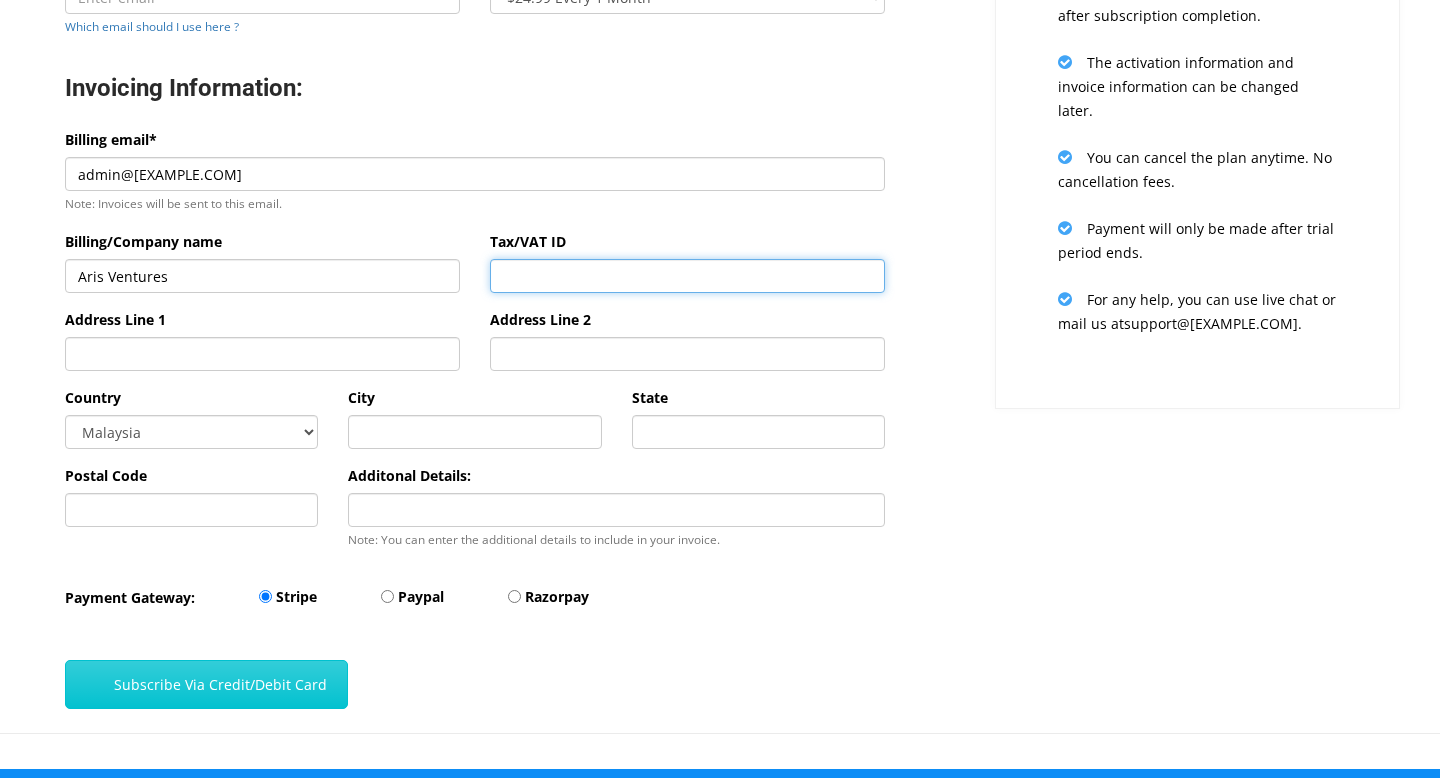 click on "Tax/VAT ID" at bounding box center (687, 276) 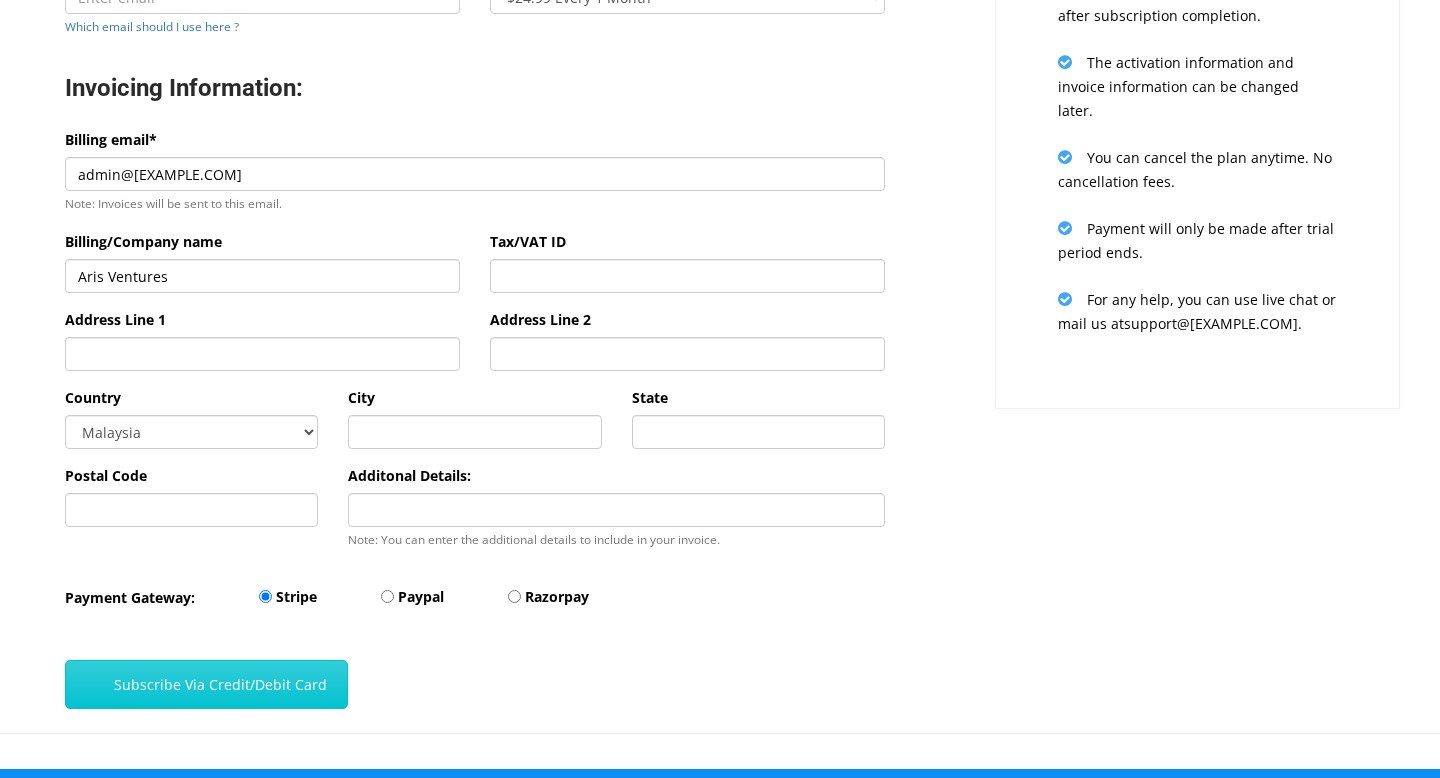 click on "Address Line 1" at bounding box center (262, 339) 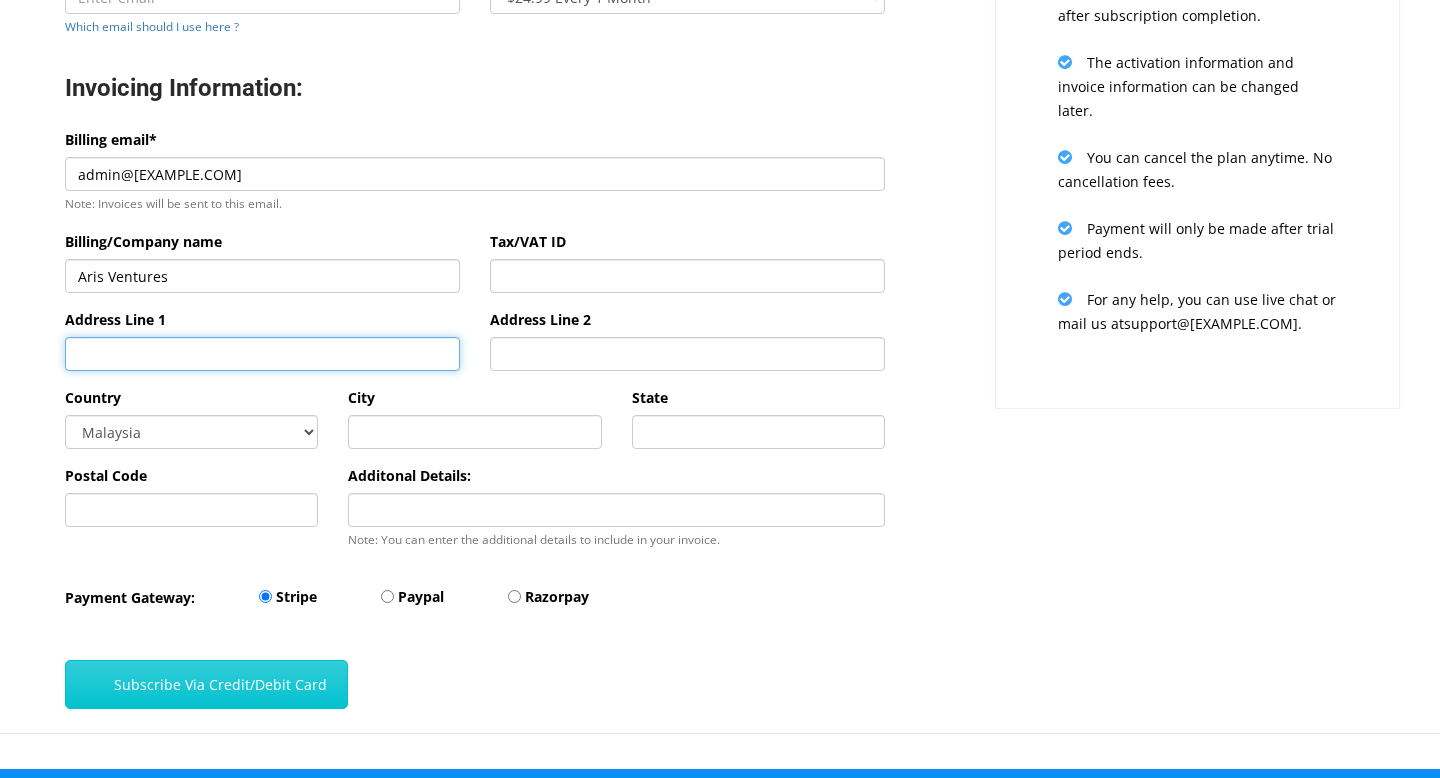 click on "Address Line 1" at bounding box center (262, 354) 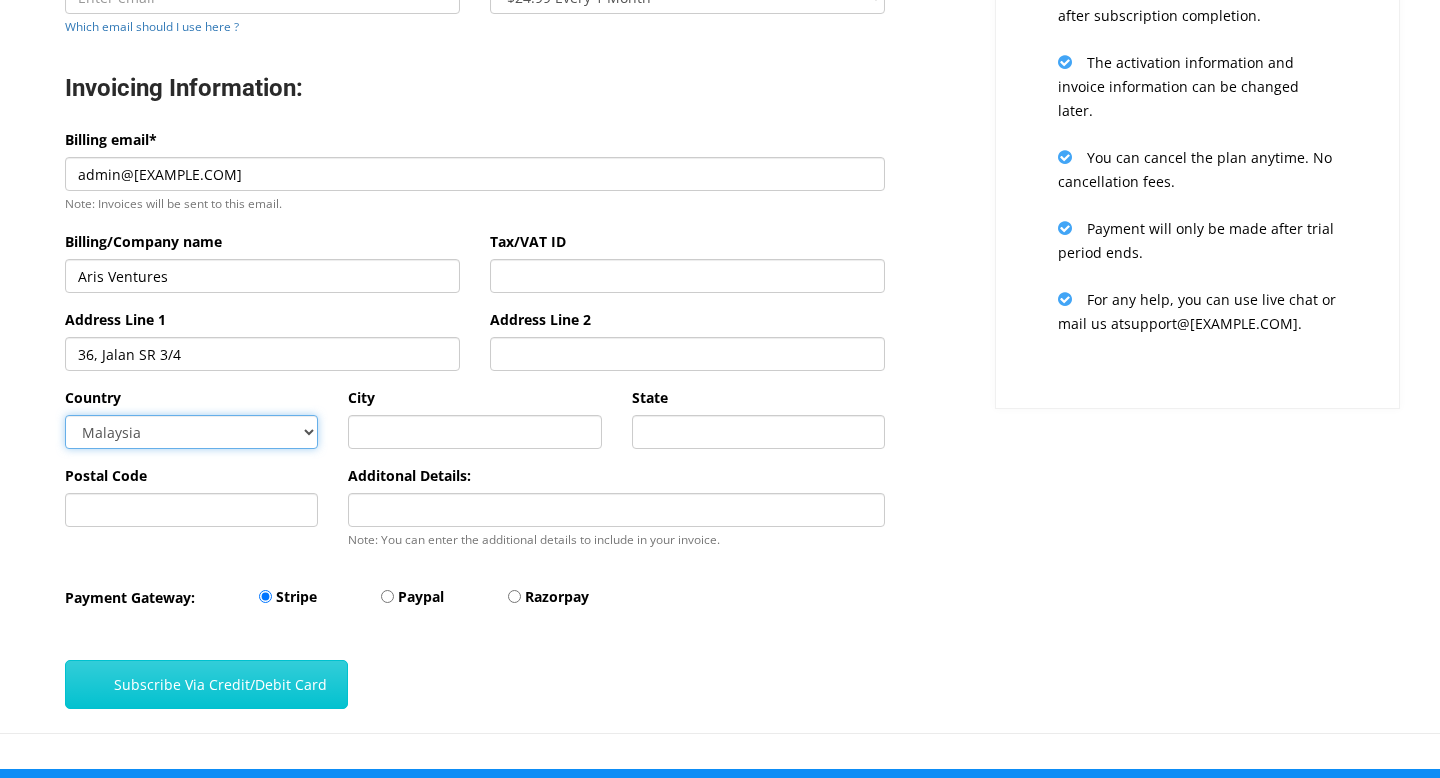 click on "Afghanistan Aland Islands Albania Algeria American Samoa Andorra Angola Anguilla Antarctica Antigua and Barbuda Argentina Armenia Aruba Australia Austria Azerbaijan Bahamas Bahrain Bangladesh Barbados Belarus Belgium Belize Benin Bermuda Bhutan Bolivia Bonaire, Sint Eustatius and Saba Bosnia and Herzegovina Botswana Bouvet Island Brazil British Indian Ocean Territory Brunei Darussalam Bulgaria Burkina Faso Burundi Cambodia Cameroon Canada Cape Verde Cayman Islands Central African Republic Chad Chile China Christmas Island Cocos (Keeling) Islands Colombia Comoros Congo Congo, Democratic Republic of the Congo Cook Islands Costa Rica Cote D'Ivoire Croatia Cuba Curacao Cyprus Czech Republic Denmark Djibouti Dominica Dominican Republic Ecuador Egypt El Salvador Equatorial Guinea Eritrea Estonia Ethiopia Falkland Islands (Malvinas) Faroe Islands Fiji Finland France French Guiana French Polynesia French Southern Territories Gabon Gambia Georgia Germany Ghana Gibraltar Greece Greenland Grenada Guadeloupe Guam Guinea" at bounding box center [191, 432] 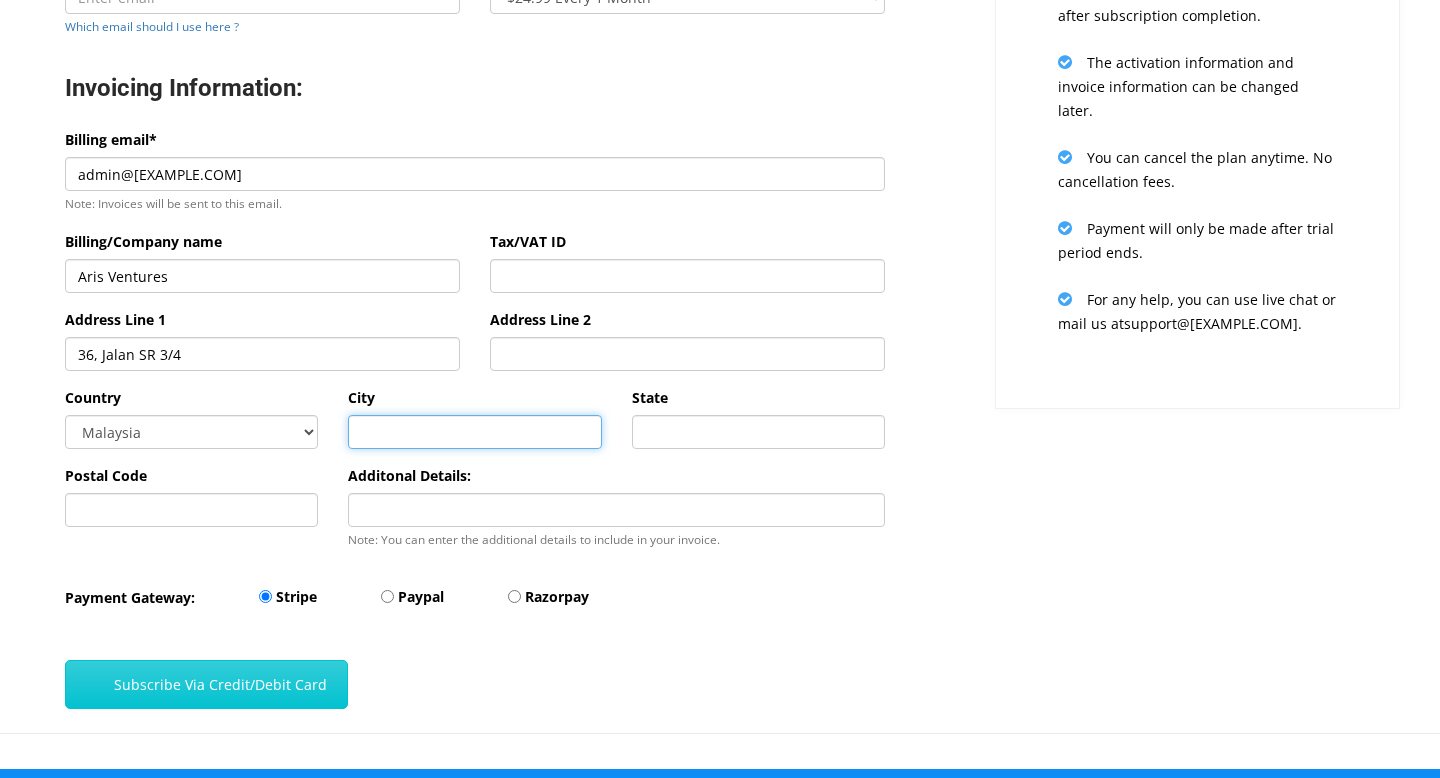 click at bounding box center [474, 432] 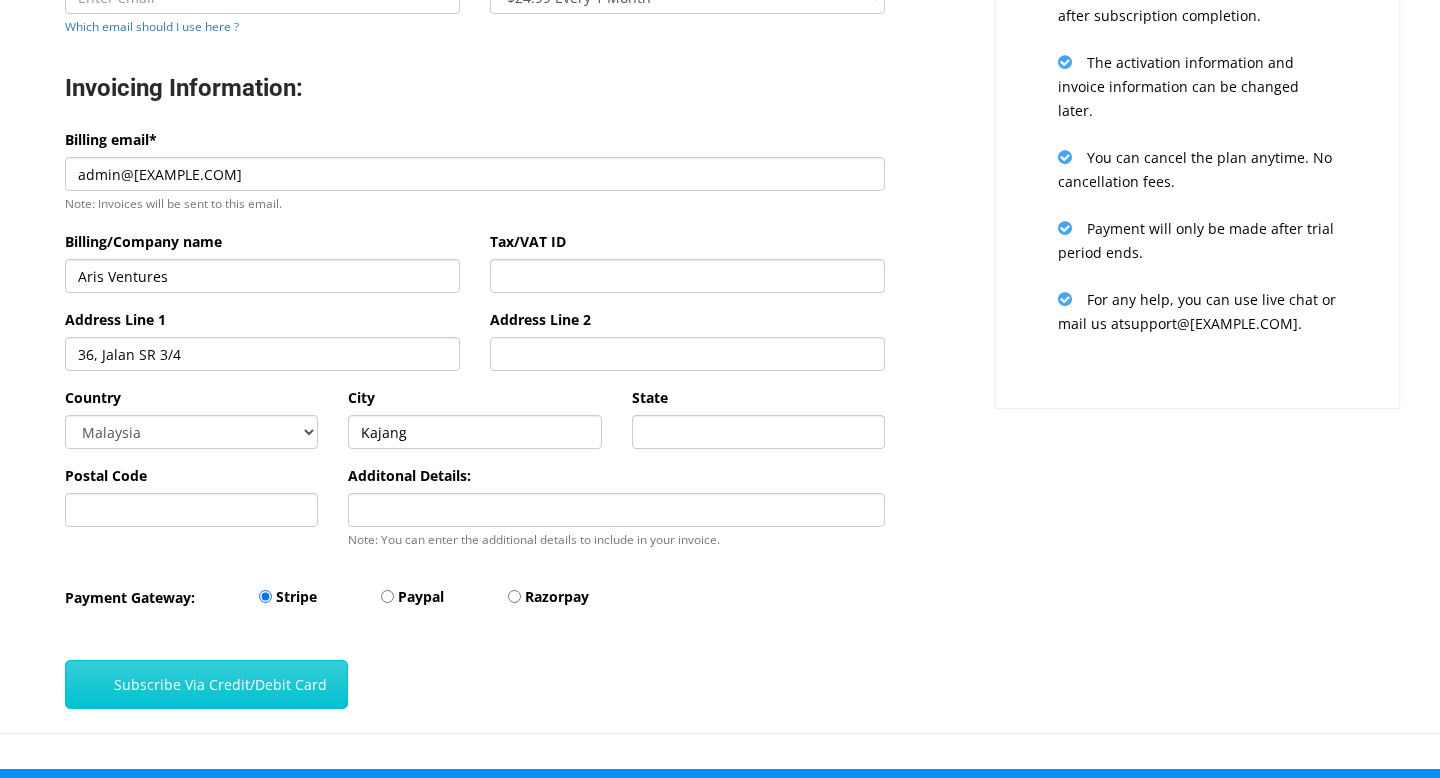 click on "State" at bounding box center (758, 425) 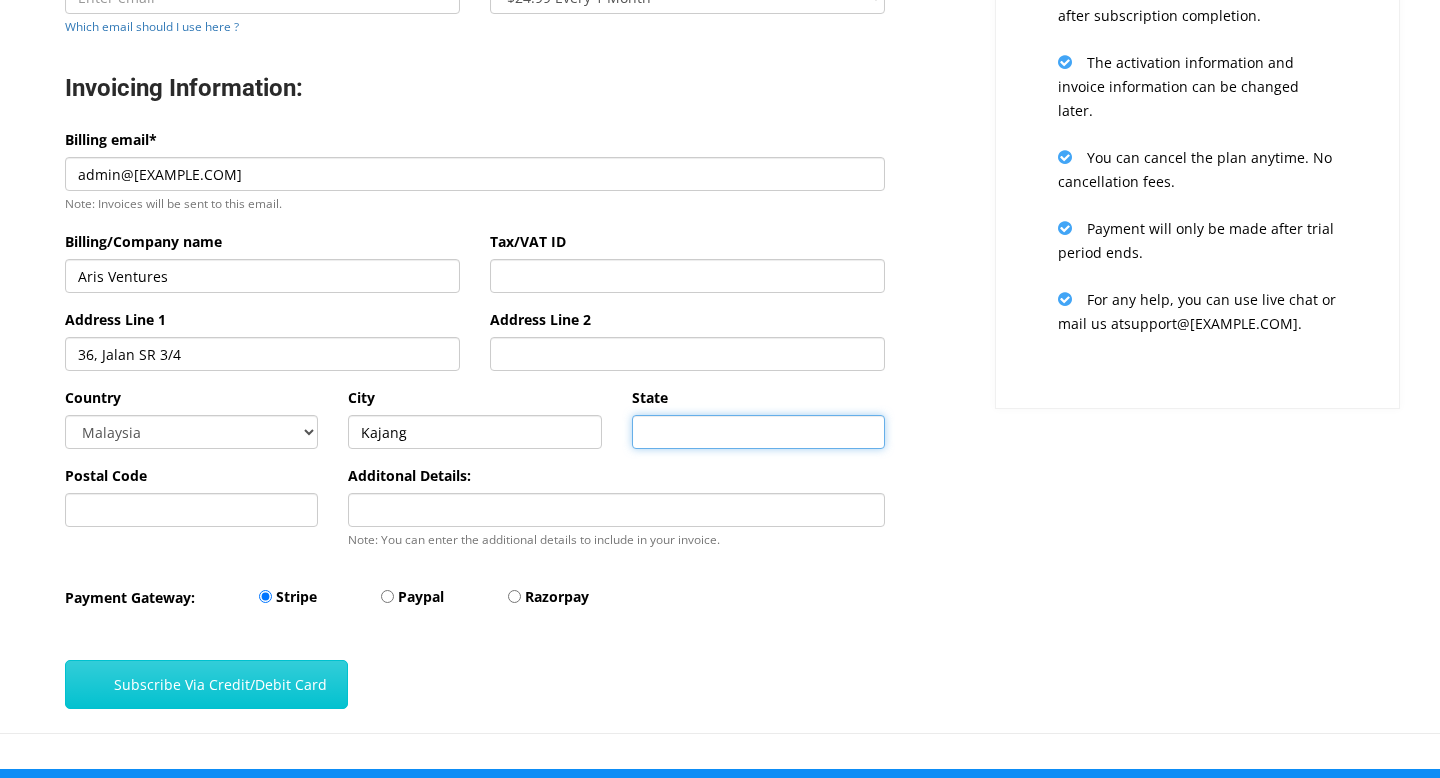 click on "State" at bounding box center [758, 432] 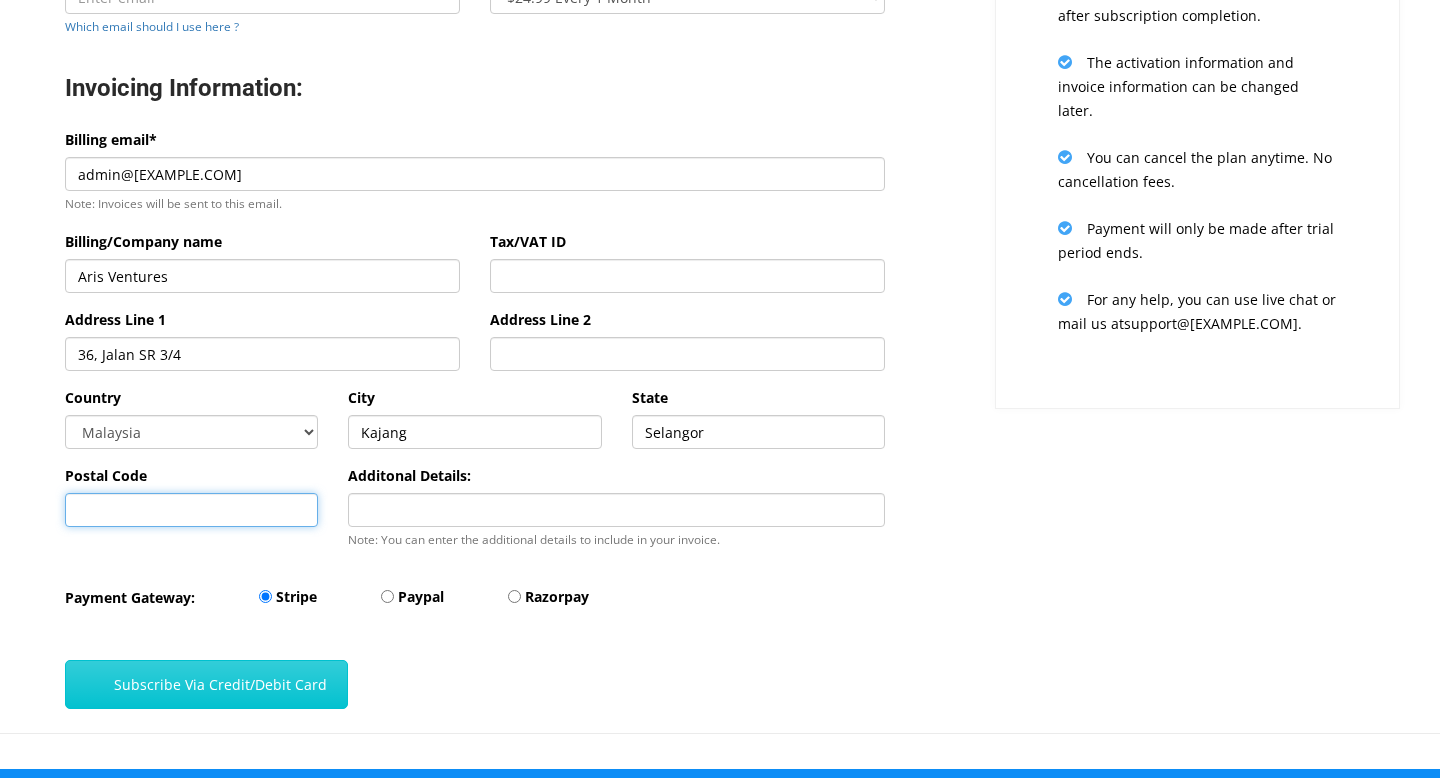 click on "Postal Code" at bounding box center [191, 510] 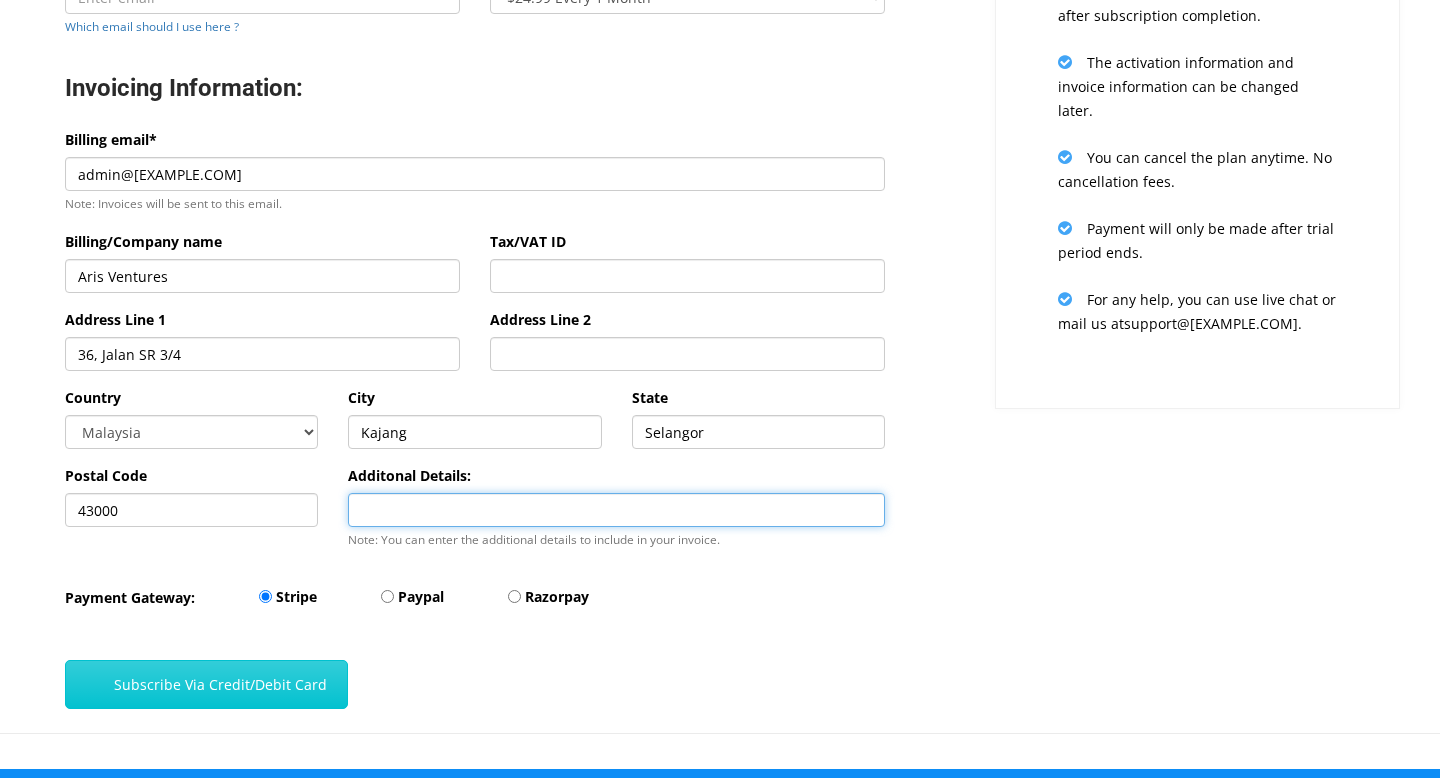 click on "Additonal Details:" at bounding box center [616, 510] 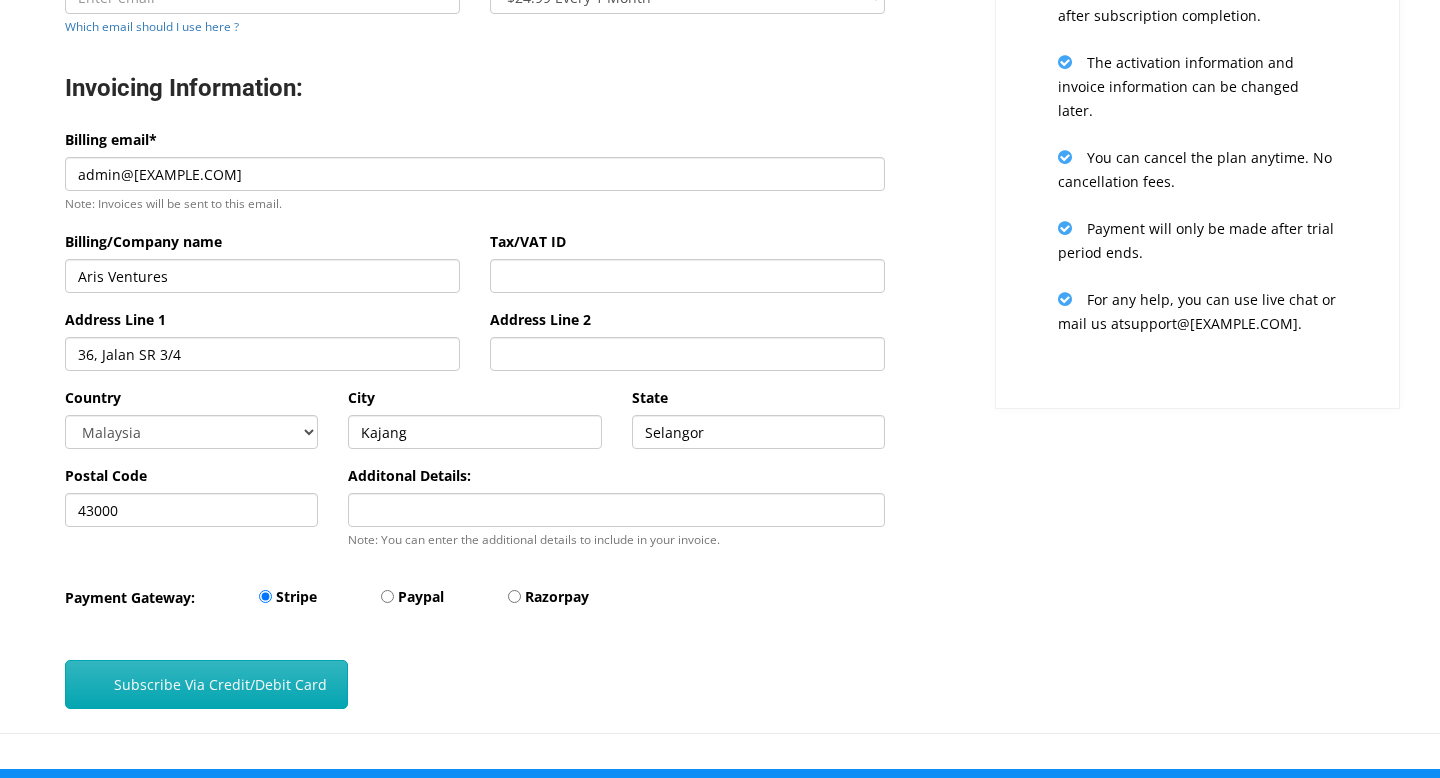click on "Subscribe Via Credit/Debit Card" at bounding box center [206, 684] 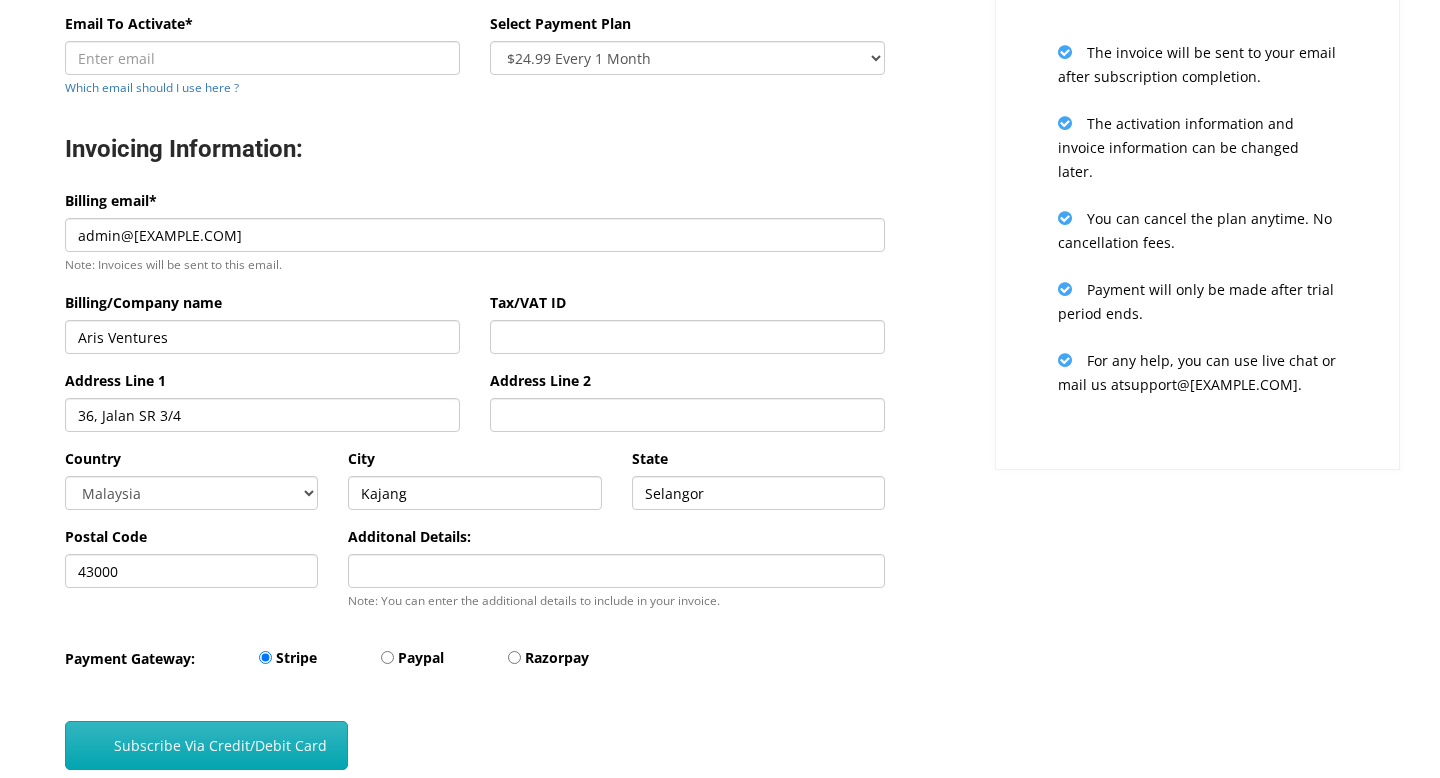 scroll, scrollTop: 327, scrollLeft: 0, axis: vertical 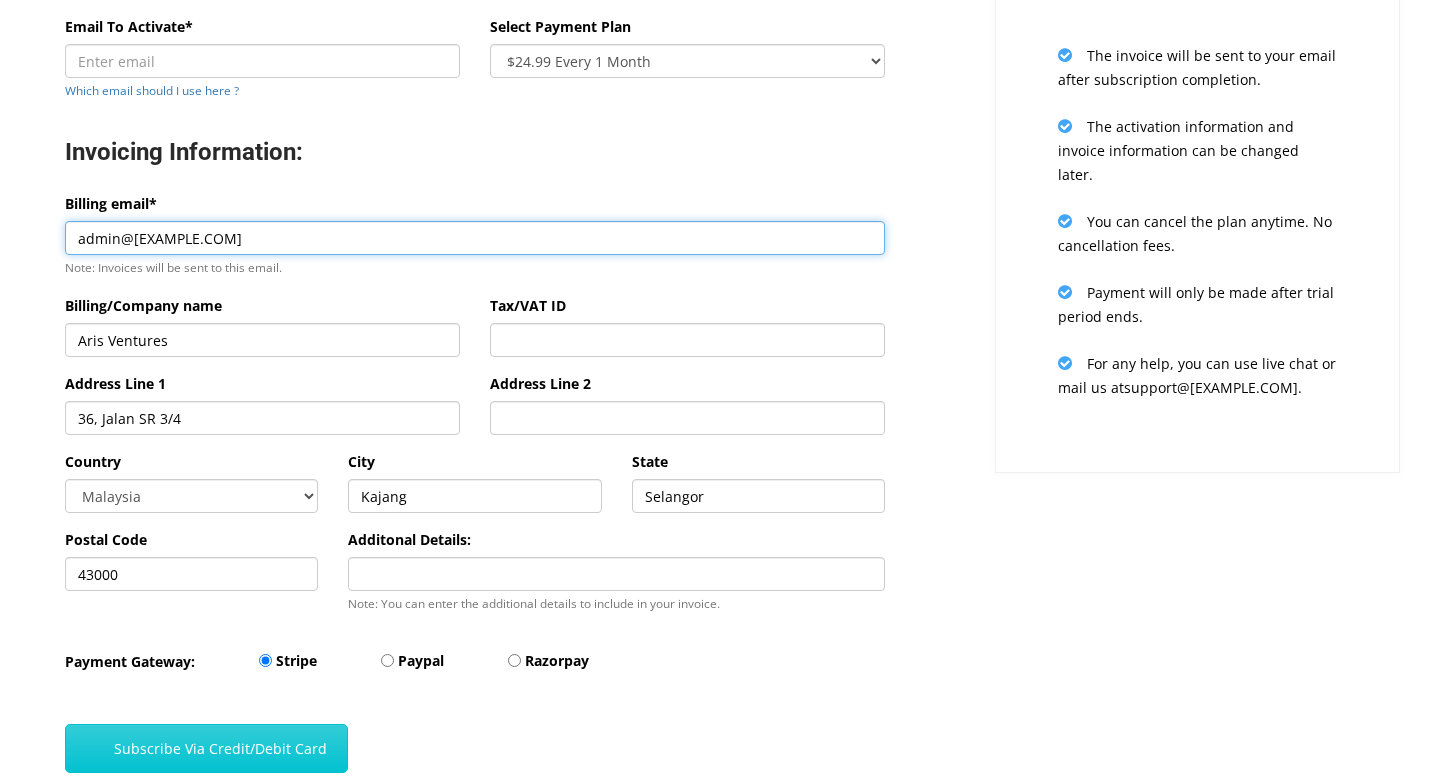 click on "admin@arisventures.co" at bounding box center [475, 238] 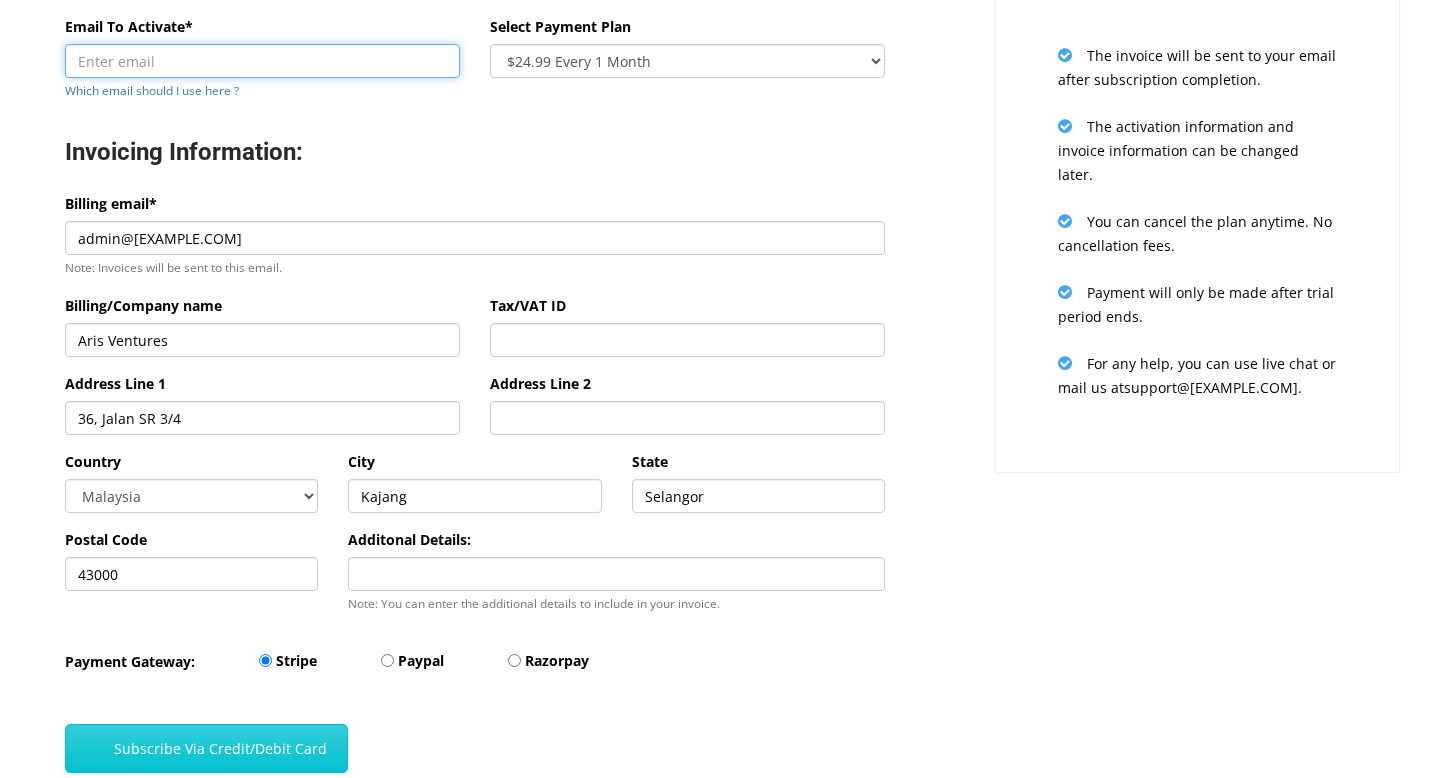 click on "Email To Activate*" at bounding box center [262, 61] 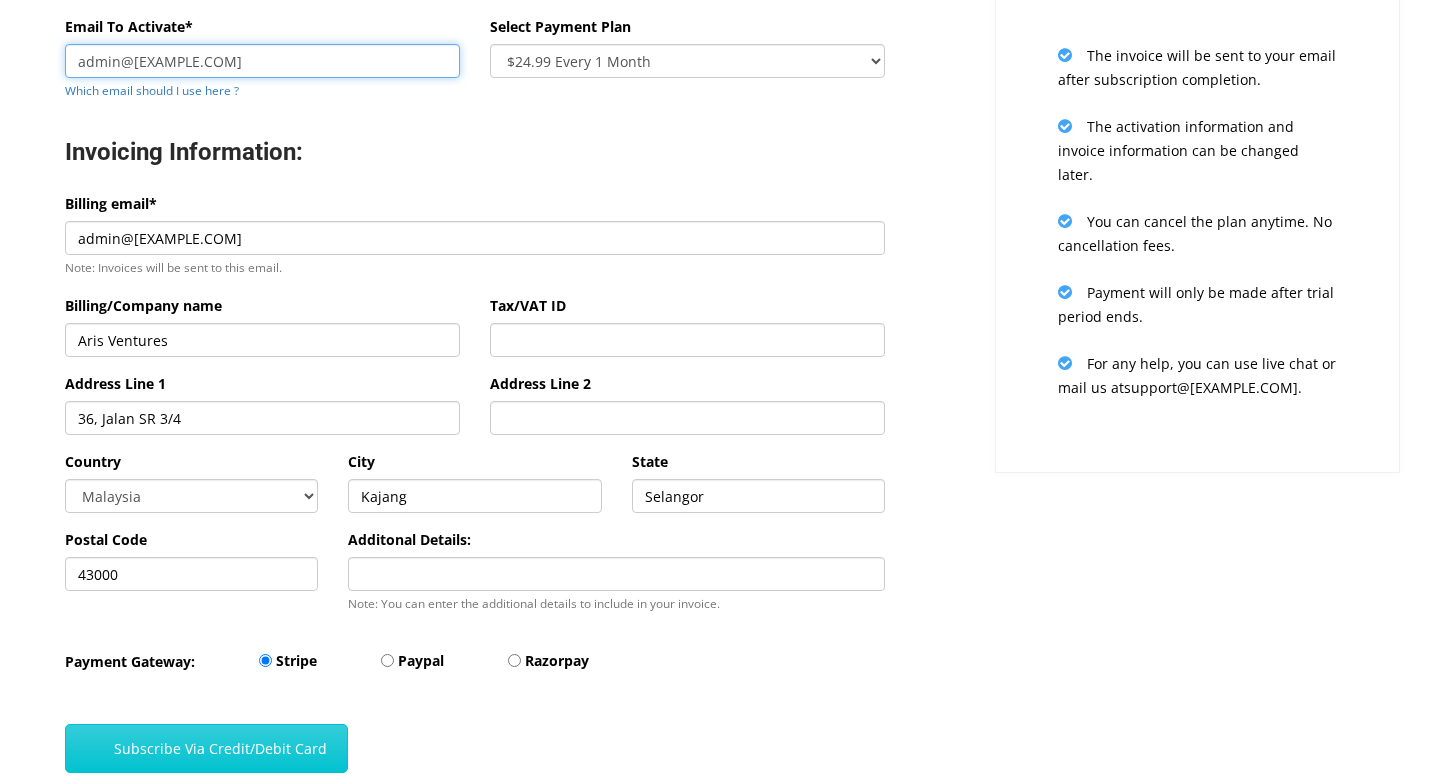 type on "admin@arisventures.co" 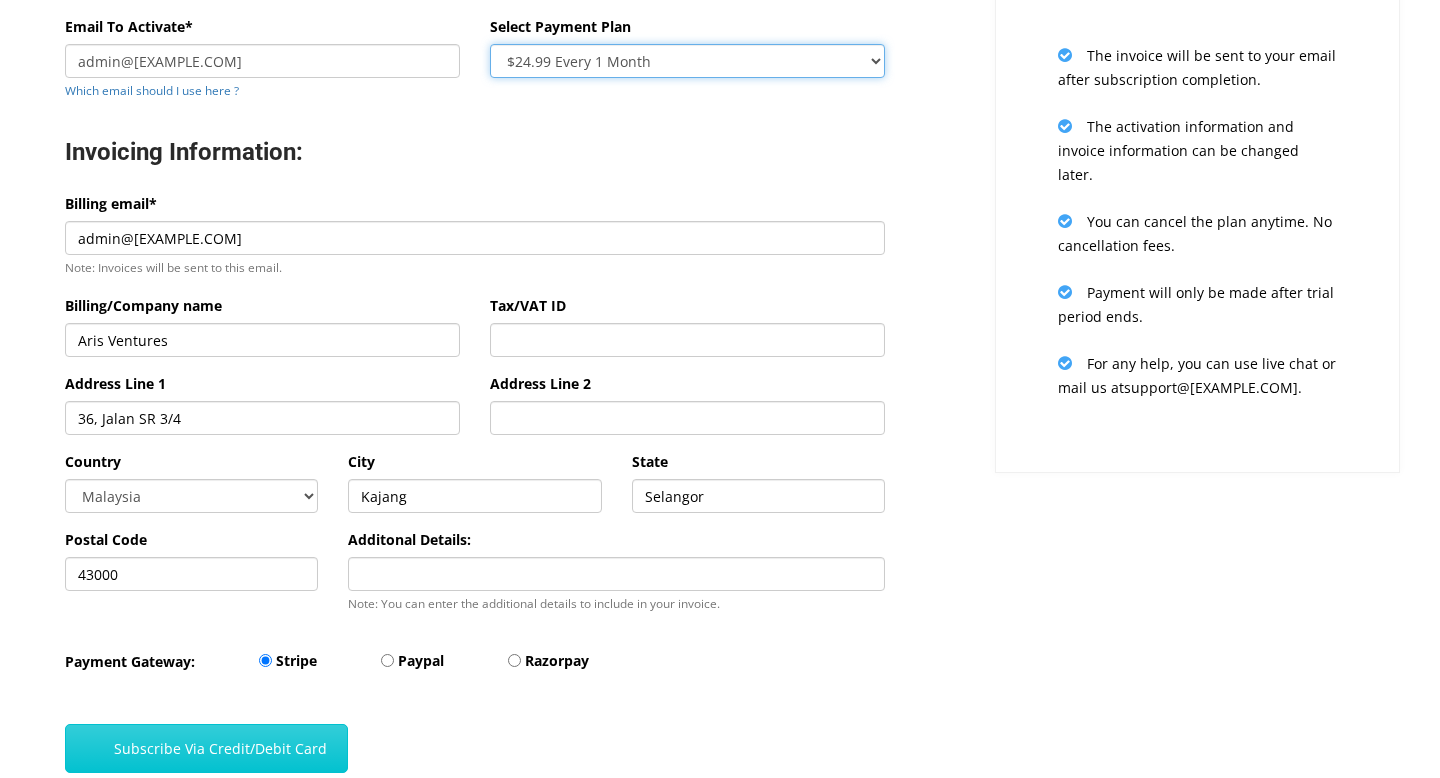 click on "$24.99 Every 1 Month
$65.97 Every 3 Month ($21.99 / Month)
$131.95 Every 6 Month ($21.99 / Month)
$251.90 Every 12 Month ($20.99 / Month)" at bounding box center [687, 61] 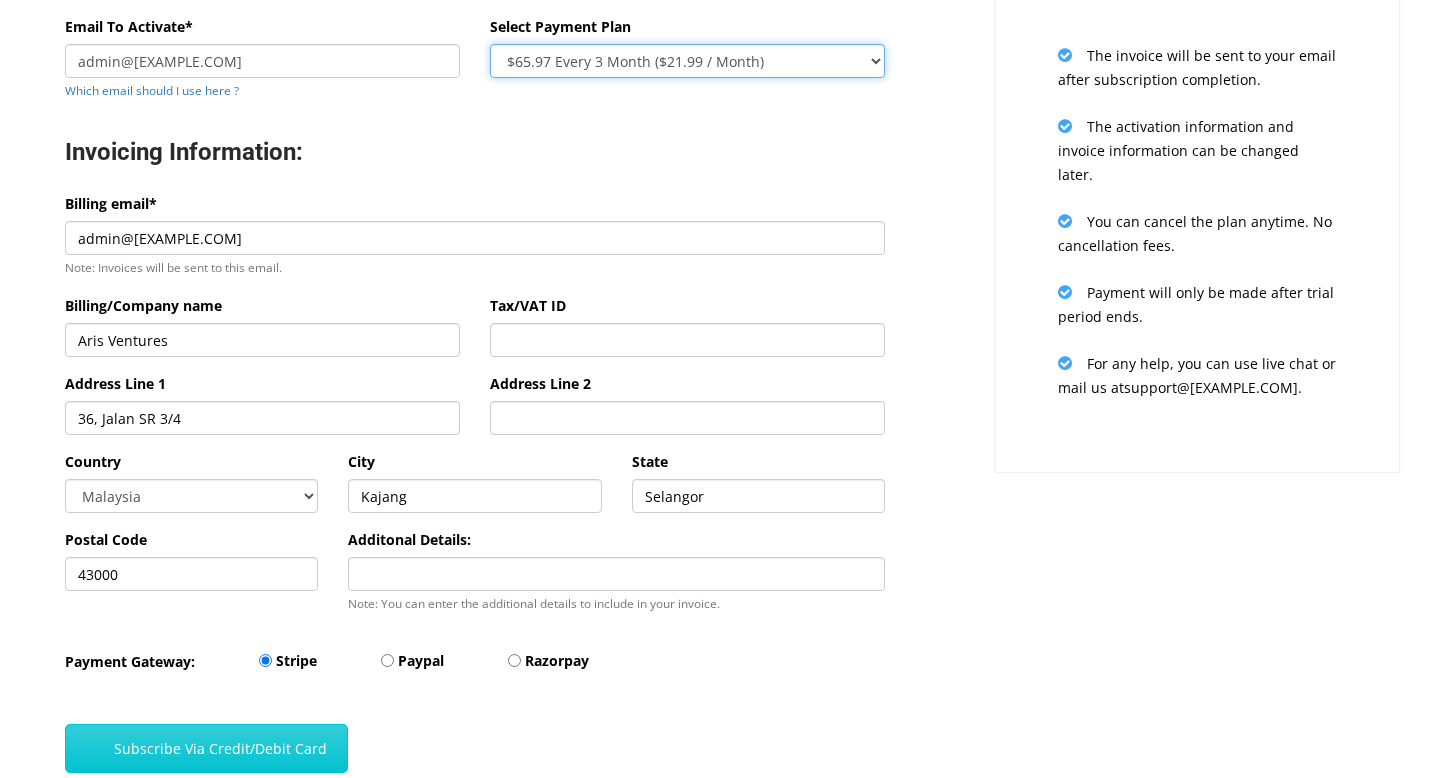 scroll, scrollTop: 562, scrollLeft: 0, axis: vertical 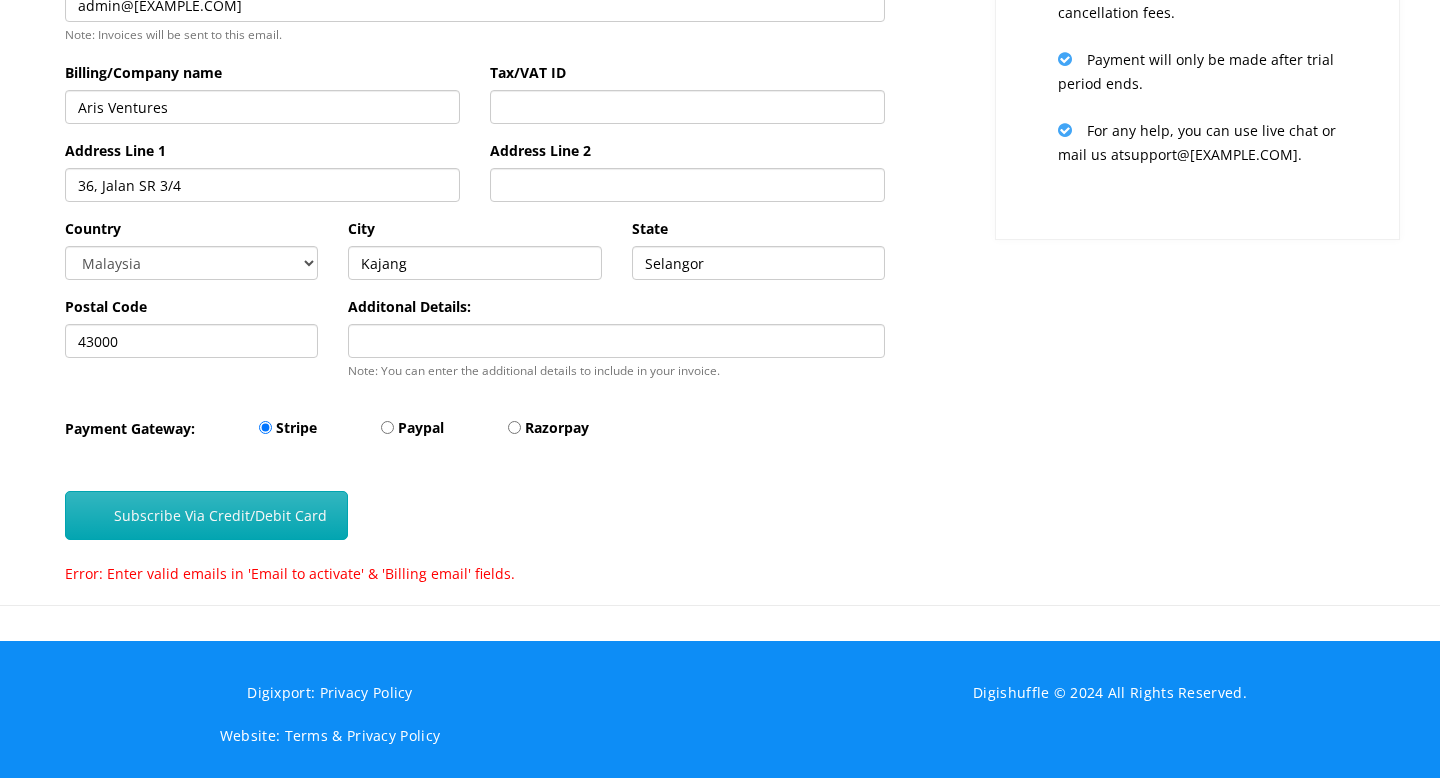 click on "Subscribe Via Credit/Debit Card" at bounding box center [206, 515] 